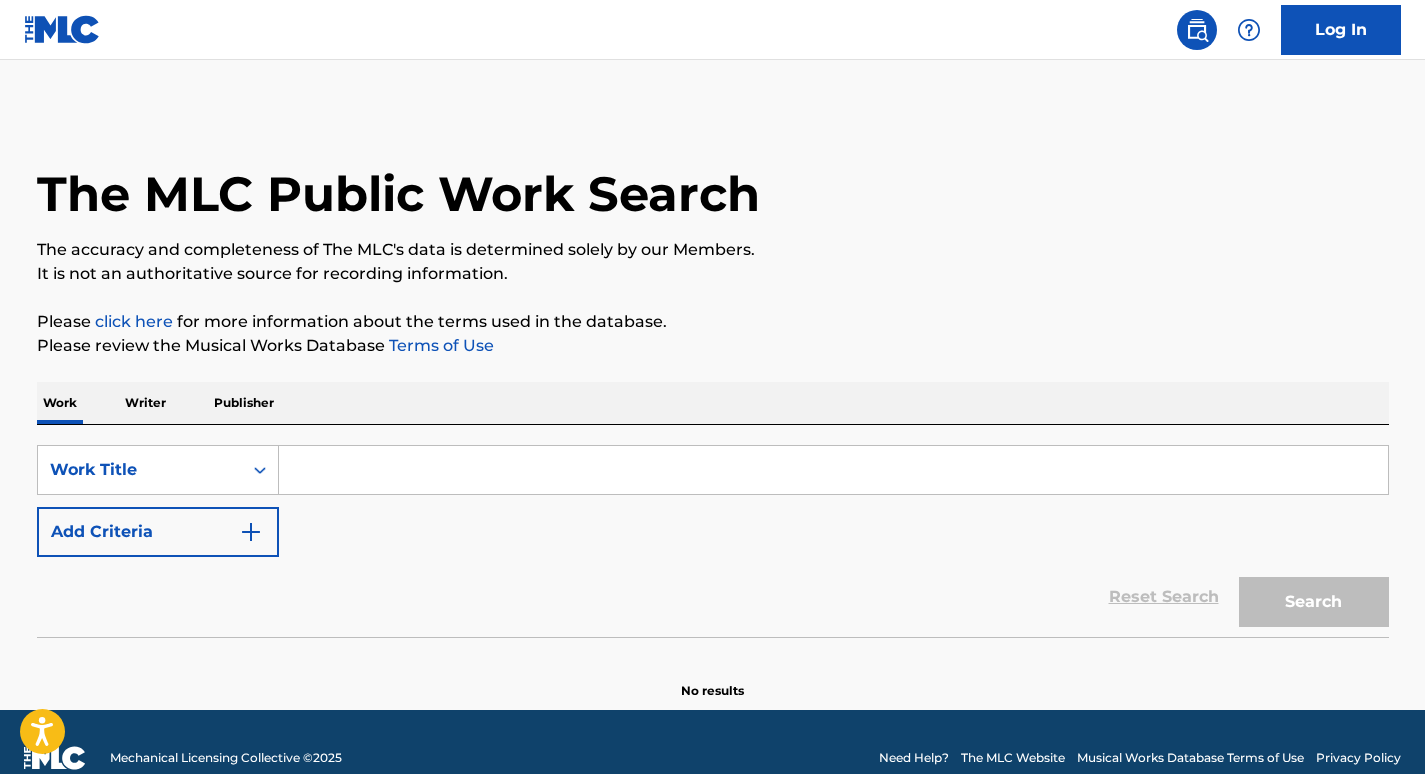 scroll, scrollTop: 0, scrollLeft: 0, axis: both 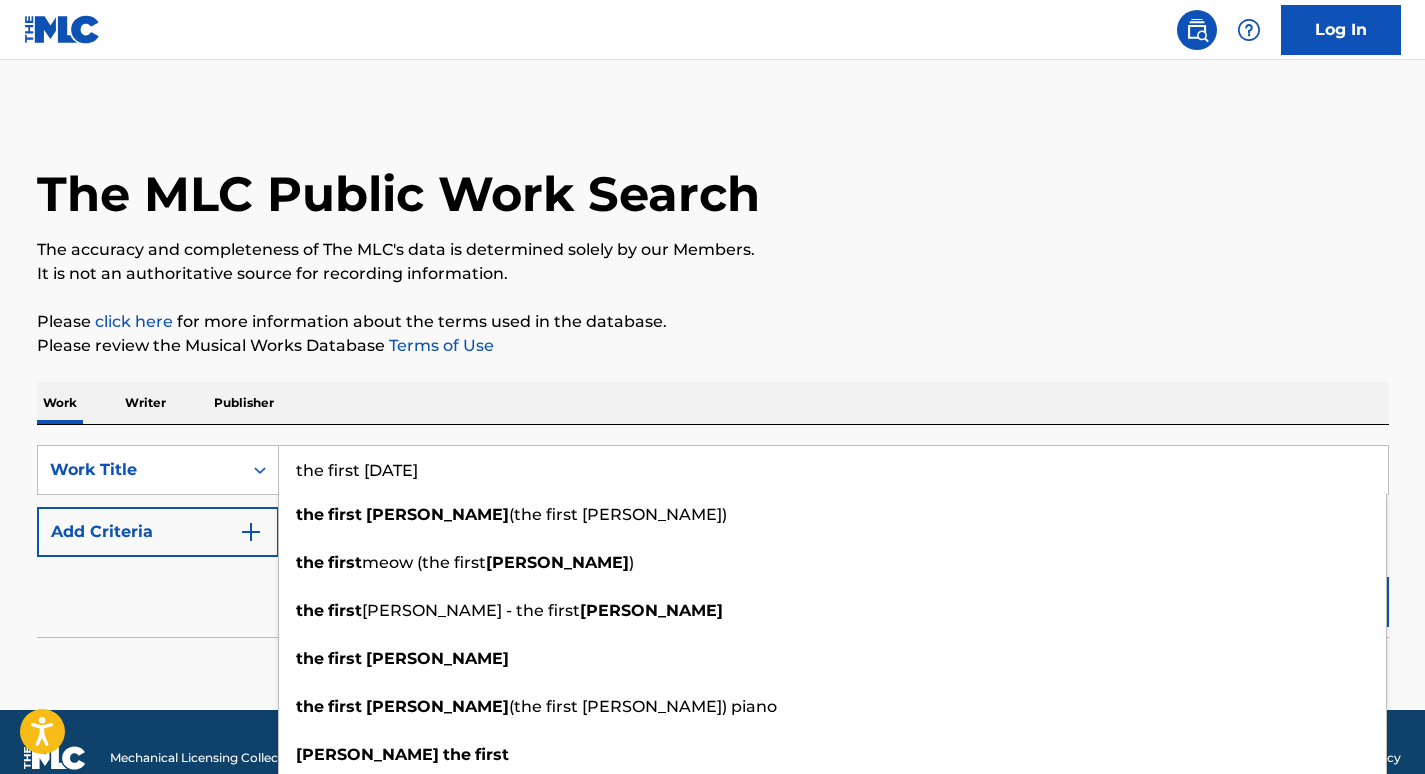 type on "the first [DATE]" 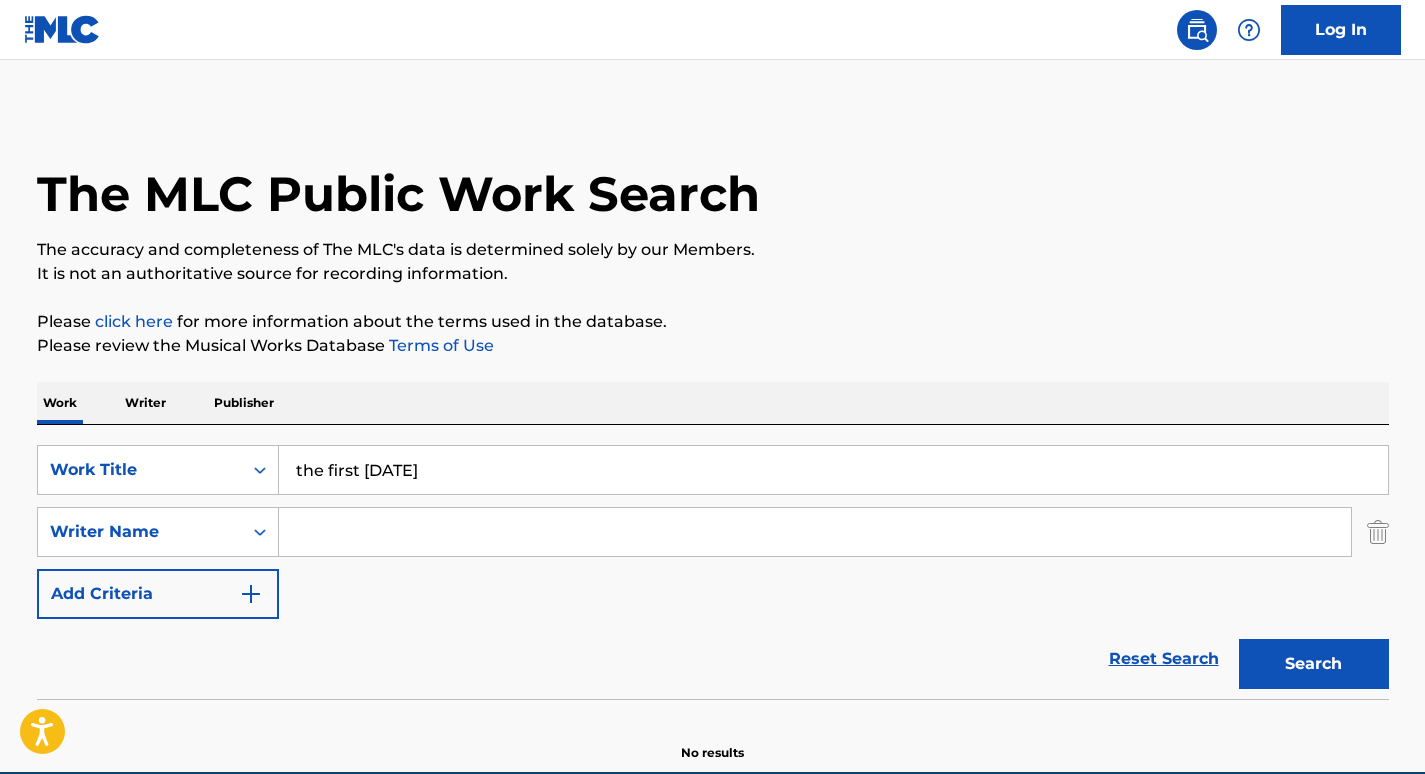 click on "SearchWithCriteria187c86eb-6349-4c92-a1d7-dd06f2110b3d Work Title the first [DATE] SearchWithCriteriad049c3fc-fc67-45e2-afb4-b444bba74773 Writer Name Add Criteria" at bounding box center (713, 532) 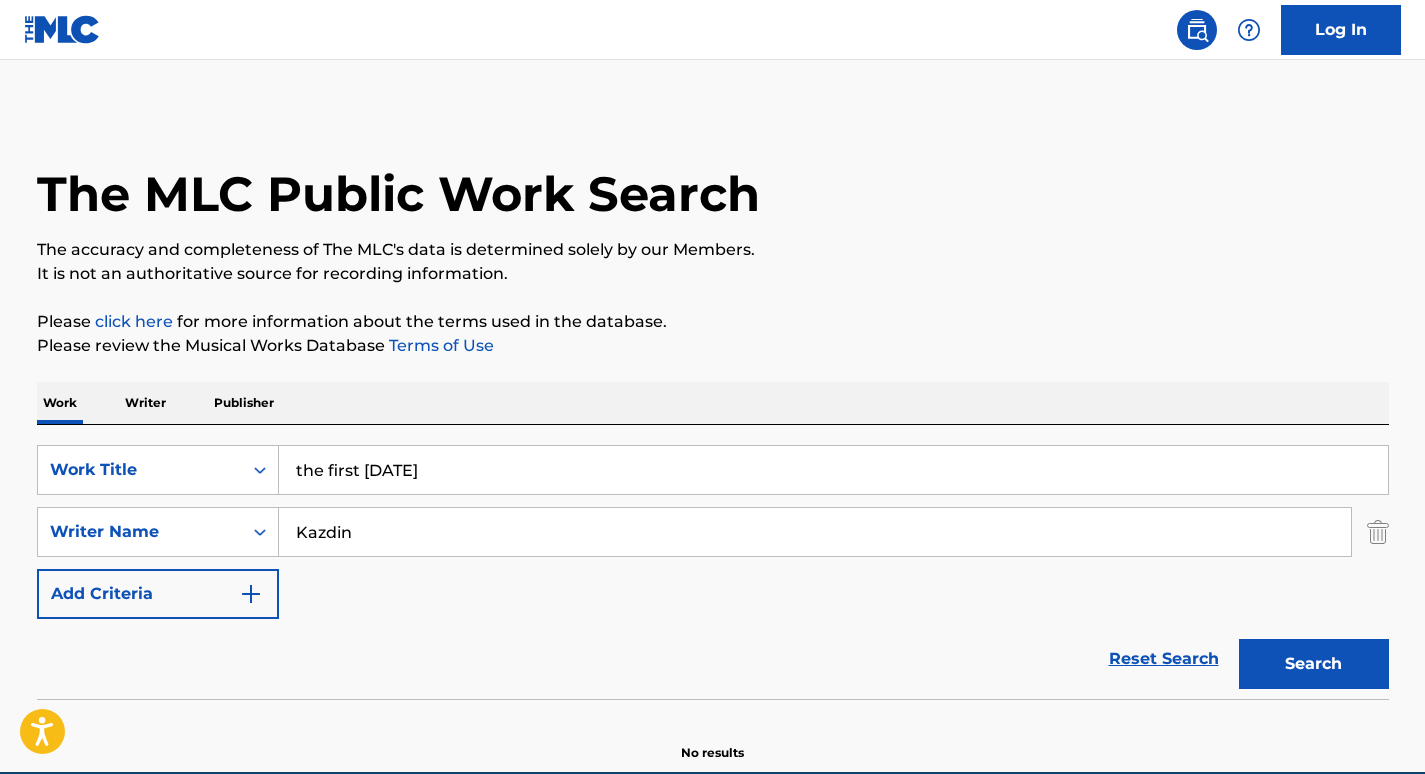 click on "Search" at bounding box center [1314, 664] 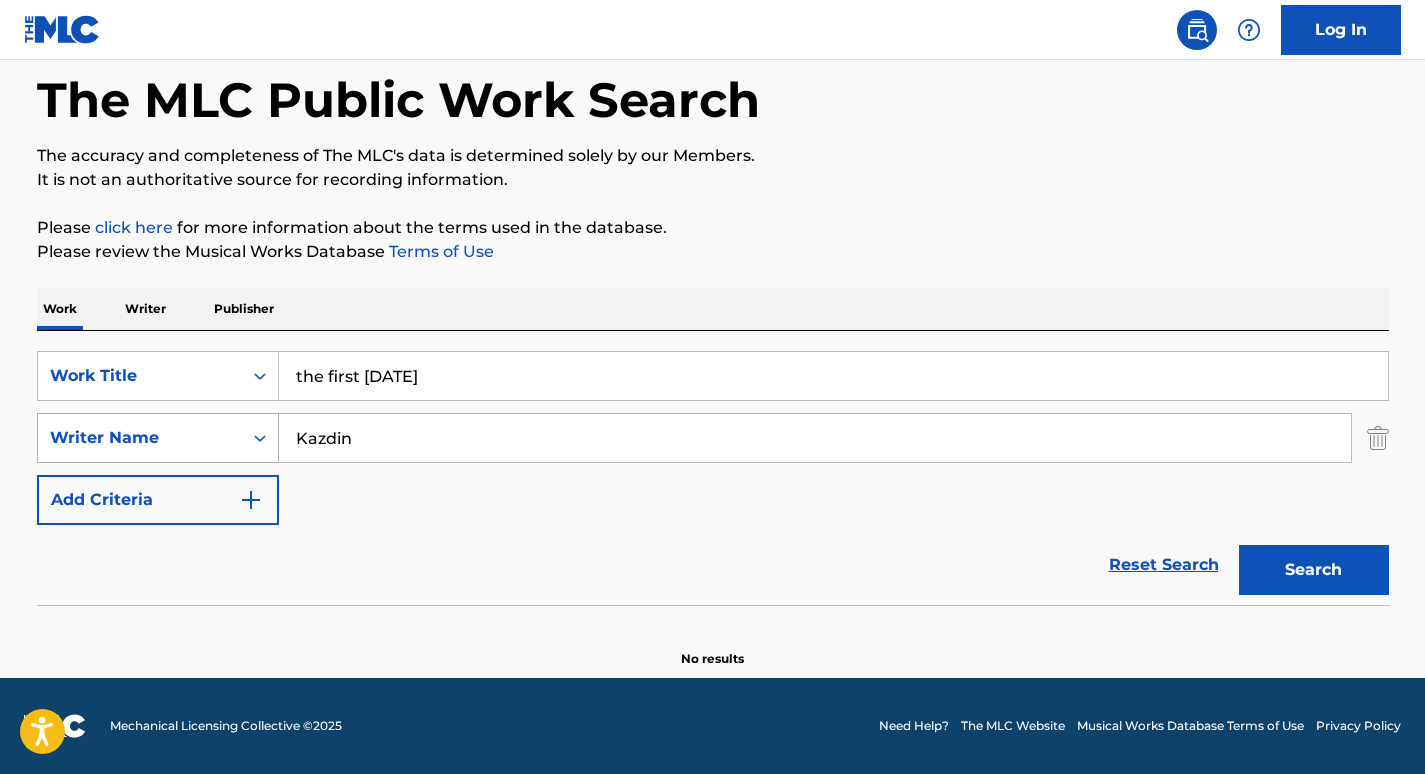 drag, startPoint x: 394, startPoint y: 427, endPoint x: 137, endPoint y: 430, distance: 257.01752 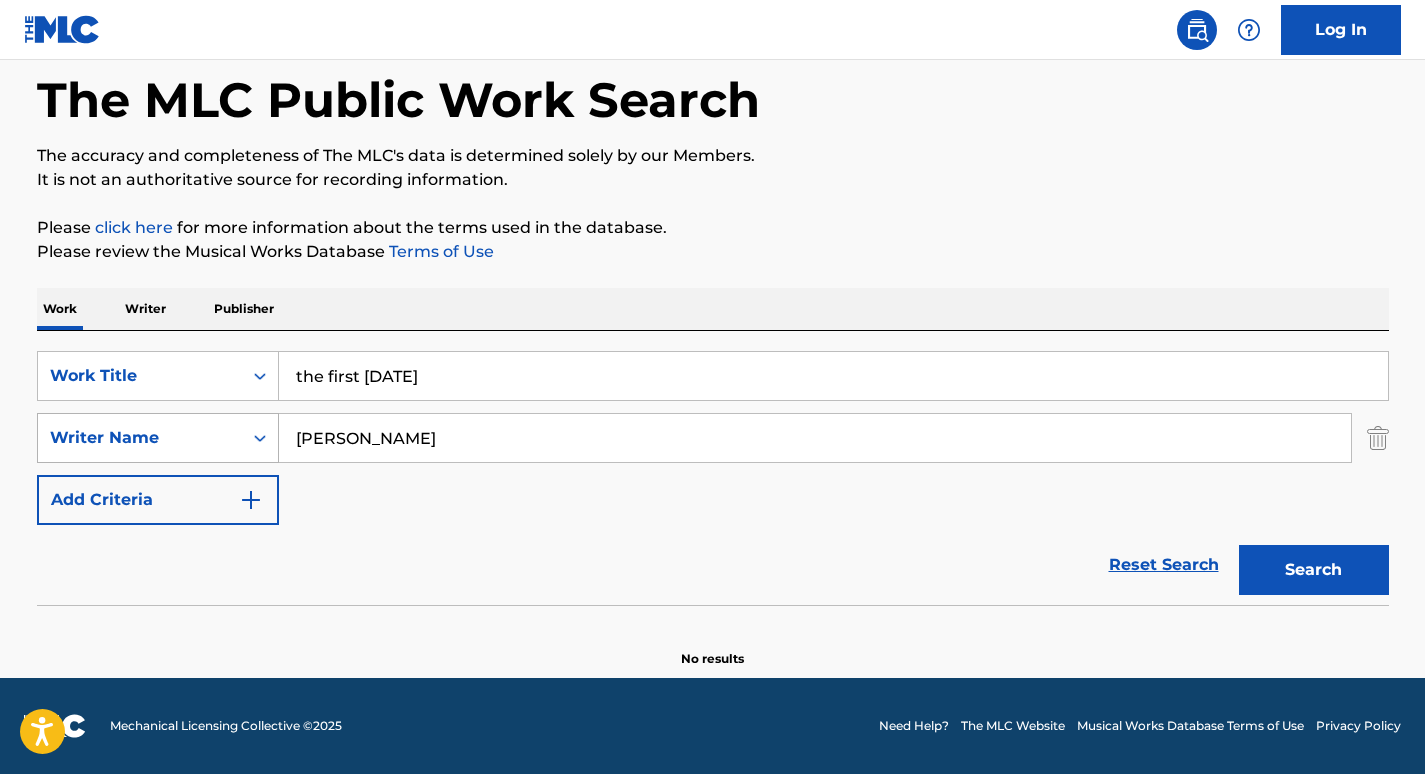 type on "[PERSON_NAME]" 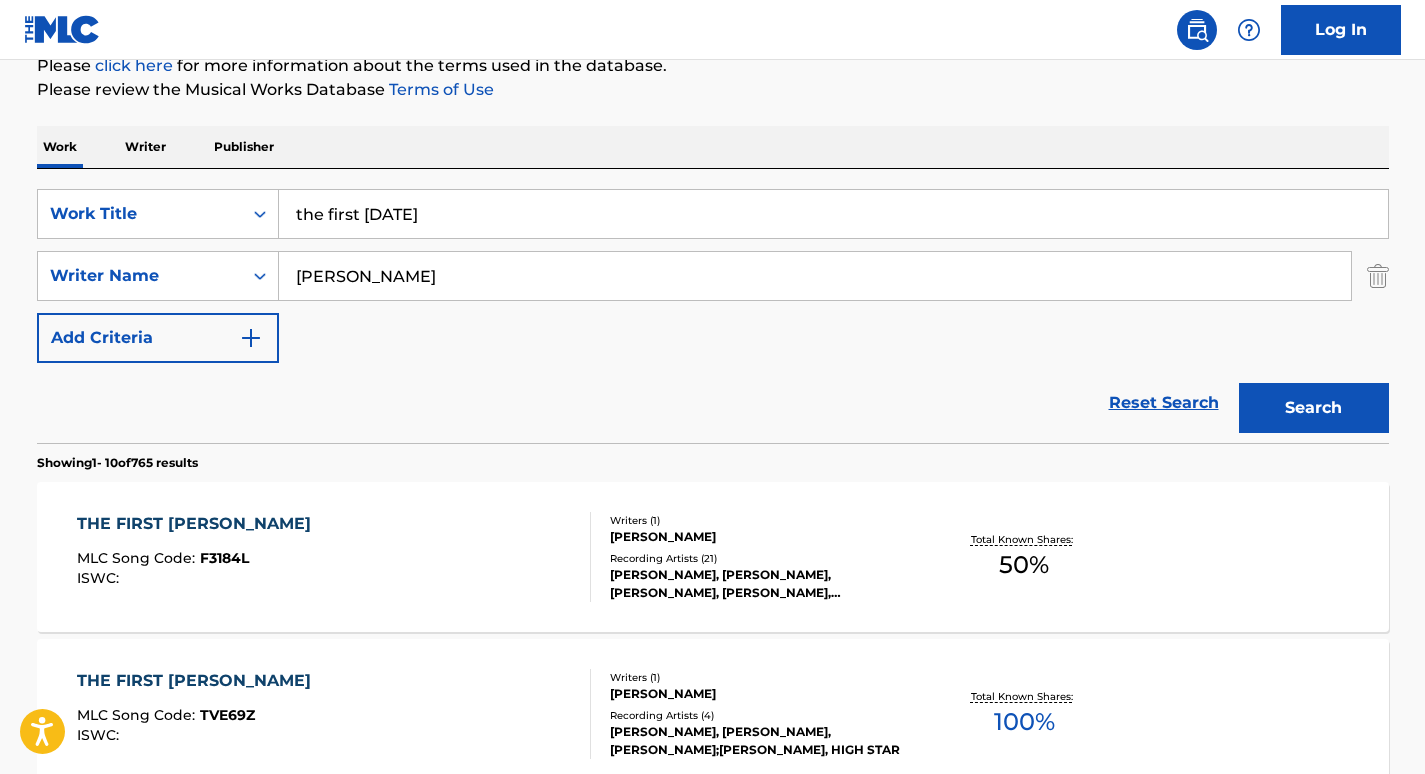 scroll, scrollTop: 254, scrollLeft: 0, axis: vertical 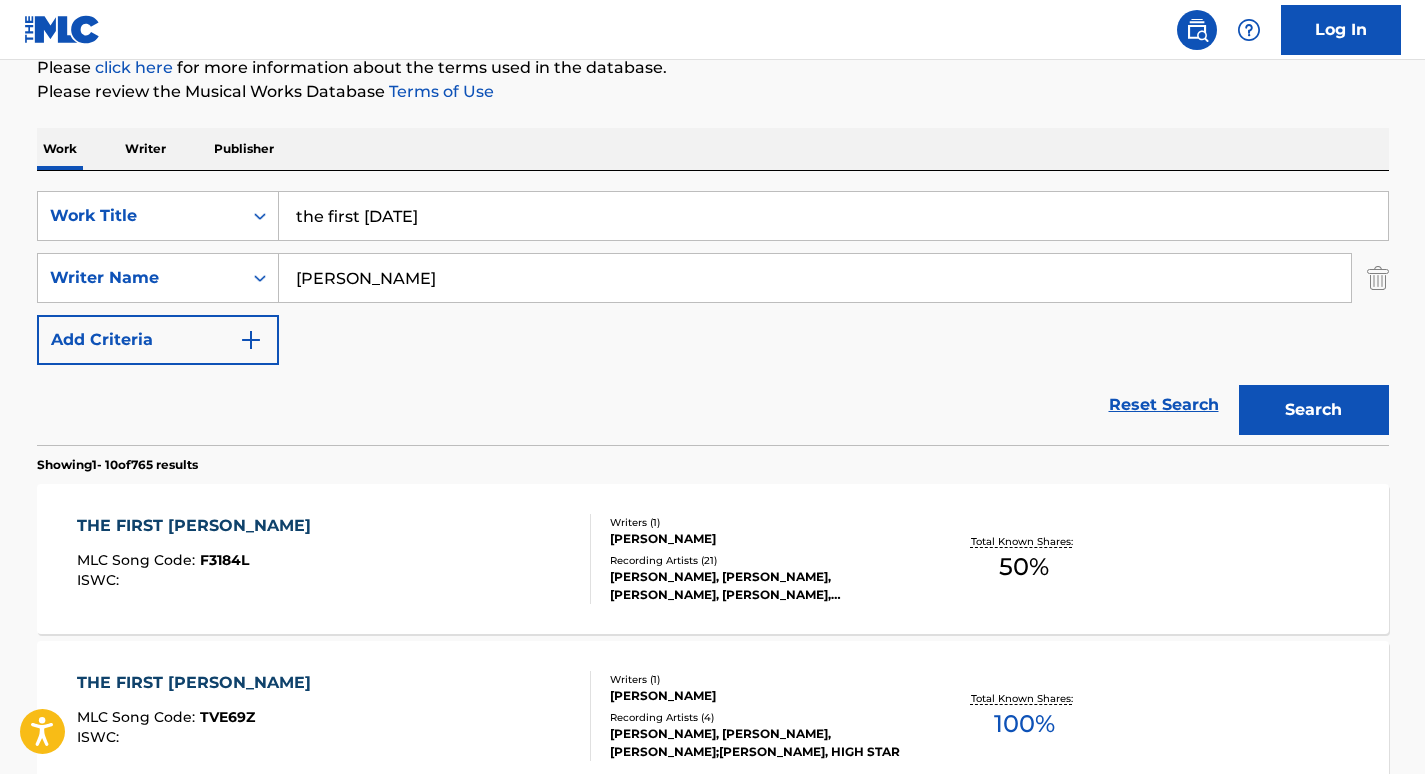 click on "the first [DATE]" at bounding box center [833, 216] 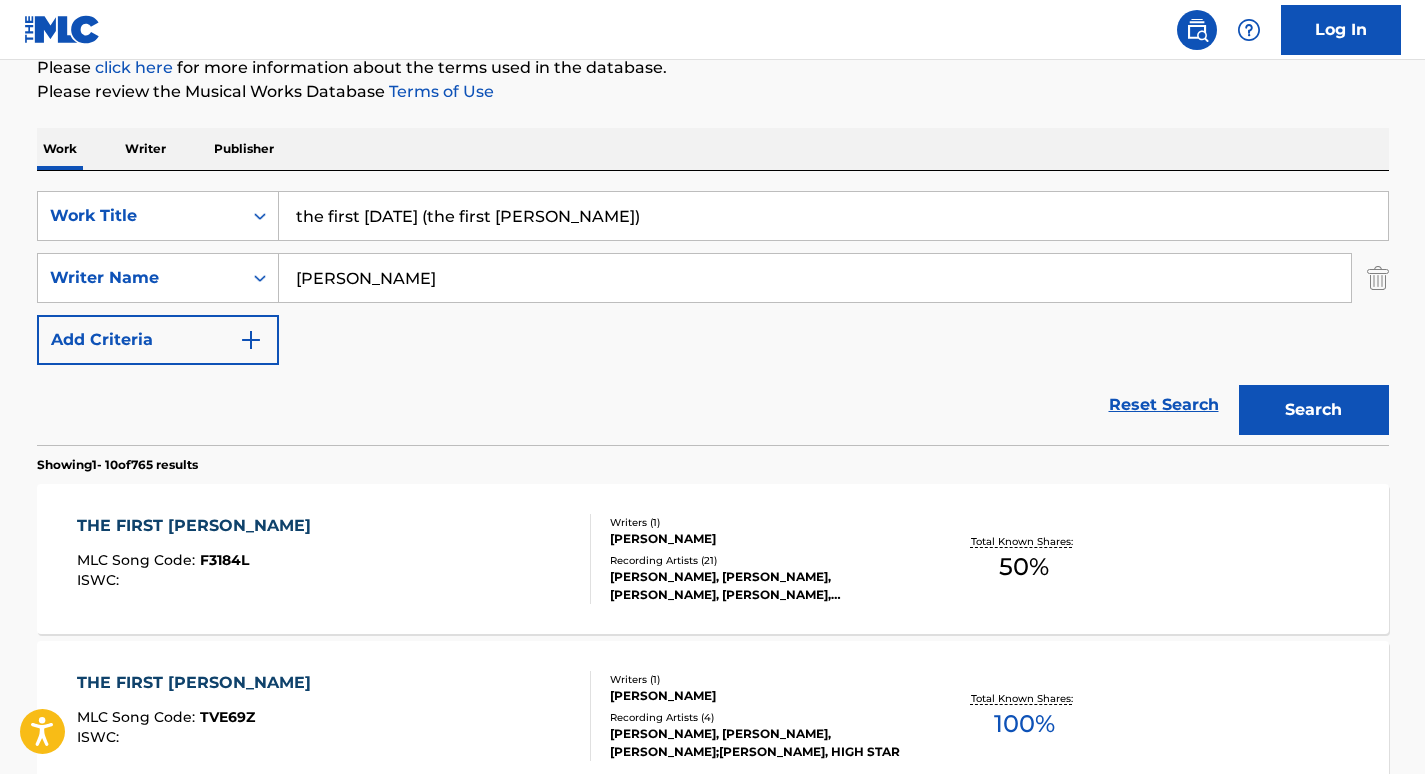 drag, startPoint x: 563, startPoint y: 213, endPoint x: 381, endPoint y: 217, distance: 182.04395 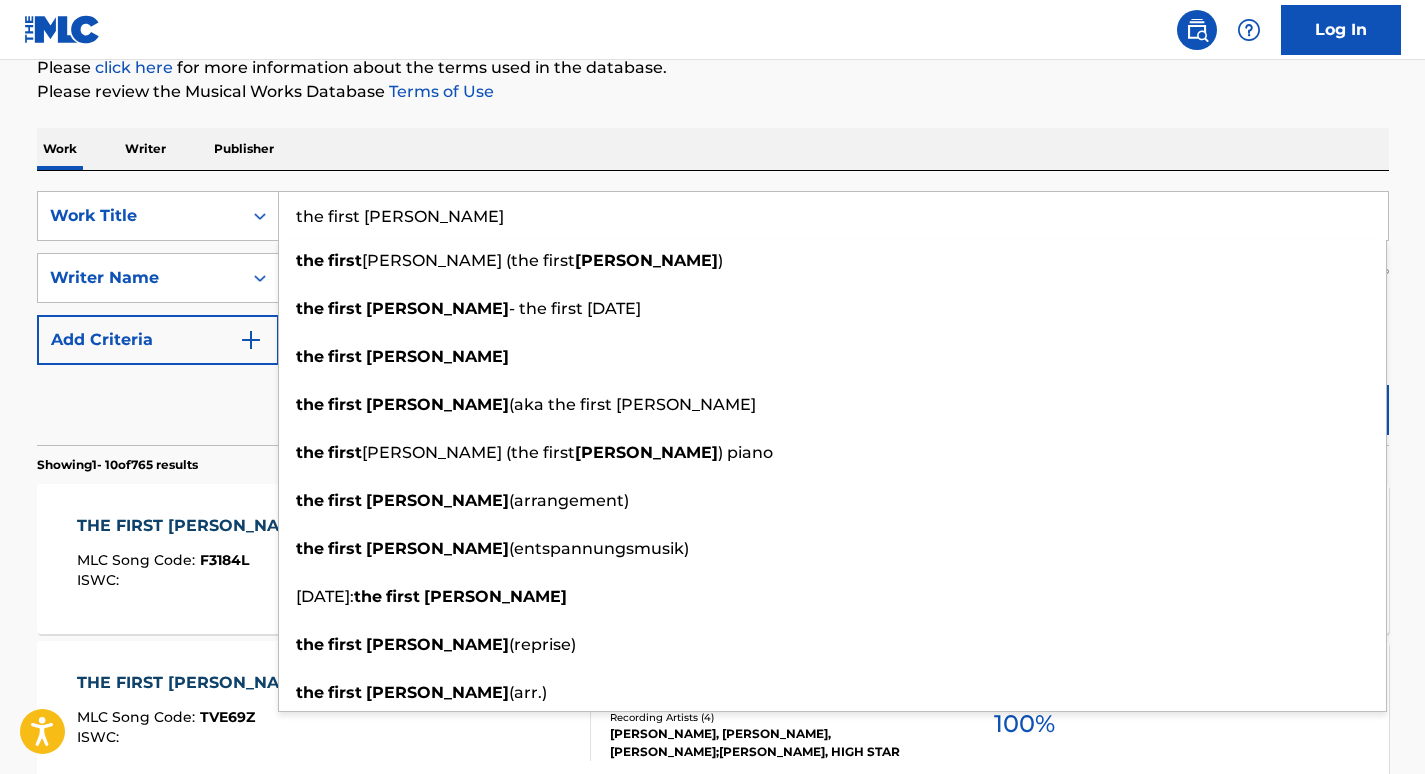 type on "the first [PERSON_NAME]" 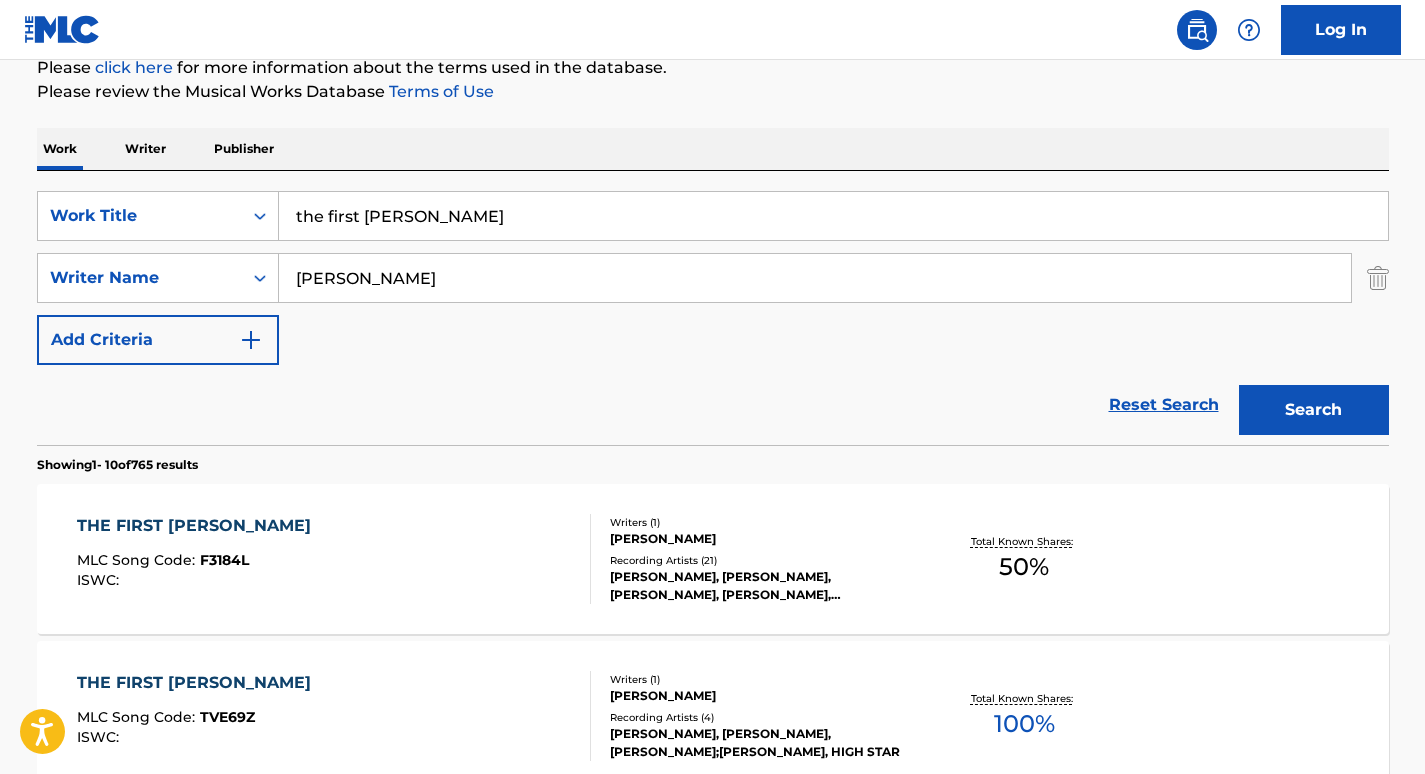 click on "Reset Search Search" at bounding box center [713, 405] 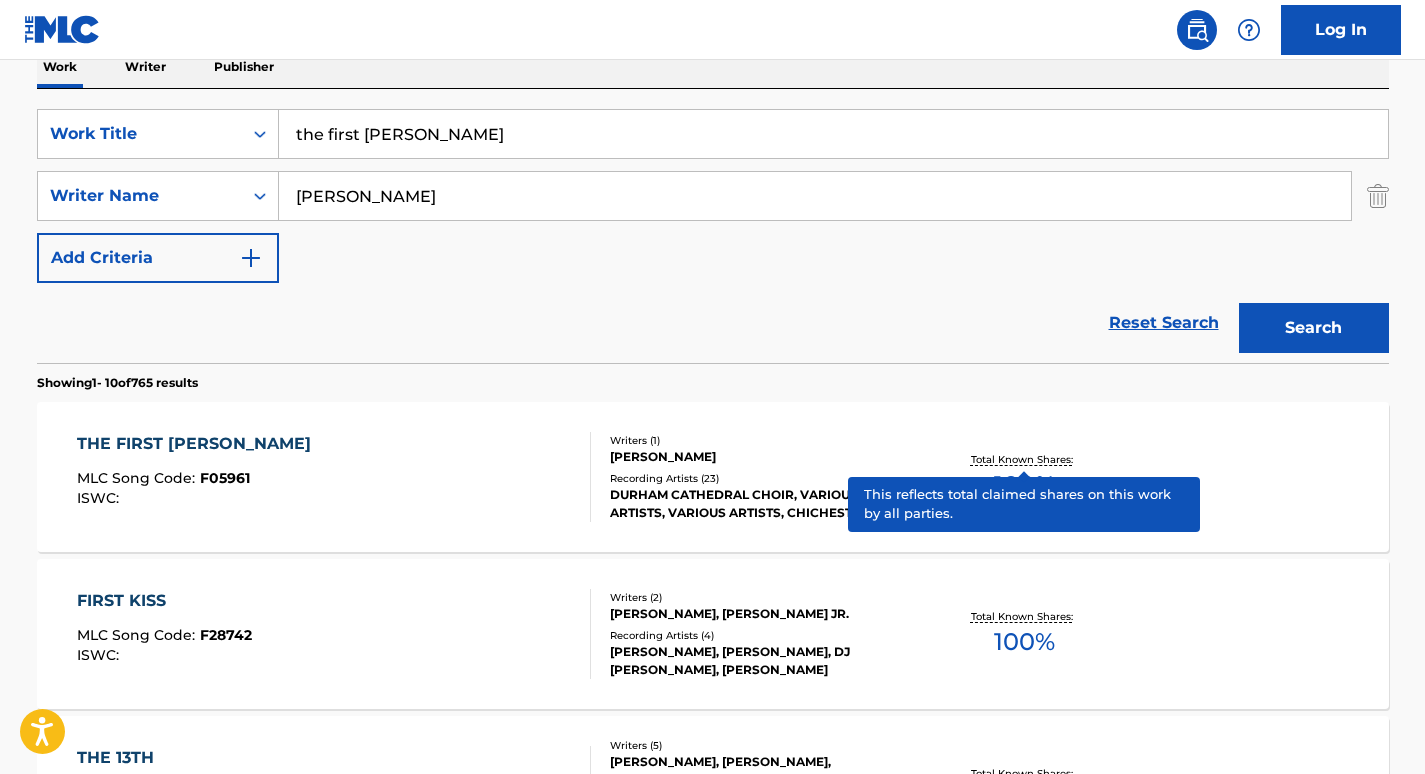 scroll, scrollTop: 338, scrollLeft: 0, axis: vertical 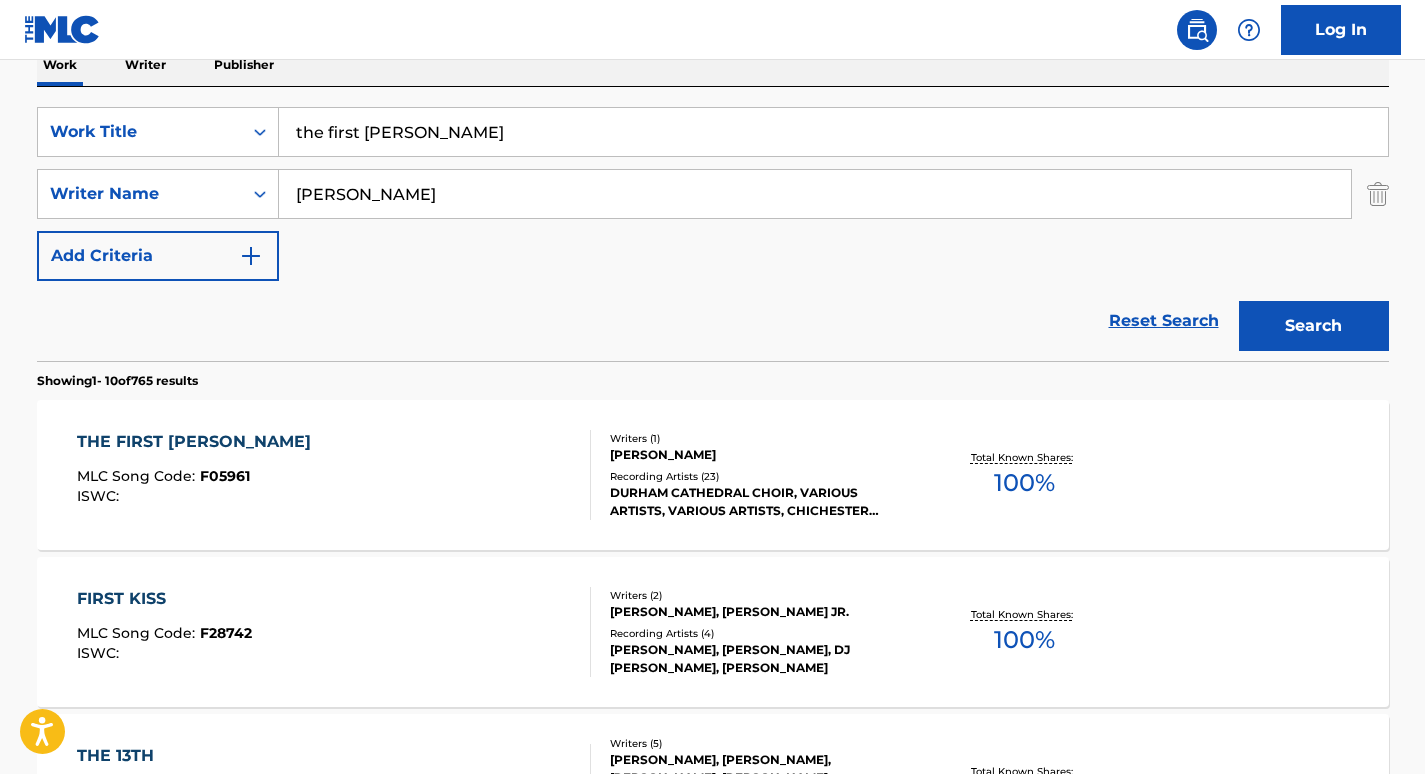 click on "THE FIRST [PERSON_NAME]" at bounding box center (199, 442) 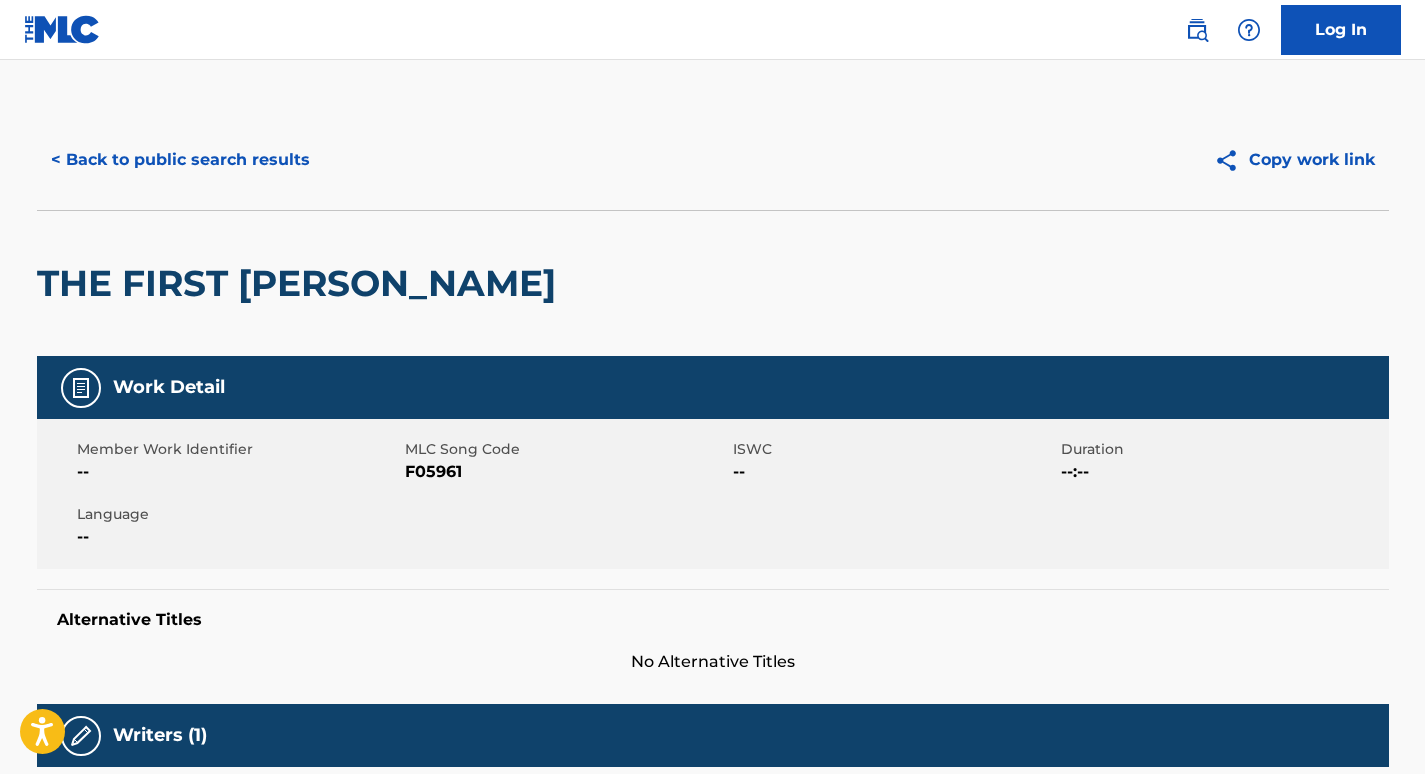 click on "F05961" at bounding box center (566, 472) 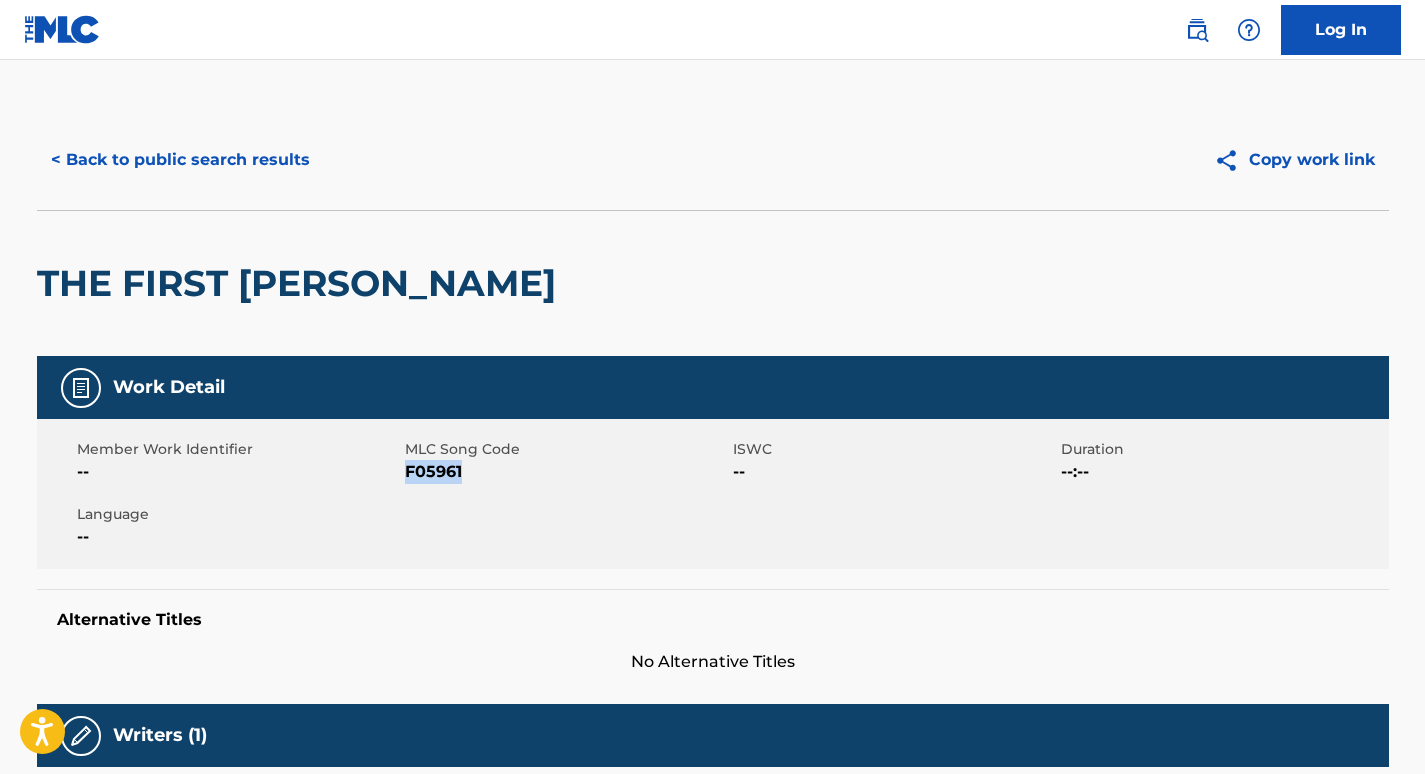 click on "F05961" at bounding box center [566, 472] 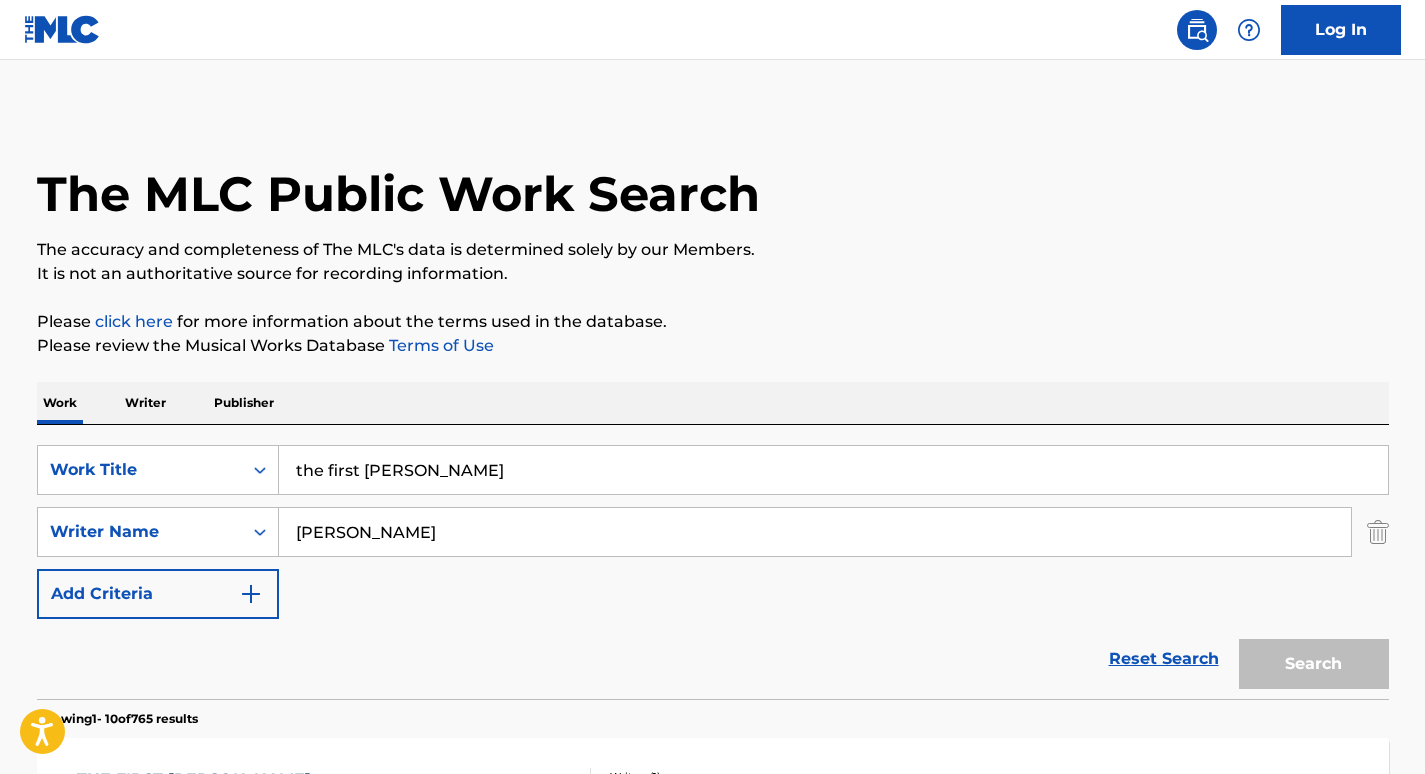 scroll, scrollTop: 338, scrollLeft: 0, axis: vertical 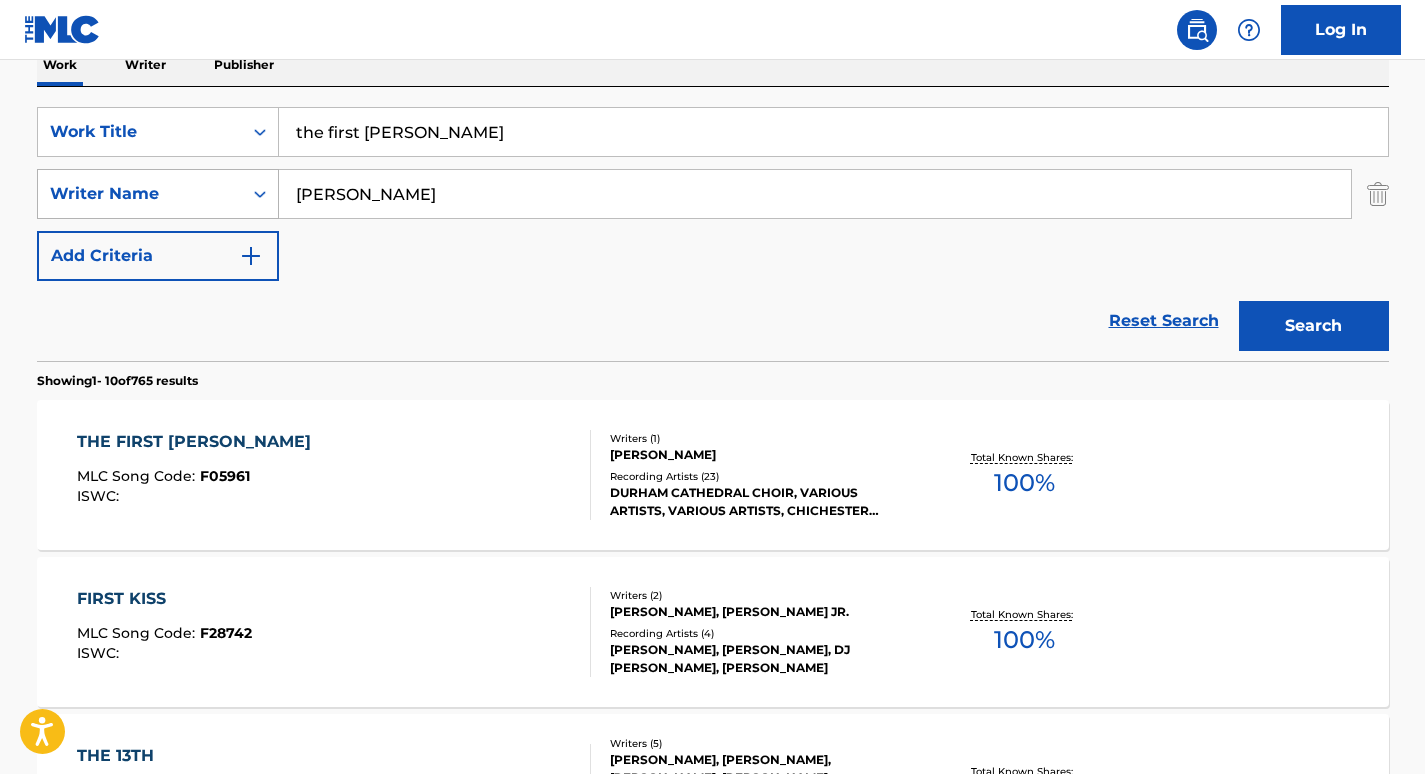 drag, startPoint x: 409, startPoint y: 199, endPoint x: 174, endPoint y: 199, distance: 235 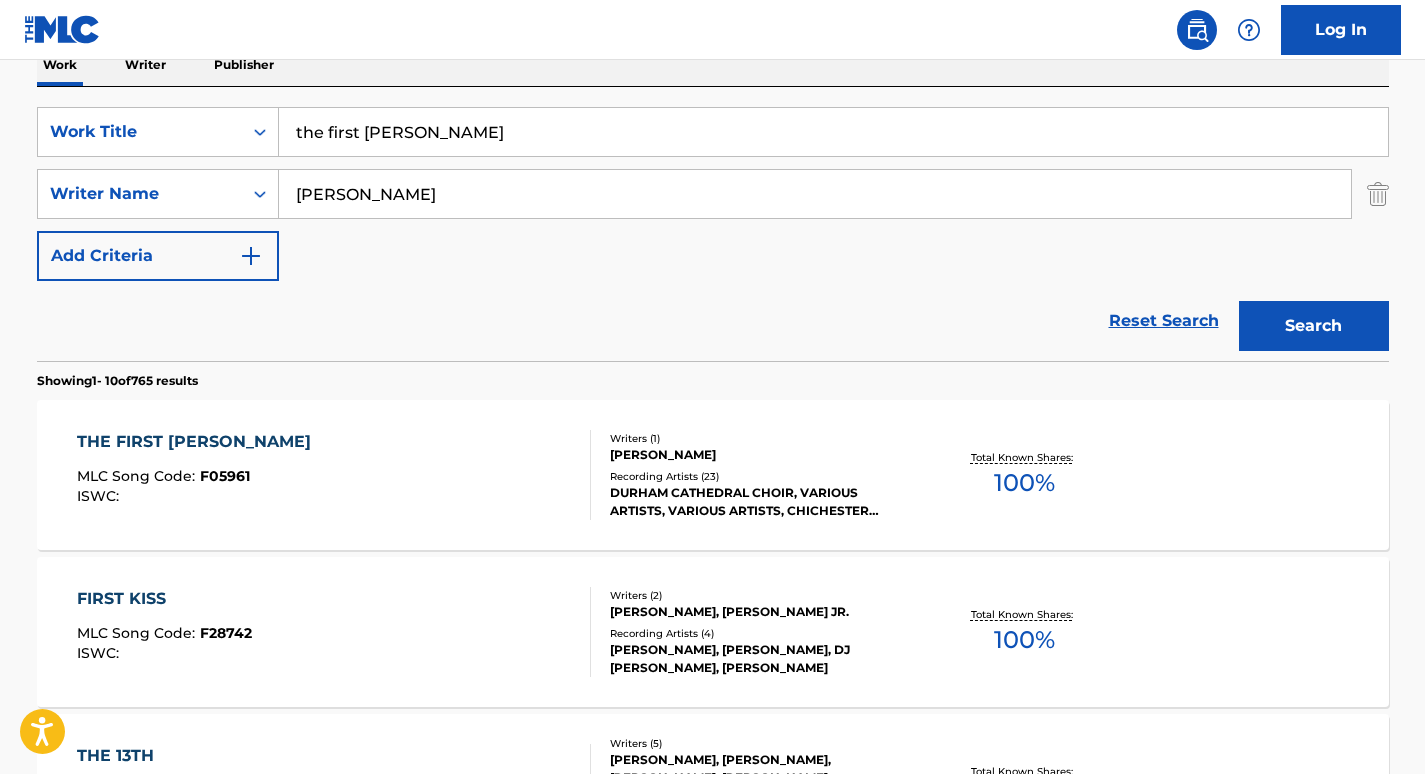 type on "[PERSON_NAME]" 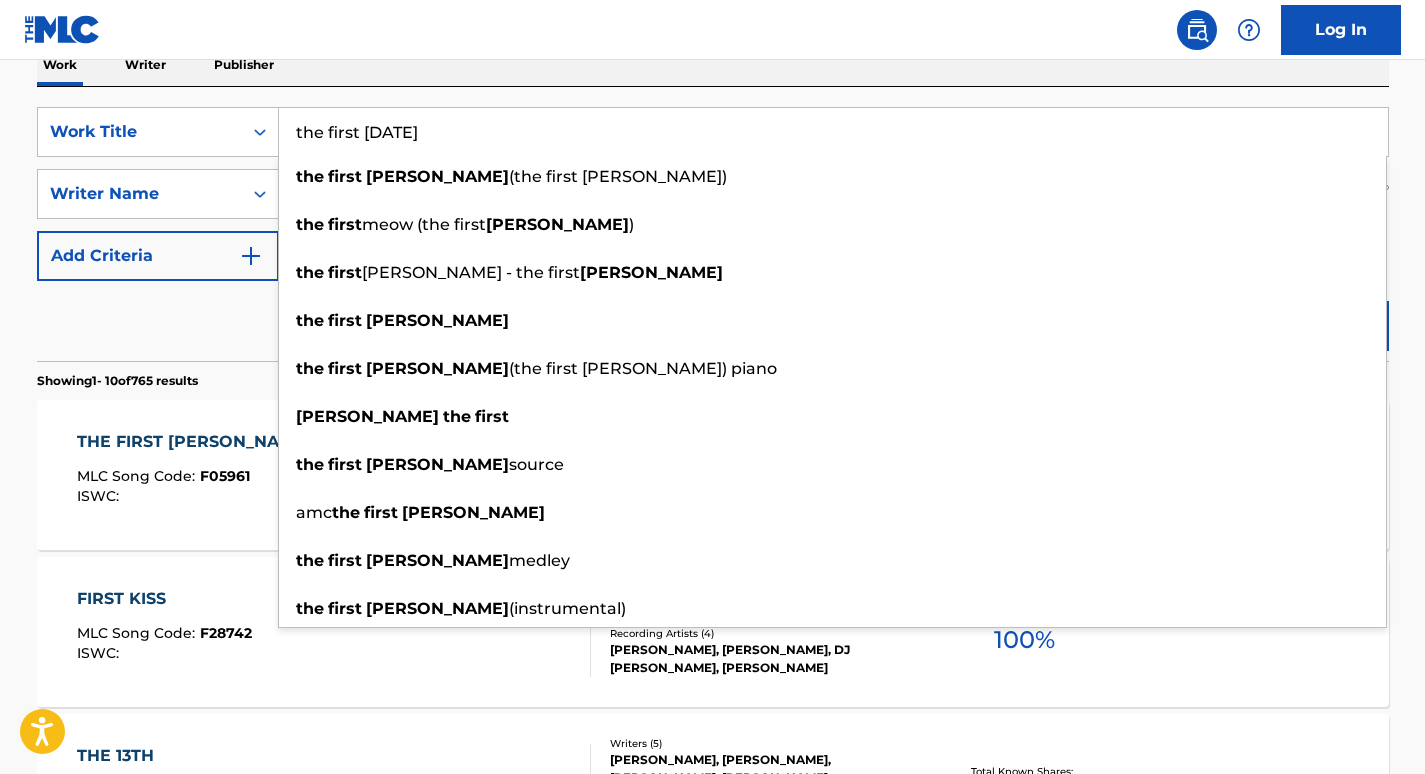 type on "the first [DATE]" 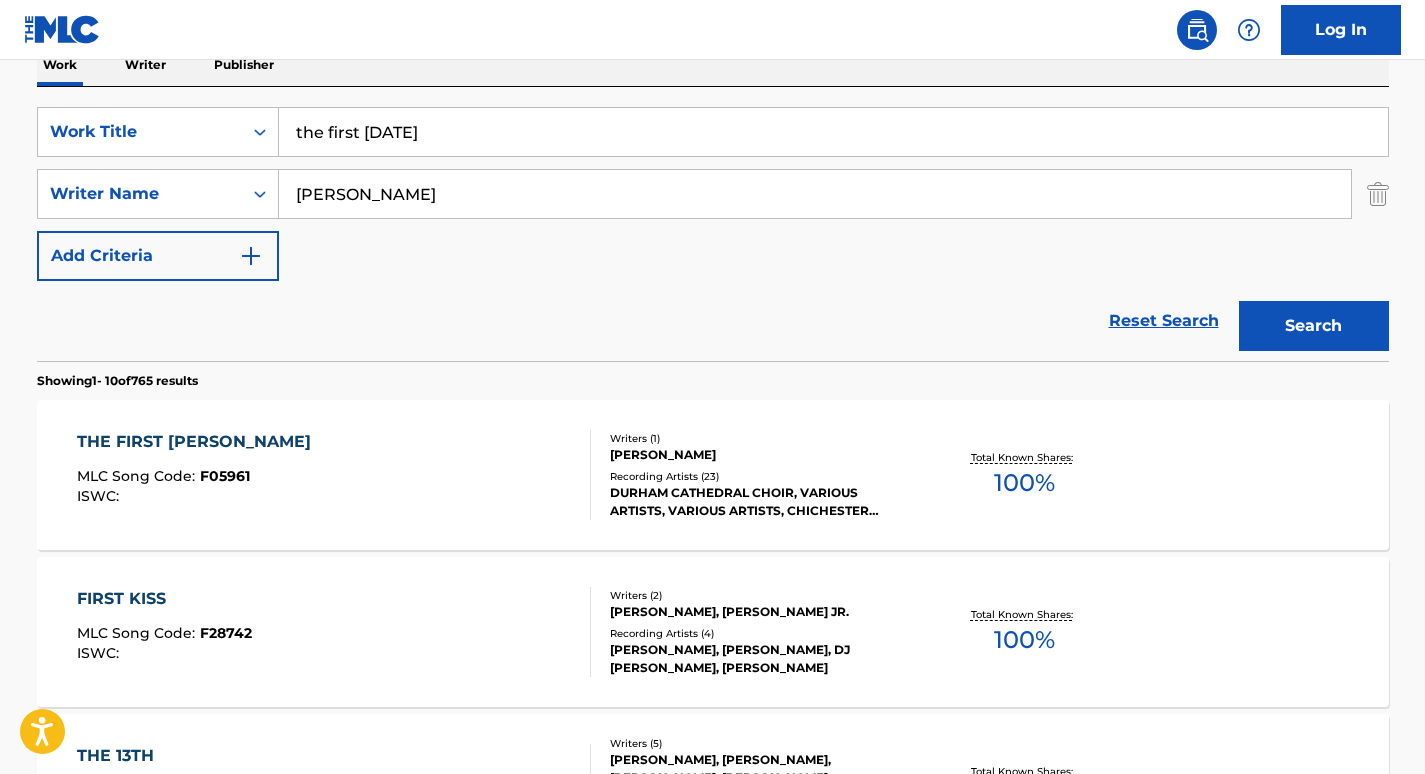 click on "Reset Search Search" at bounding box center [713, 321] 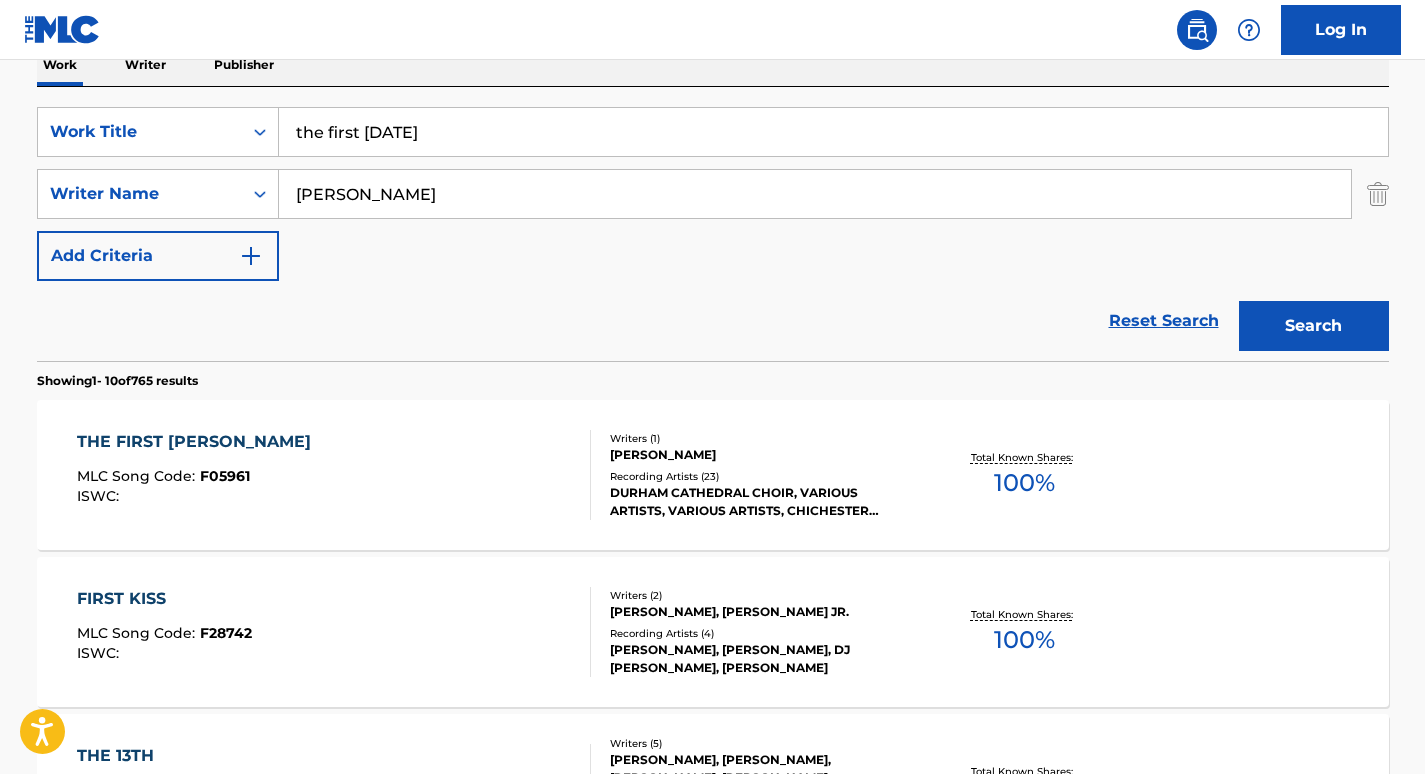 click on "Search" at bounding box center [1314, 326] 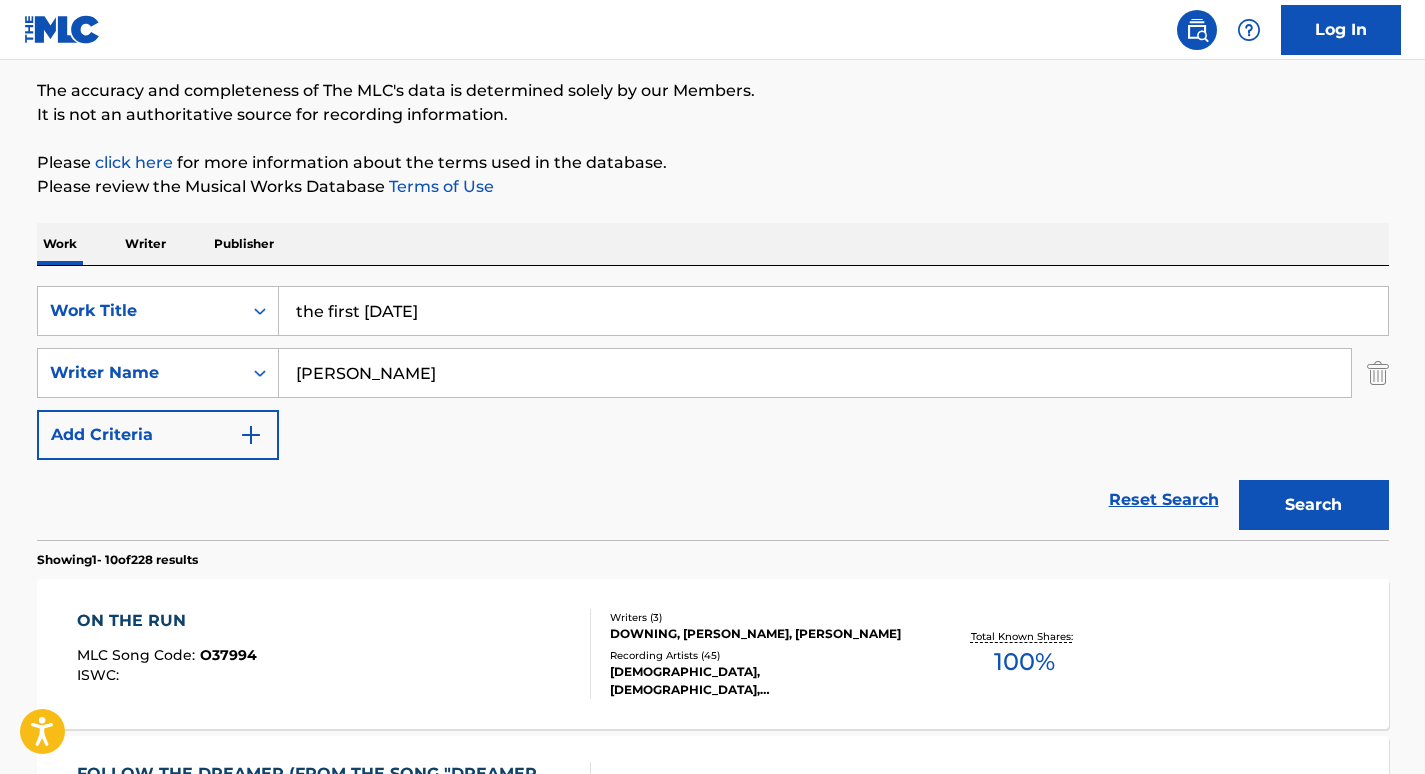 scroll, scrollTop: 338, scrollLeft: 0, axis: vertical 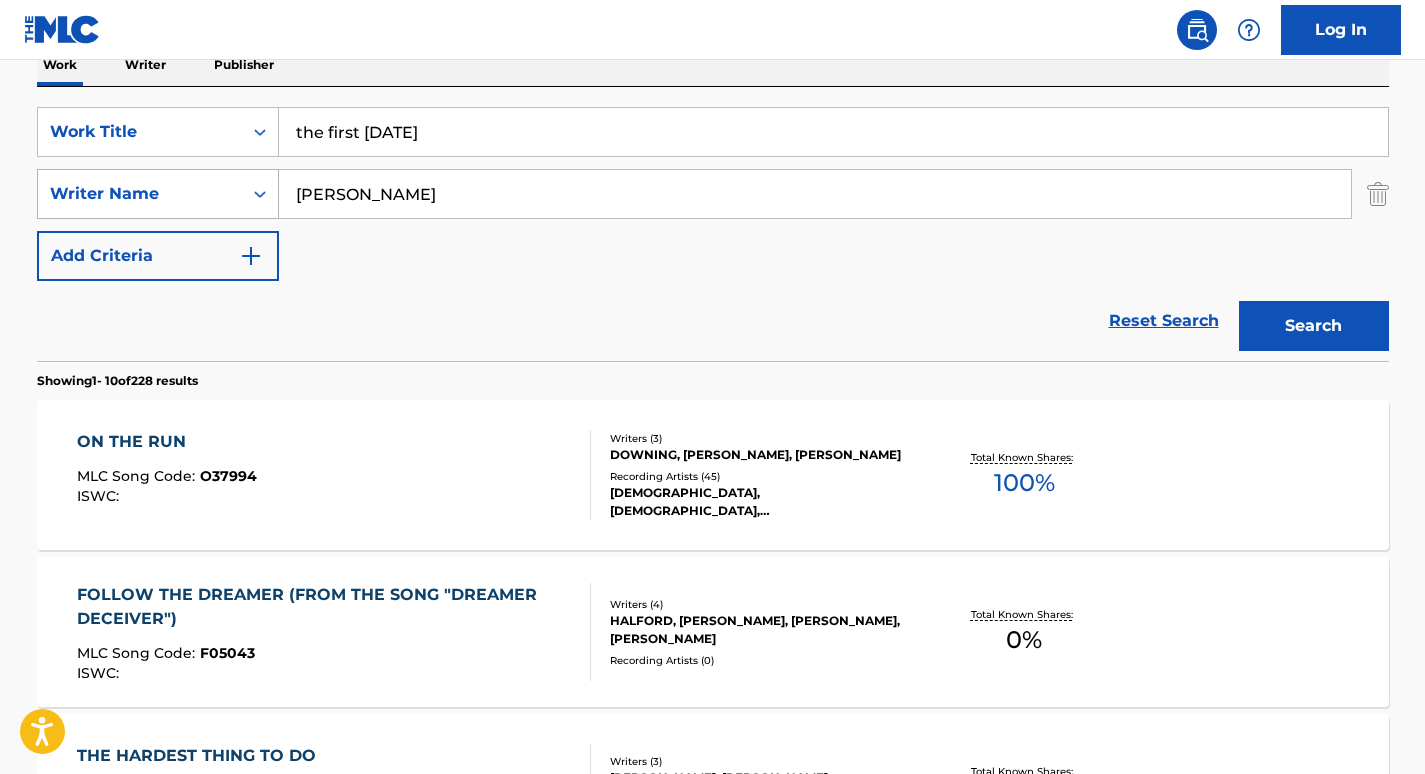drag, startPoint x: 398, startPoint y: 195, endPoint x: 110, endPoint y: 194, distance: 288.00174 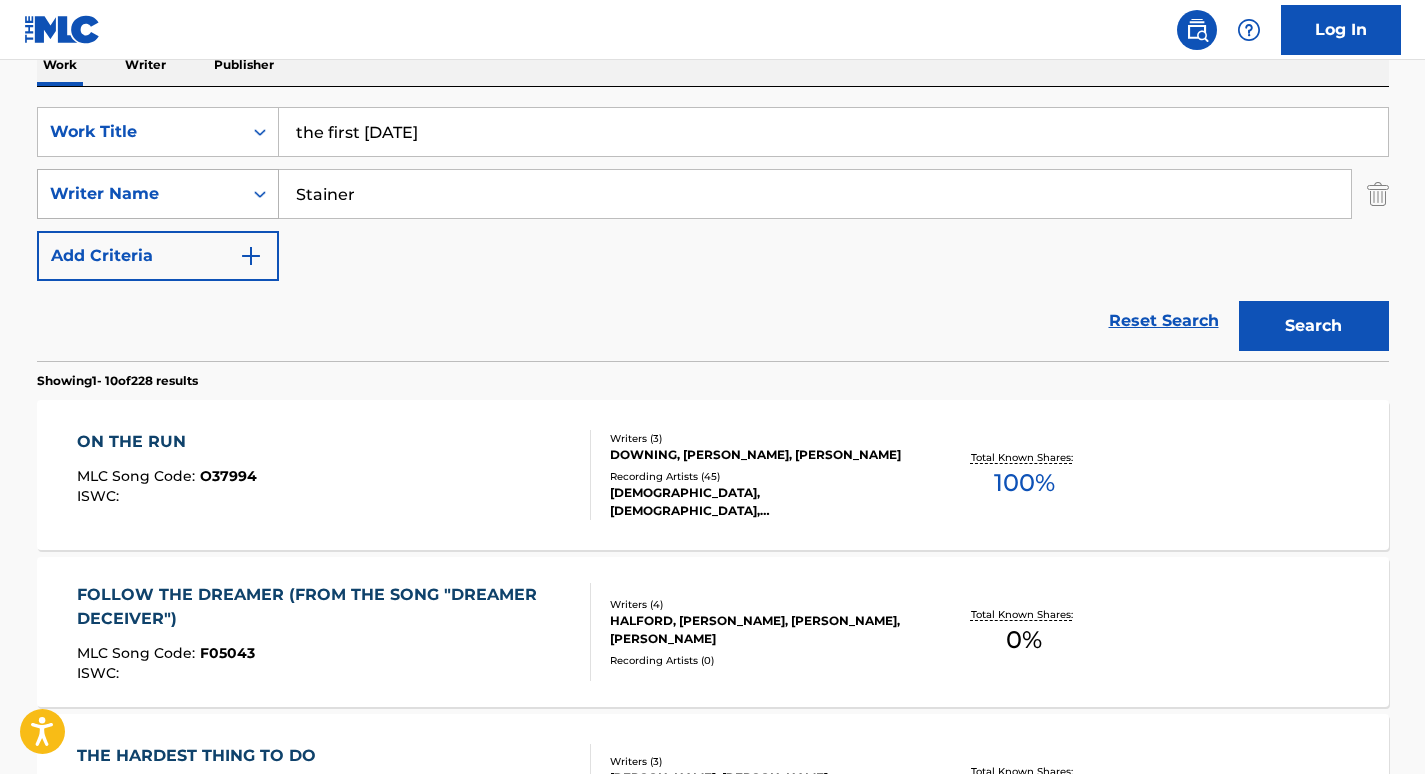 type on "Stainer" 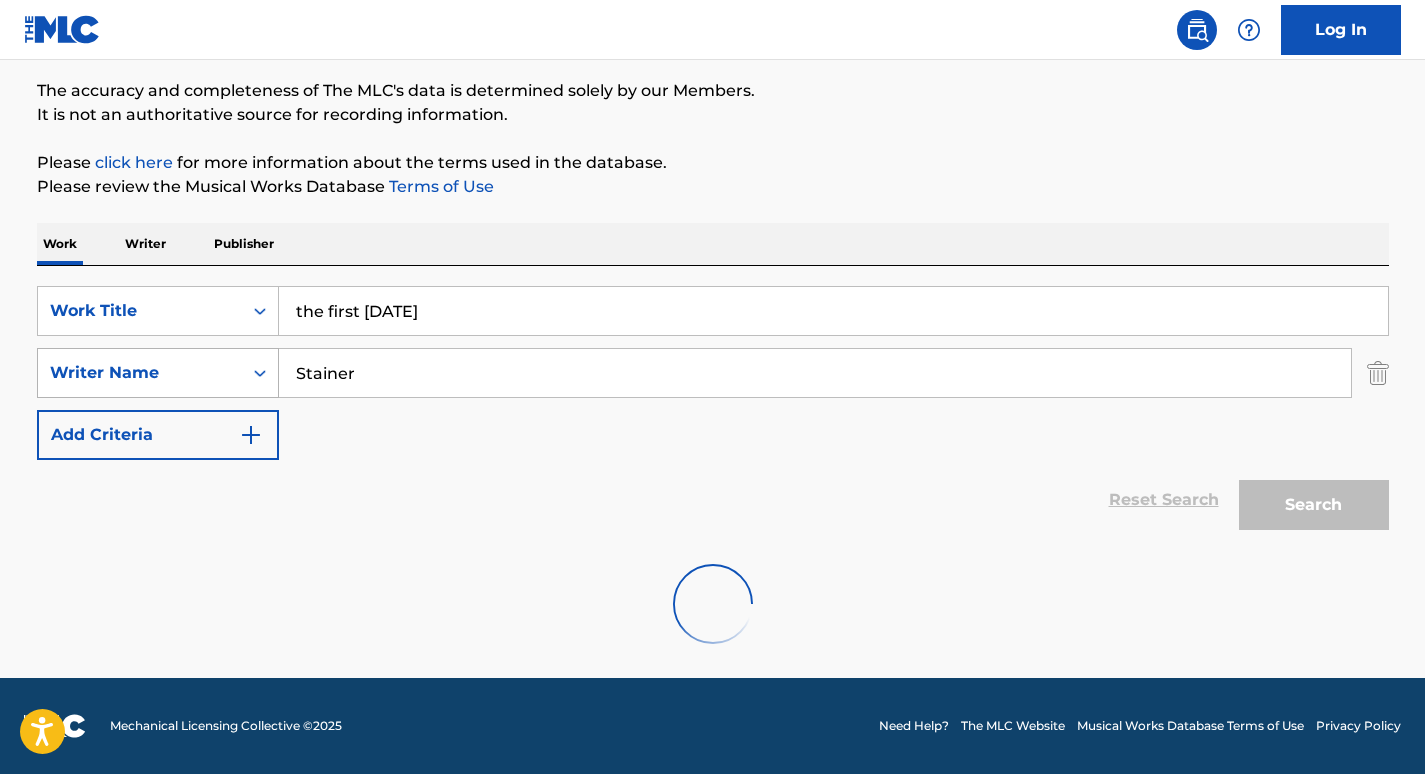 scroll, scrollTop: 338, scrollLeft: 0, axis: vertical 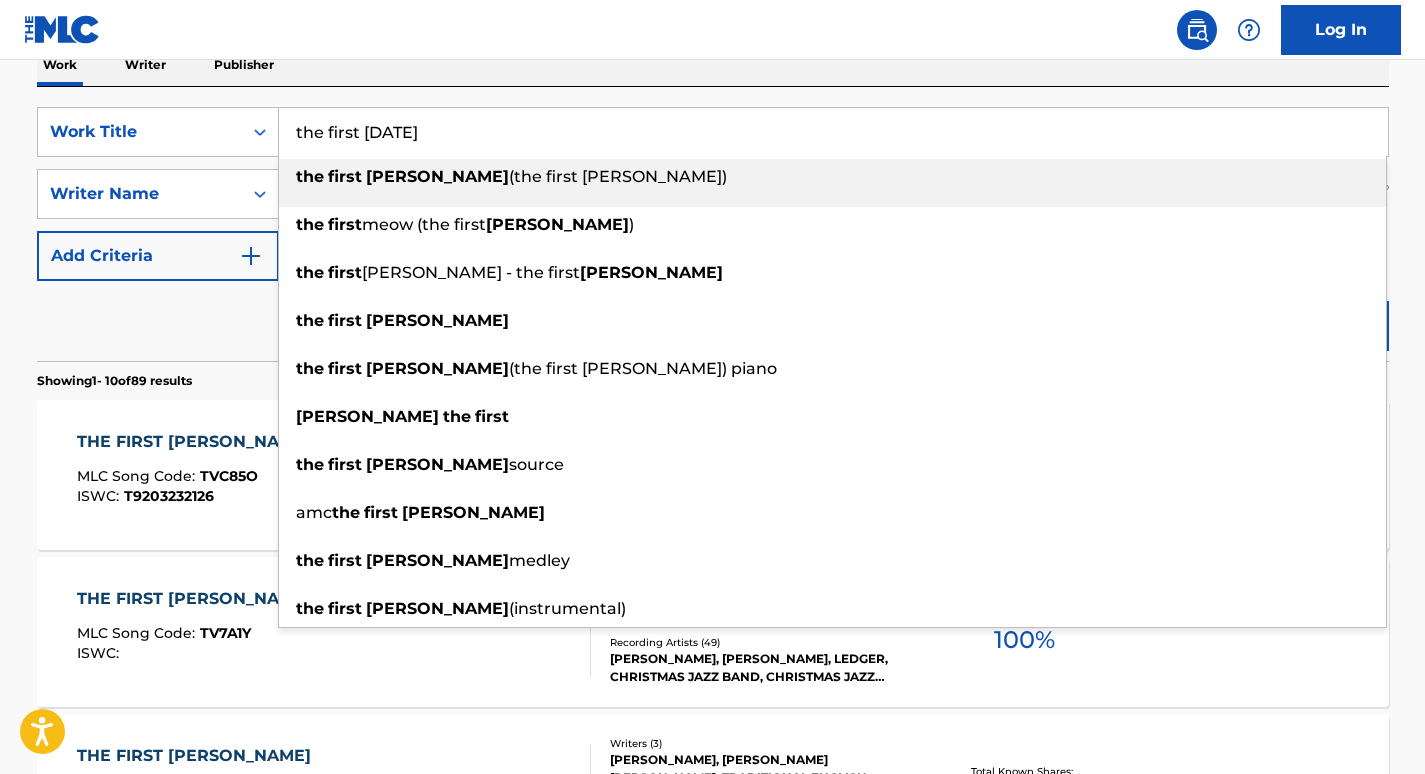 drag, startPoint x: 402, startPoint y: 127, endPoint x: 381, endPoint y: 127, distance: 21 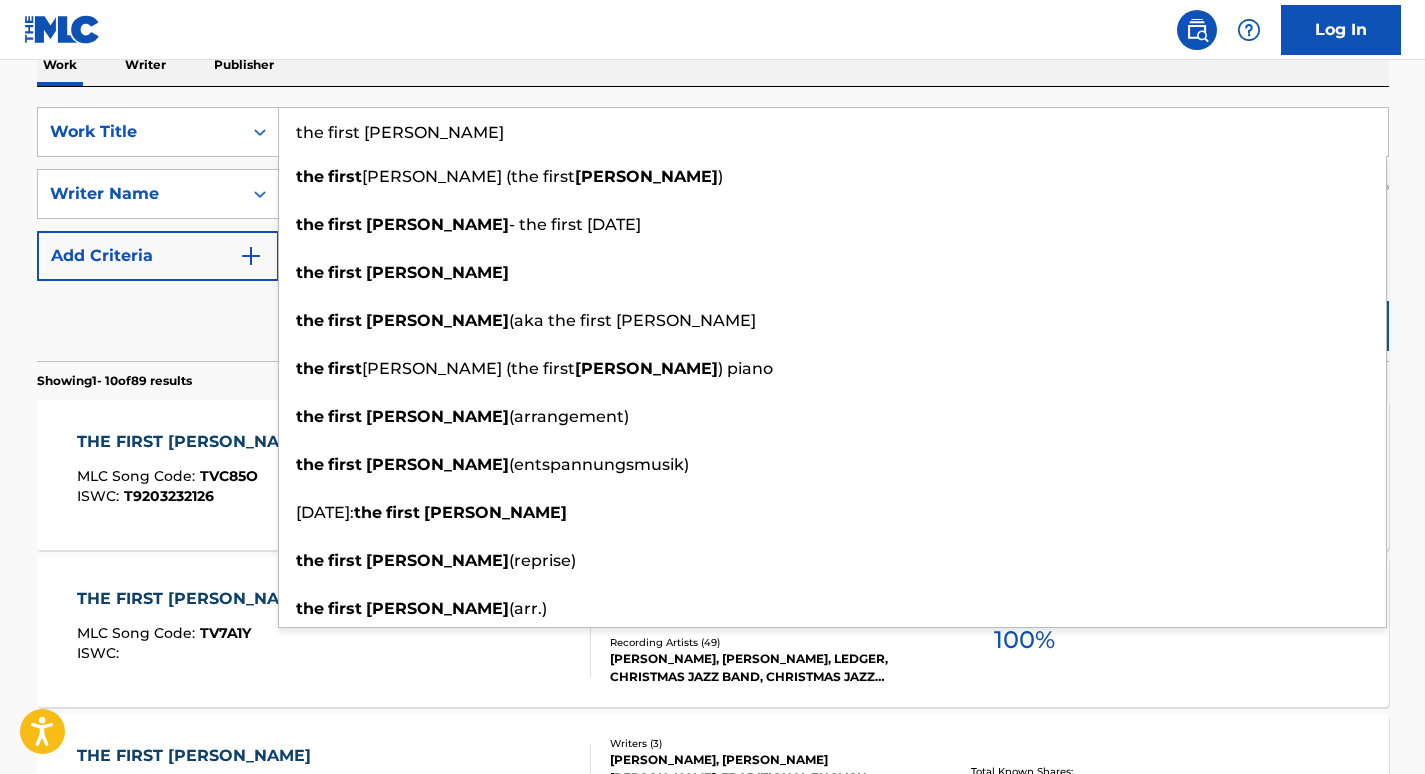 type on "the first [PERSON_NAME]" 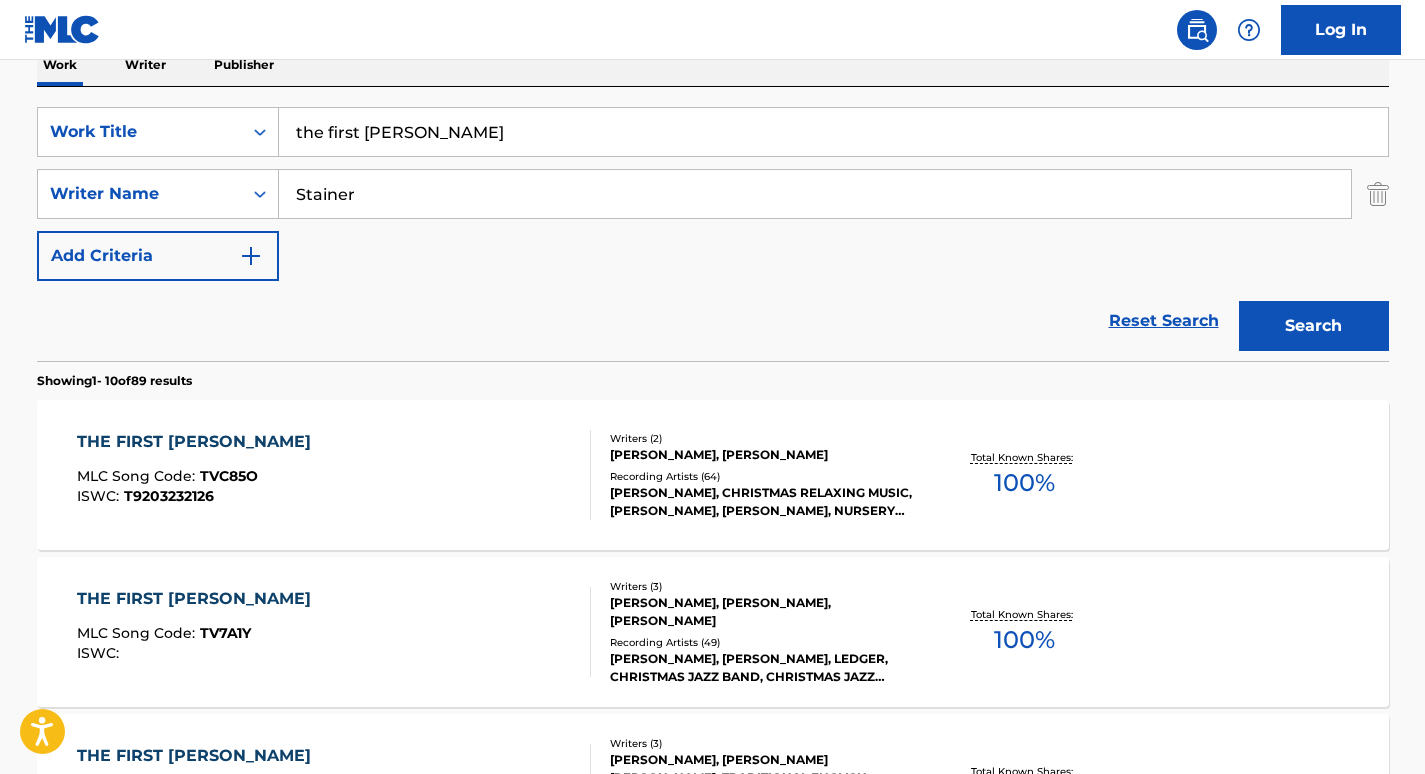 click on "Search" at bounding box center (1314, 326) 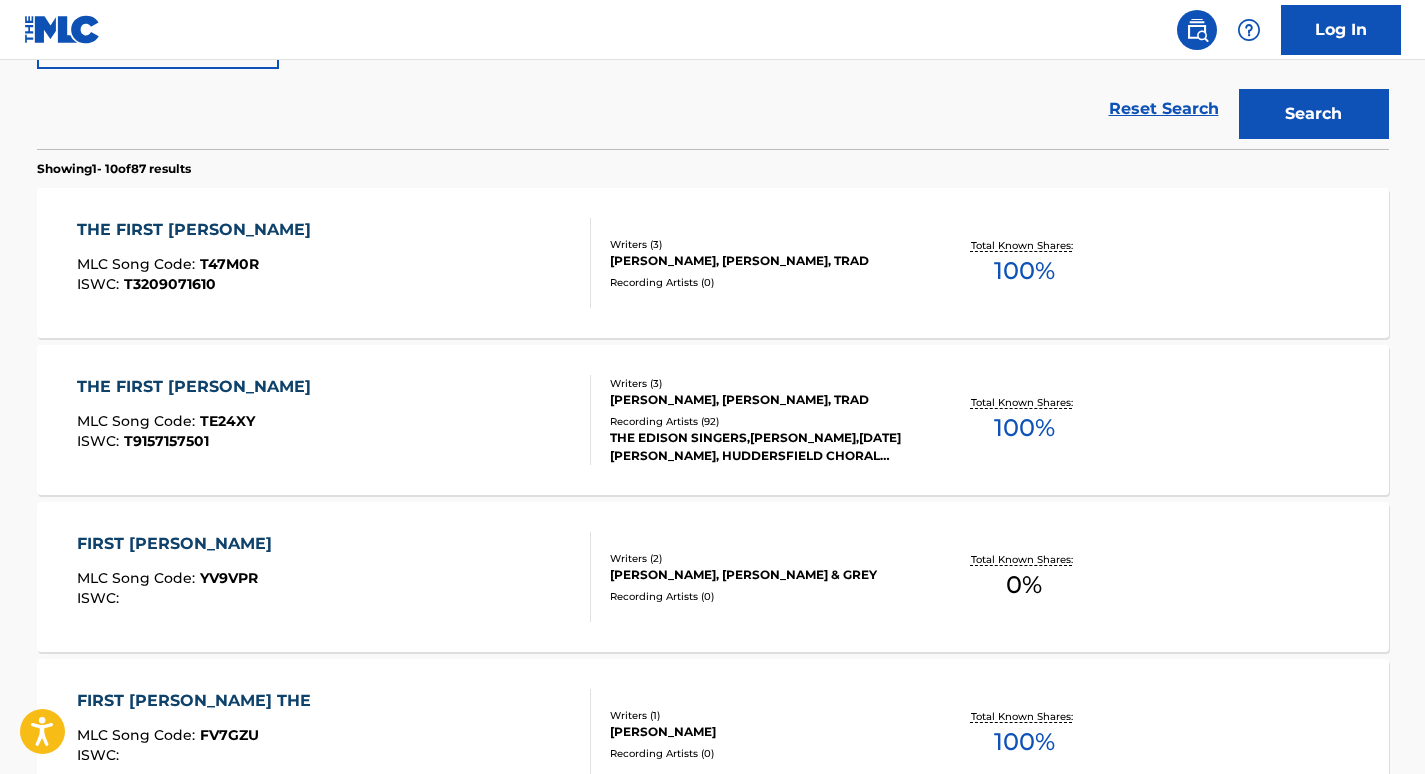 scroll, scrollTop: 546, scrollLeft: 0, axis: vertical 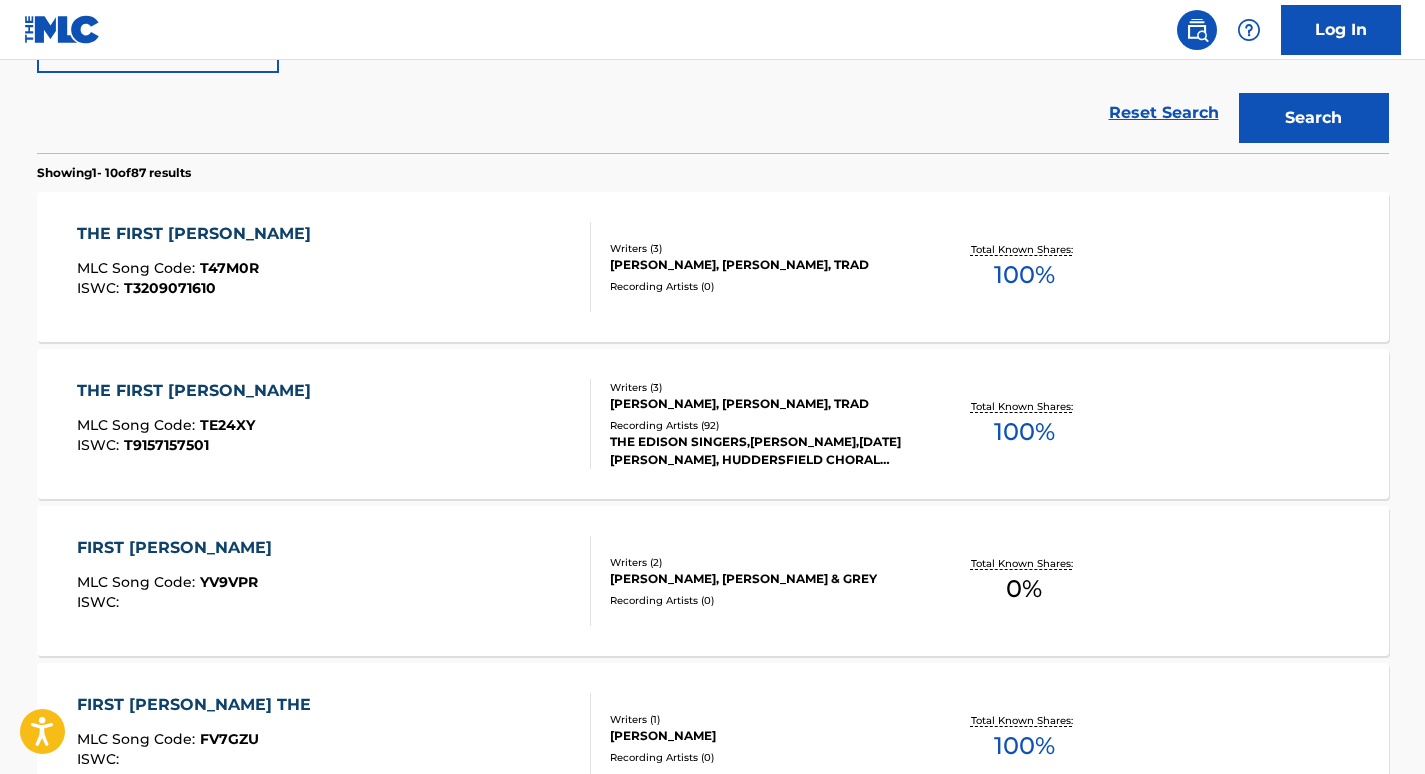 click on "THE FIRST [PERSON_NAME]" at bounding box center (199, 234) 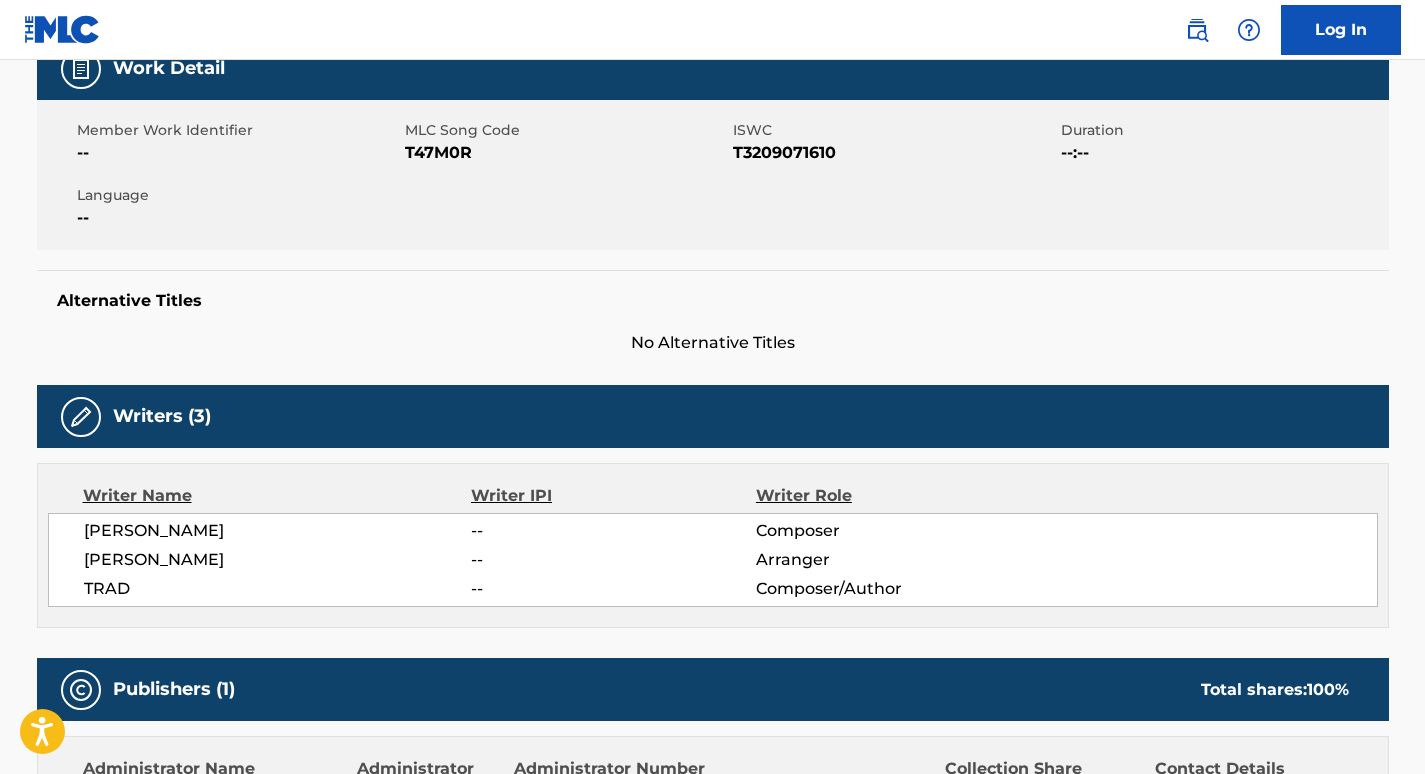 scroll, scrollTop: 363, scrollLeft: 0, axis: vertical 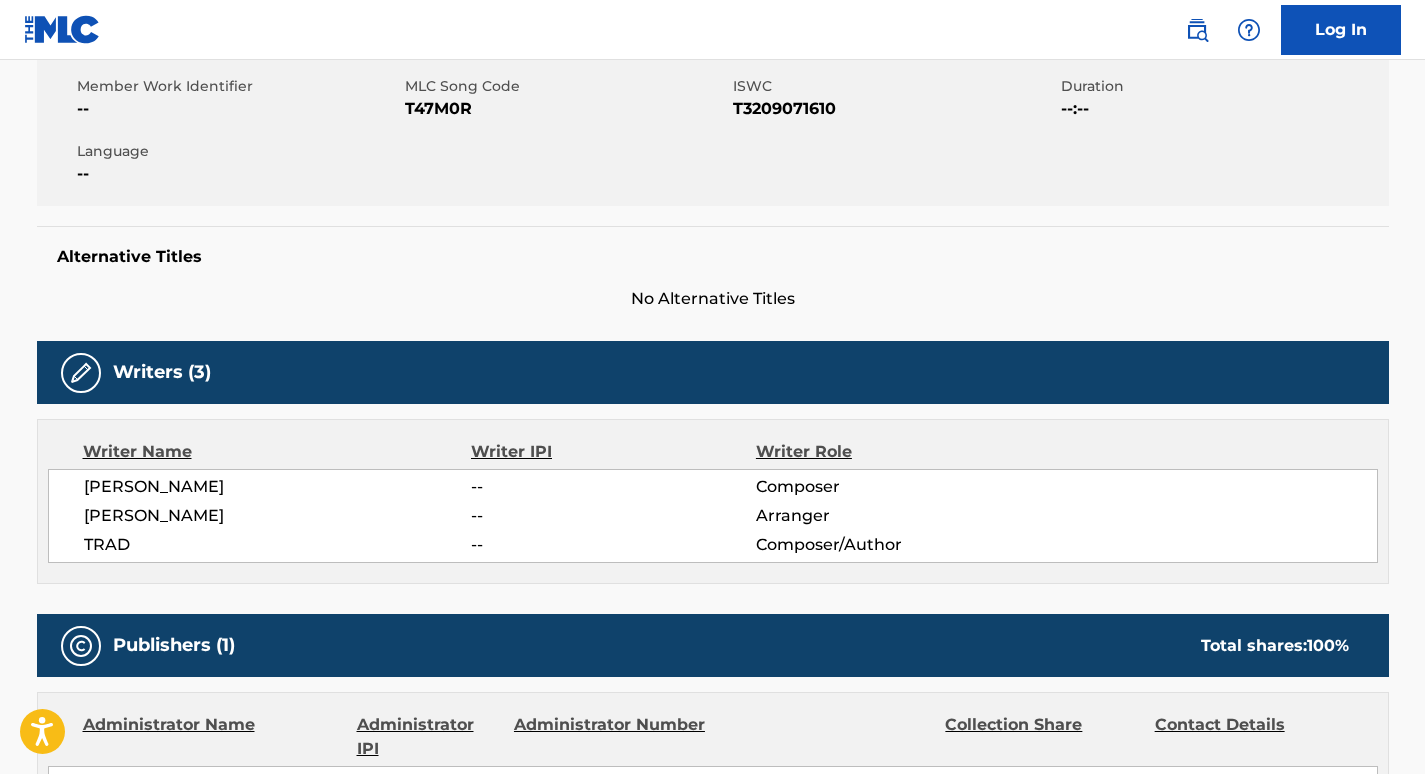 drag, startPoint x: 326, startPoint y: 512, endPoint x: 76, endPoint y: 518, distance: 250.07199 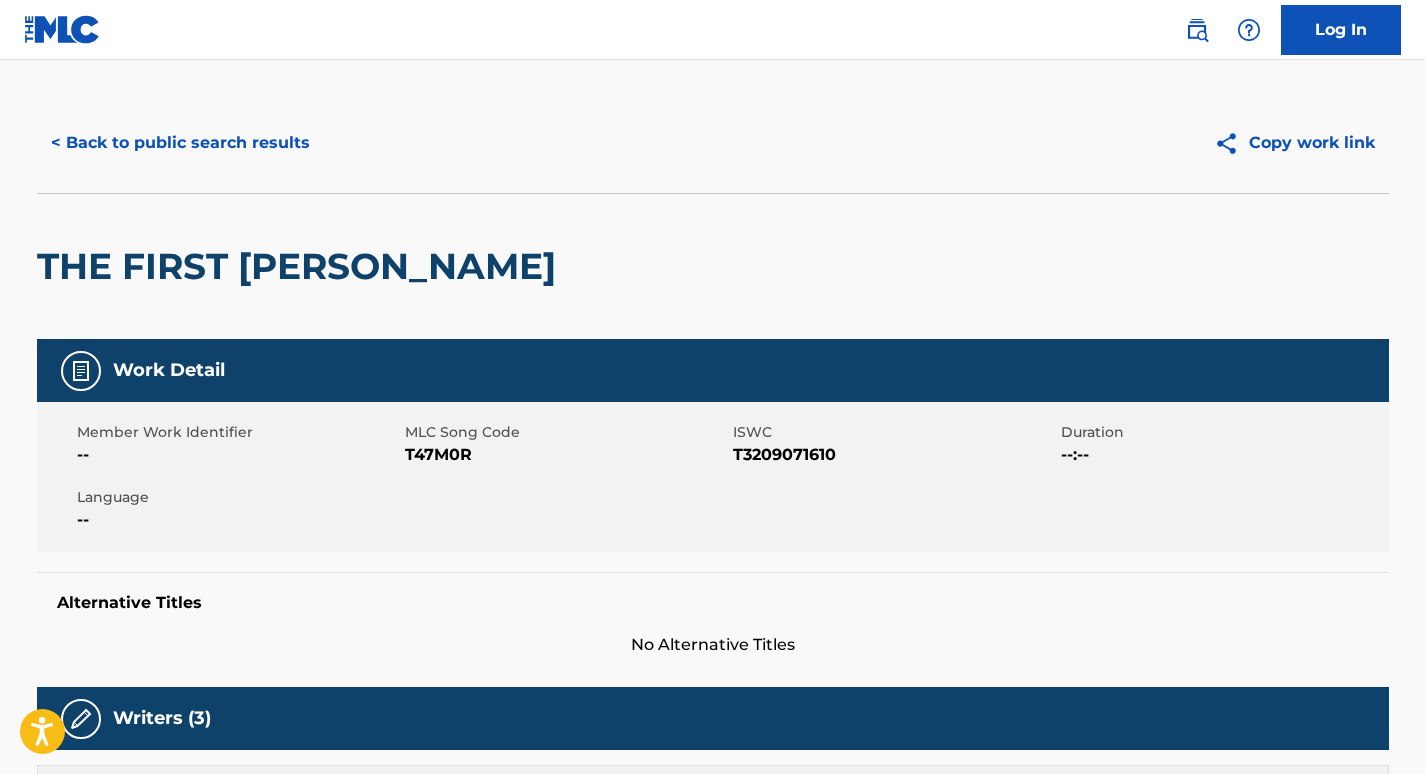 scroll, scrollTop: 0, scrollLeft: 0, axis: both 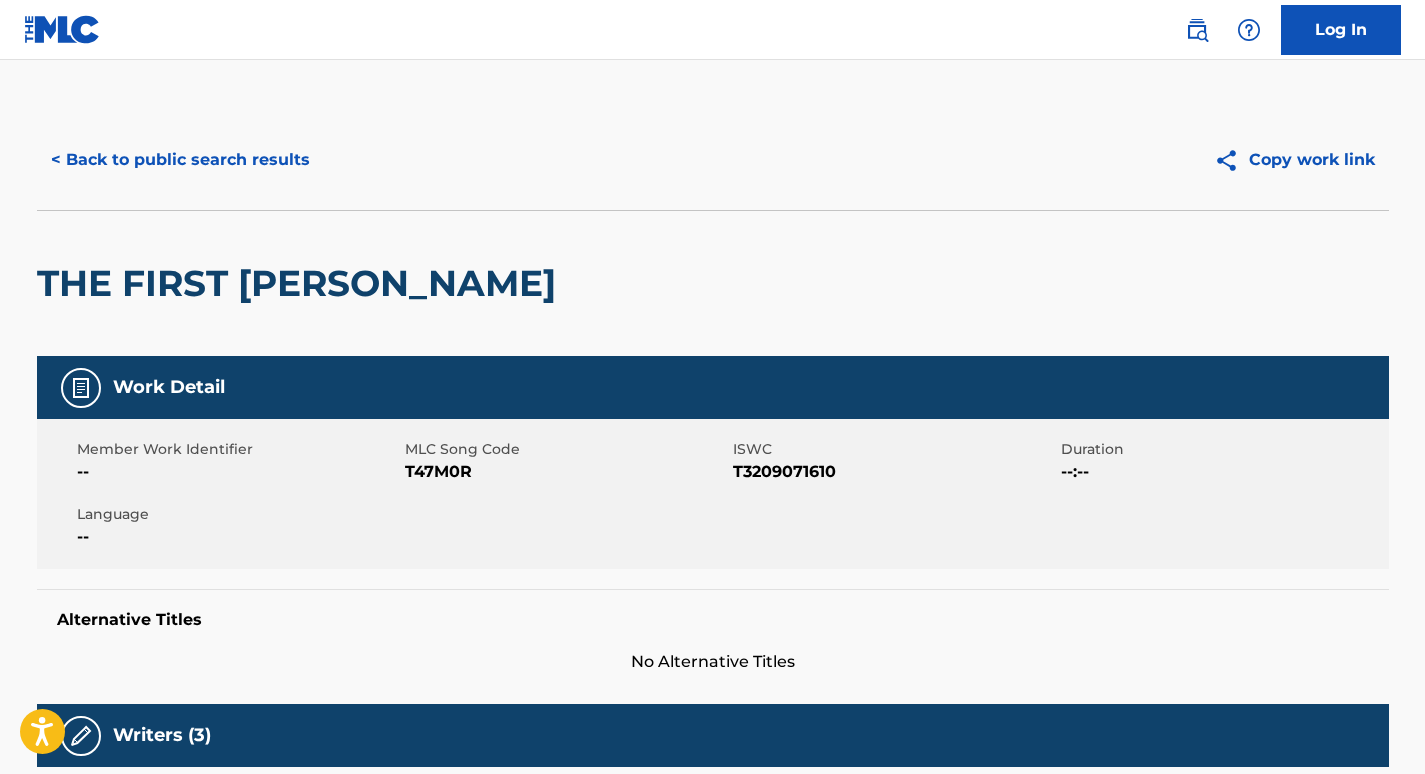 click on "< Back to public search results" at bounding box center [180, 160] 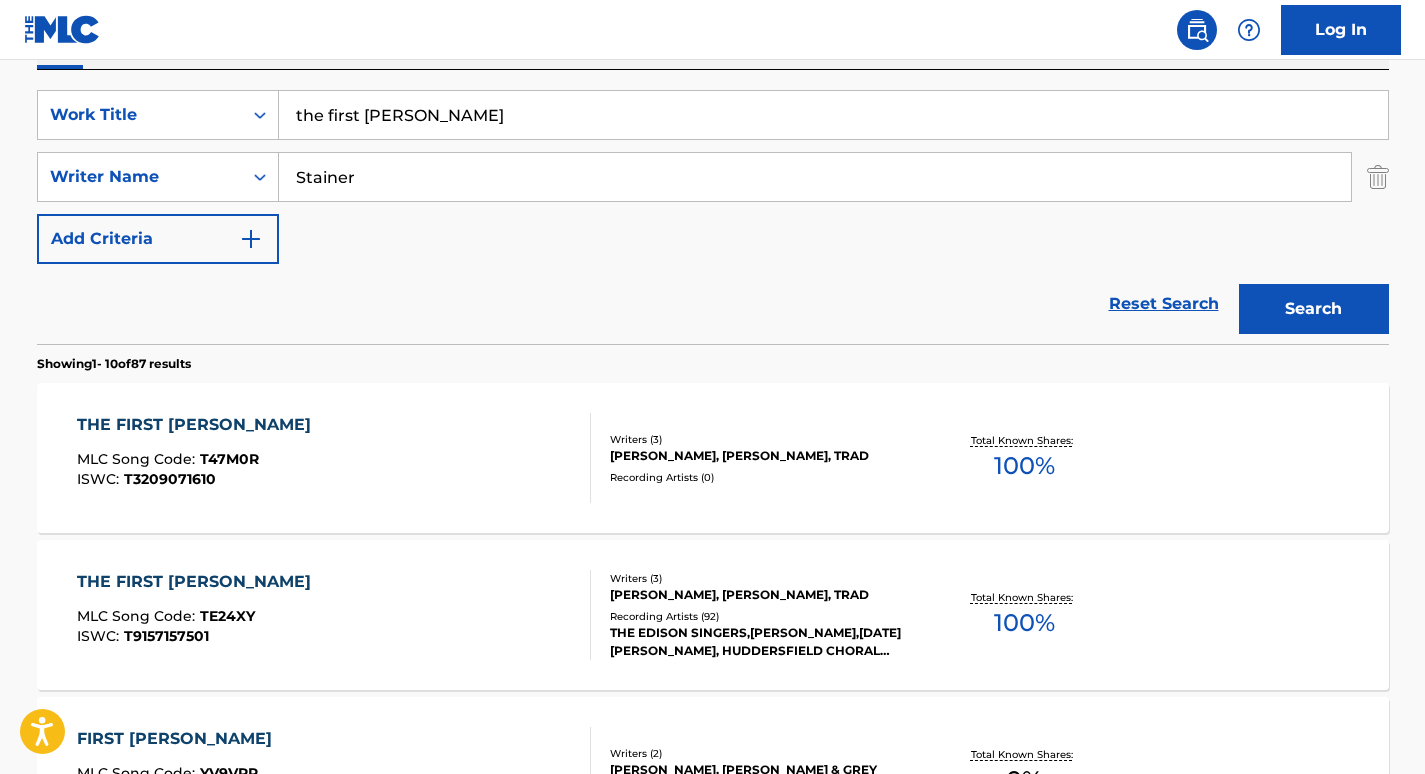 scroll, scrollTop: 326, scrollLeft: 0, axis: vertical 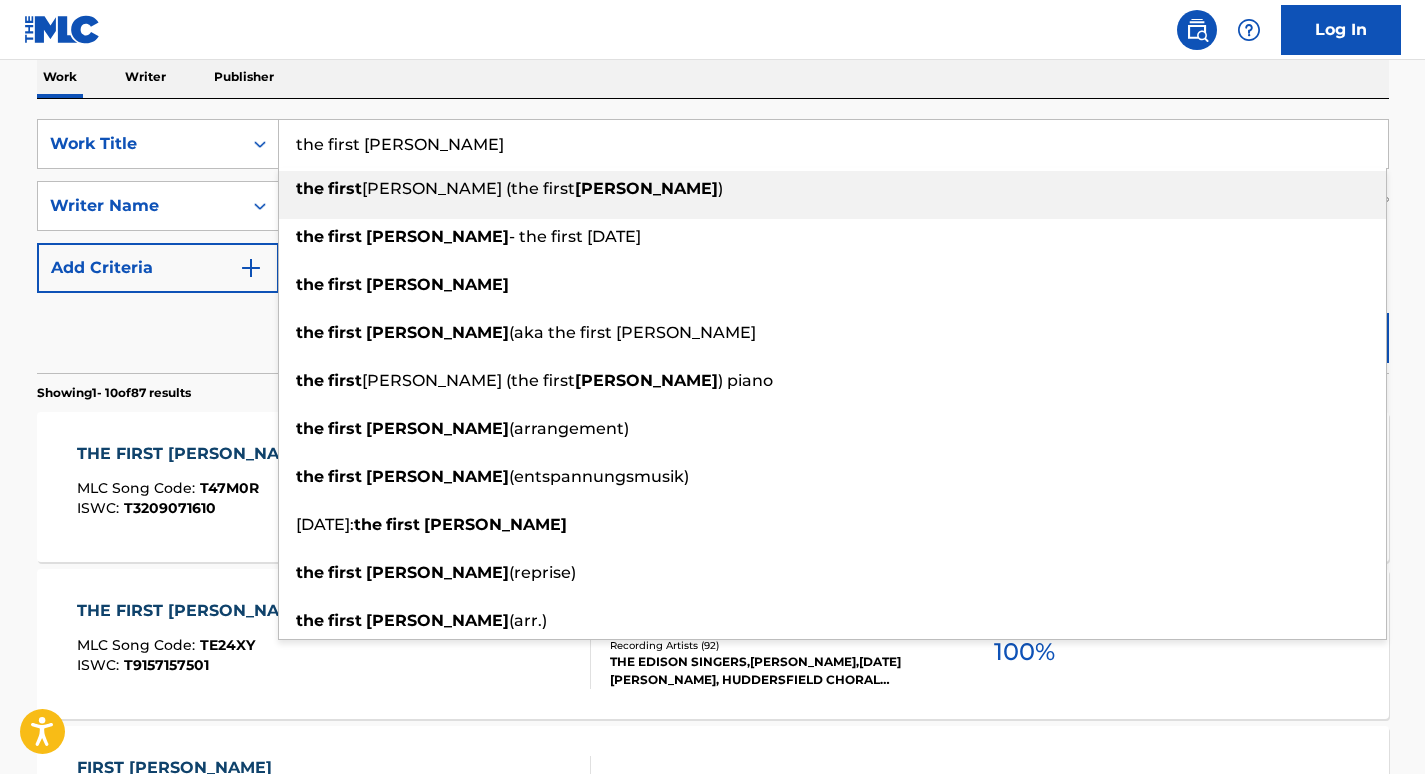drag, startPoint x: 458, startPoint y: 146, endPoint x: 368, endPoint y: 145, distance: 90.005554 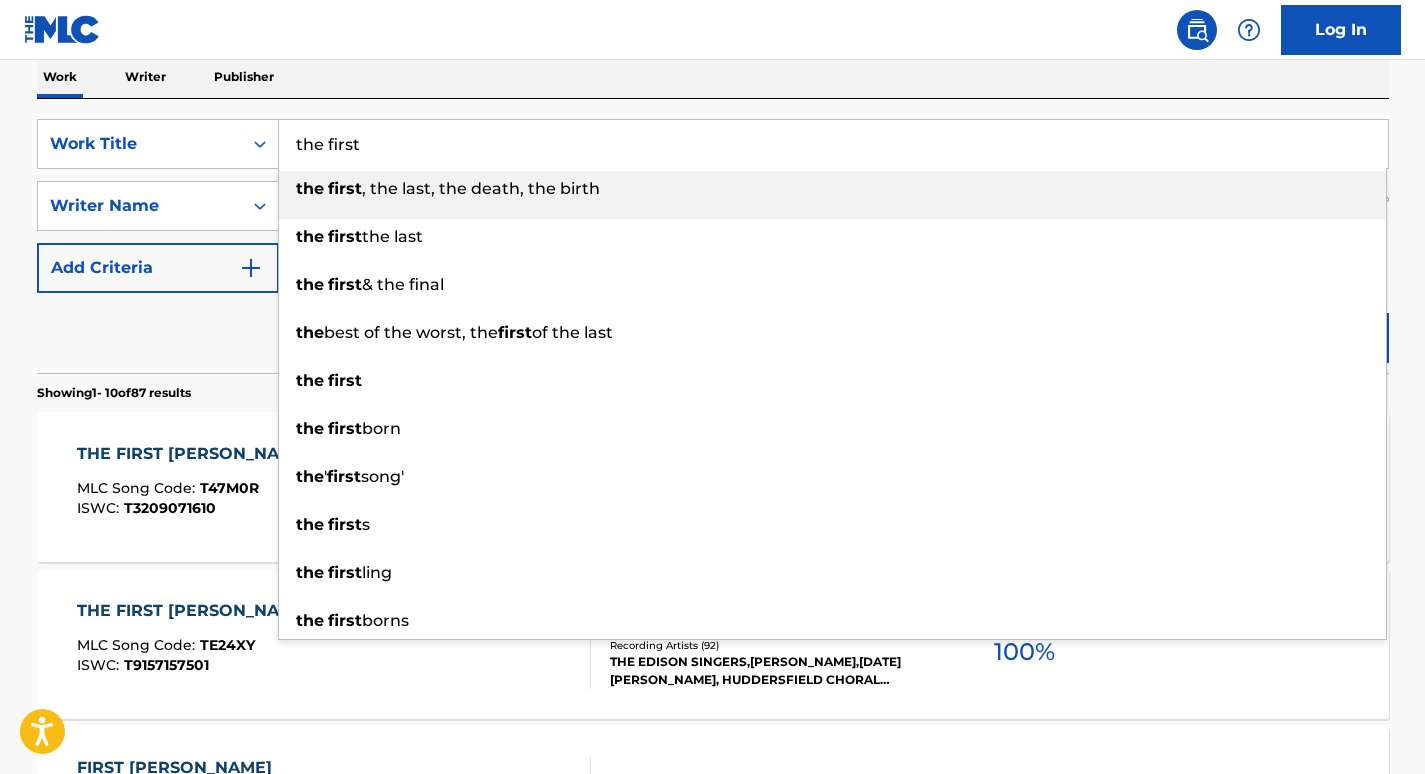 type on "the first" 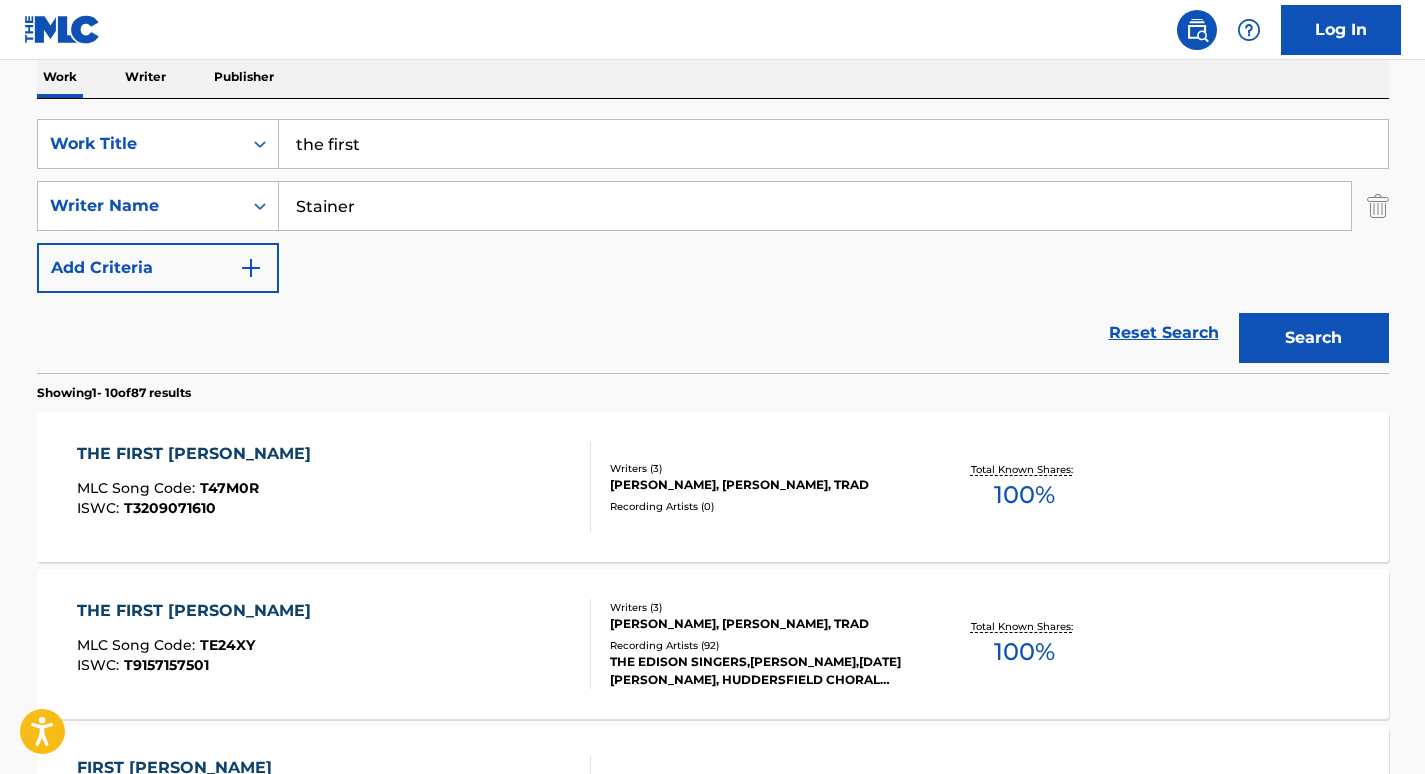 click on "Stainer" at bounding box center [815, 206] 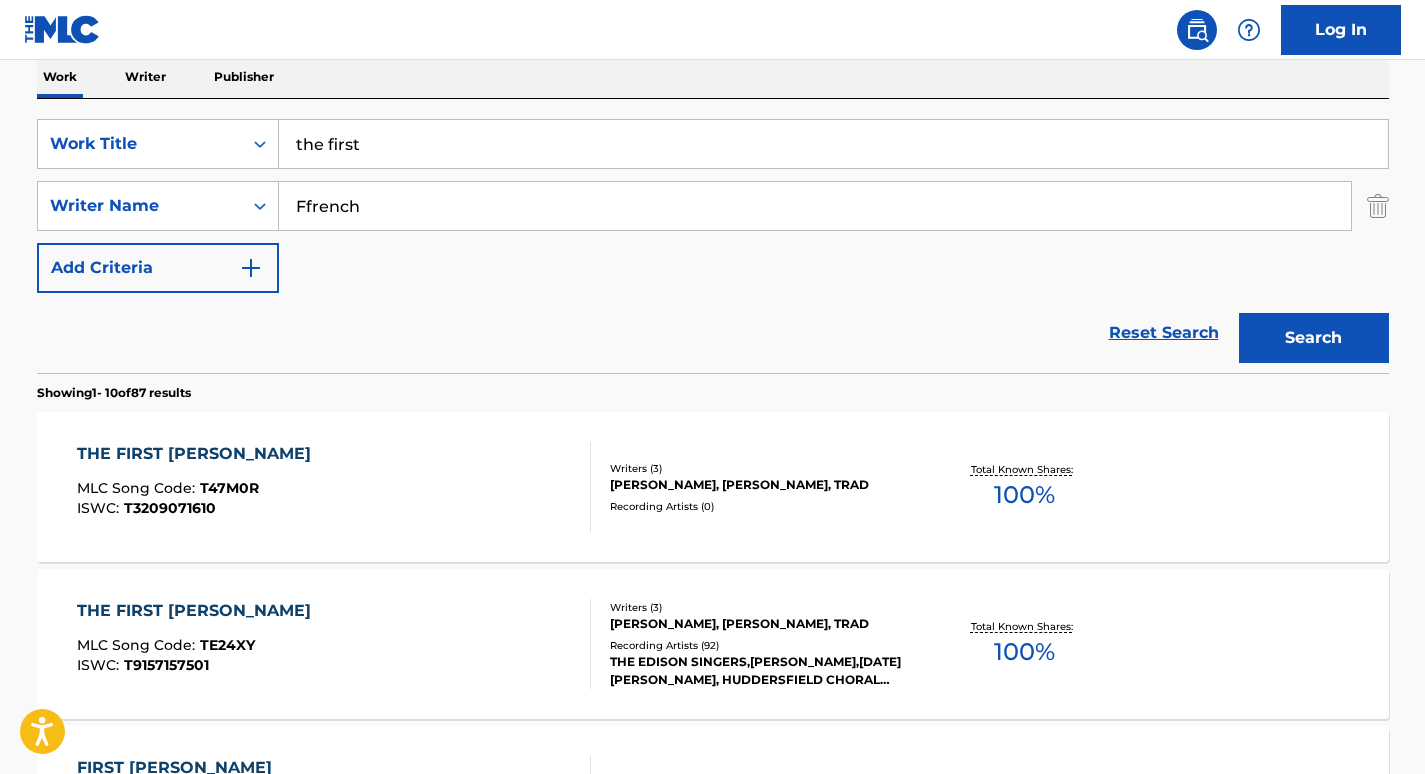 type on "Ffrench" 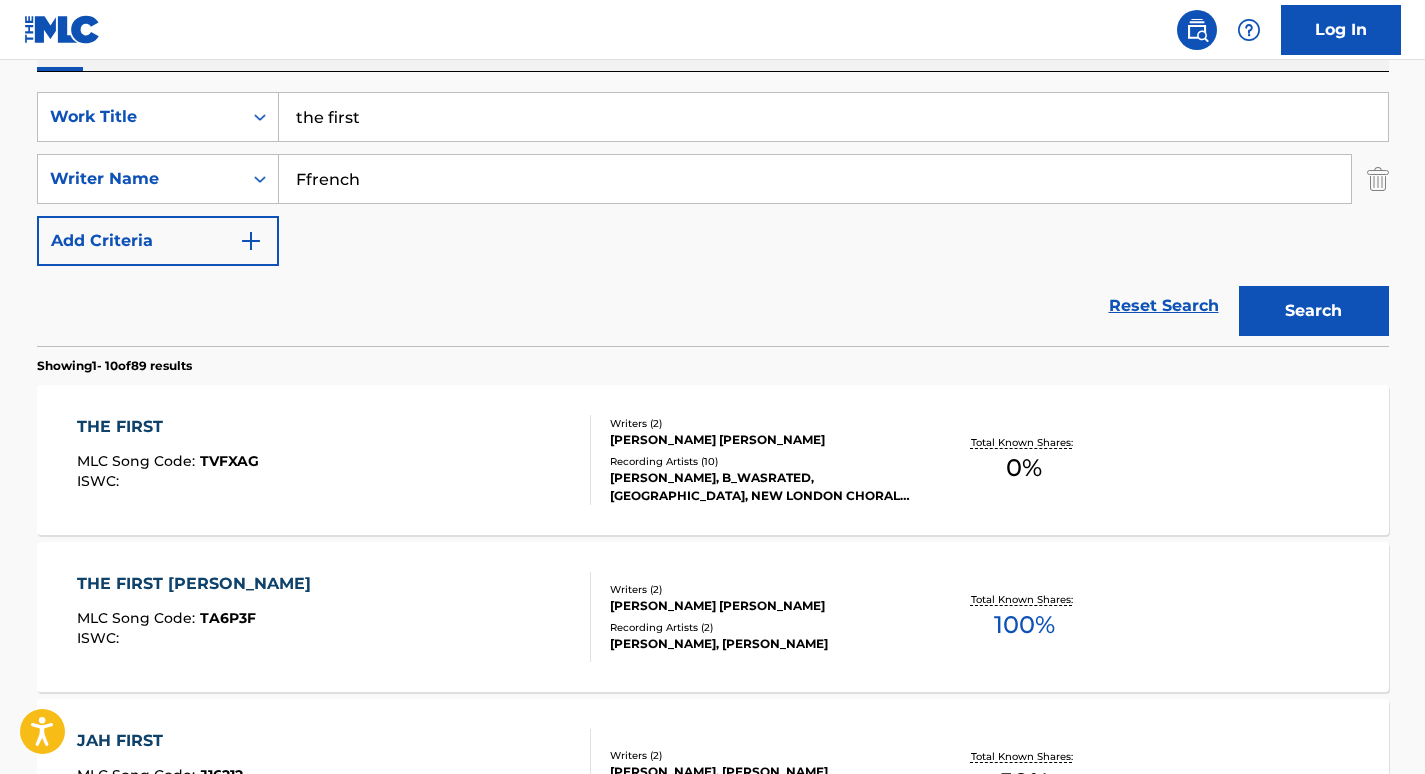 scroll, scrollTop: 354, scrollLeft: 0, axis: vertical 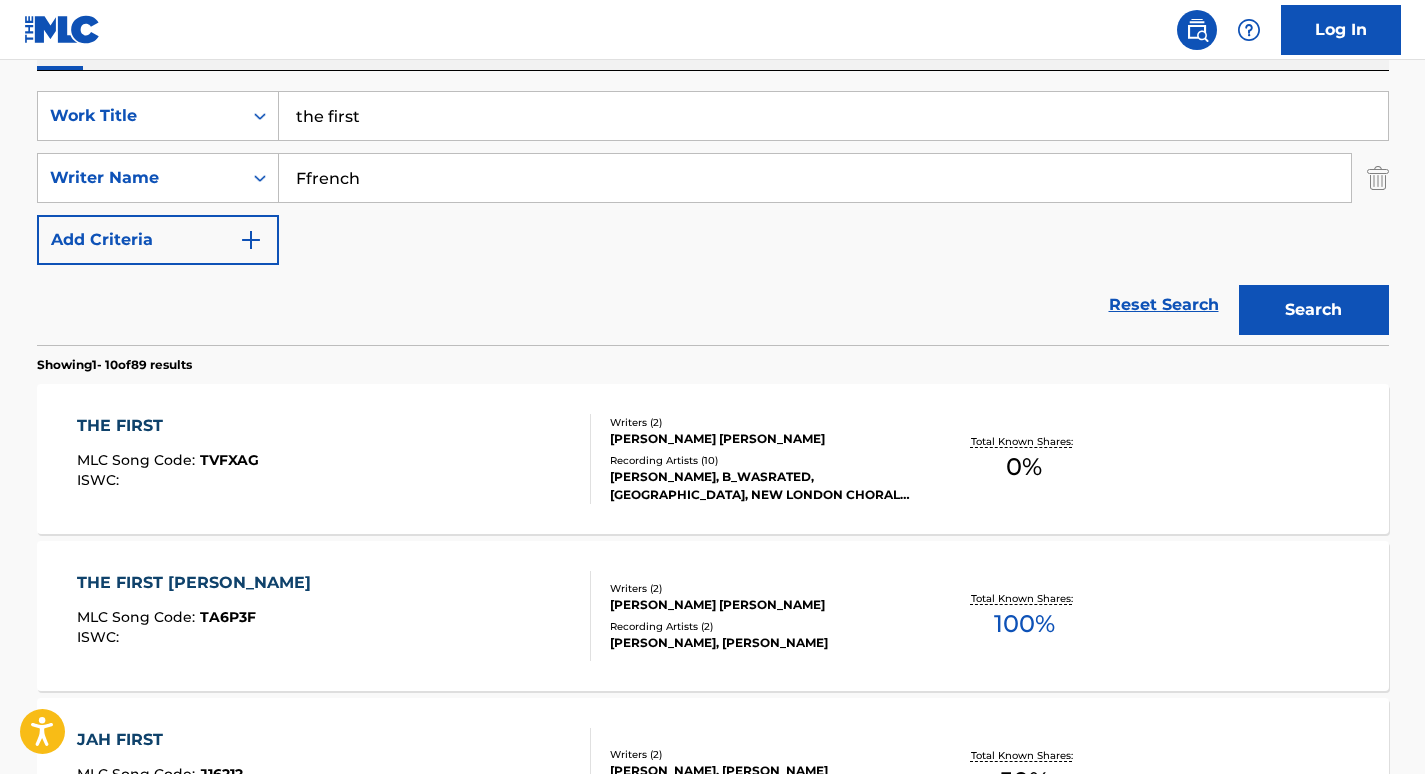 click on "THE FIRST" at bounding box center (168, 426) 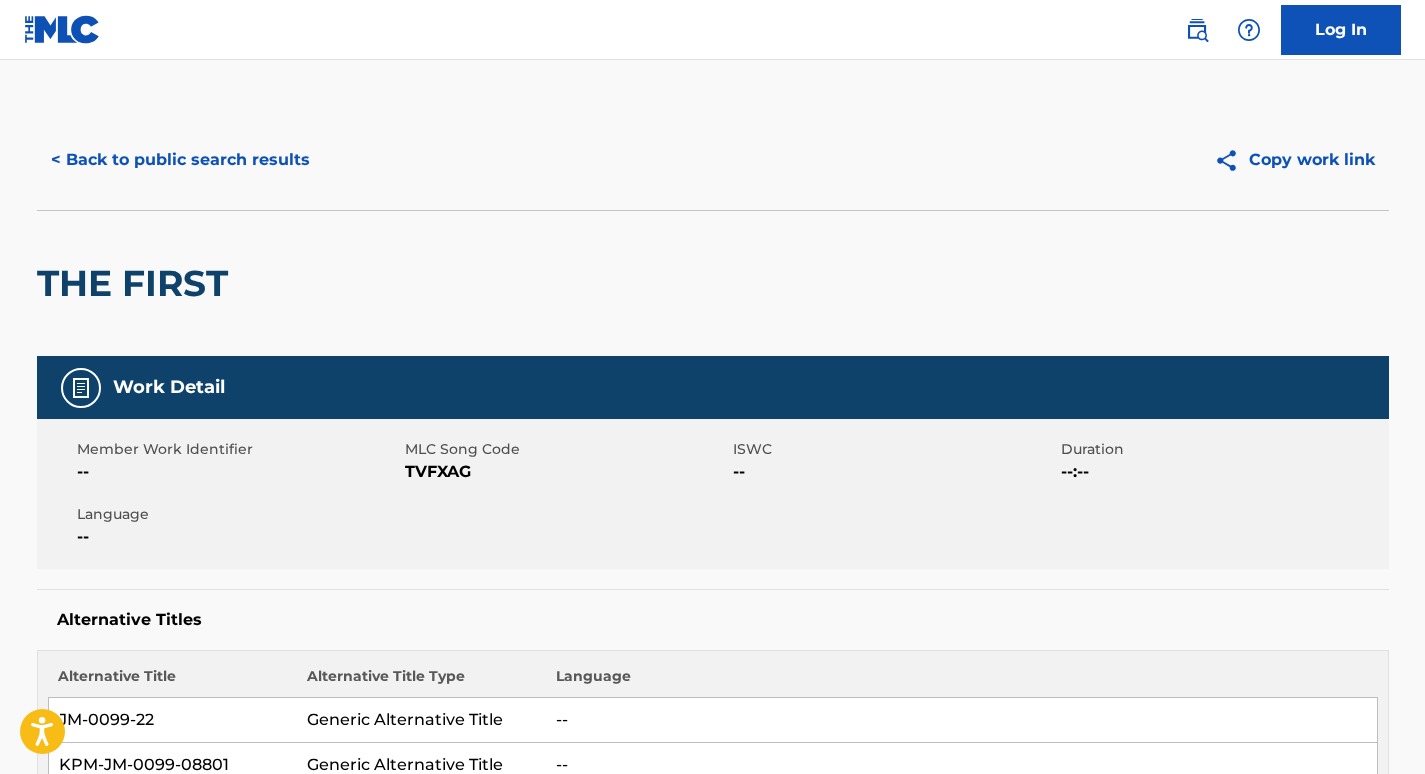 click on "TVFXAG" at bounding box center (566, 472) 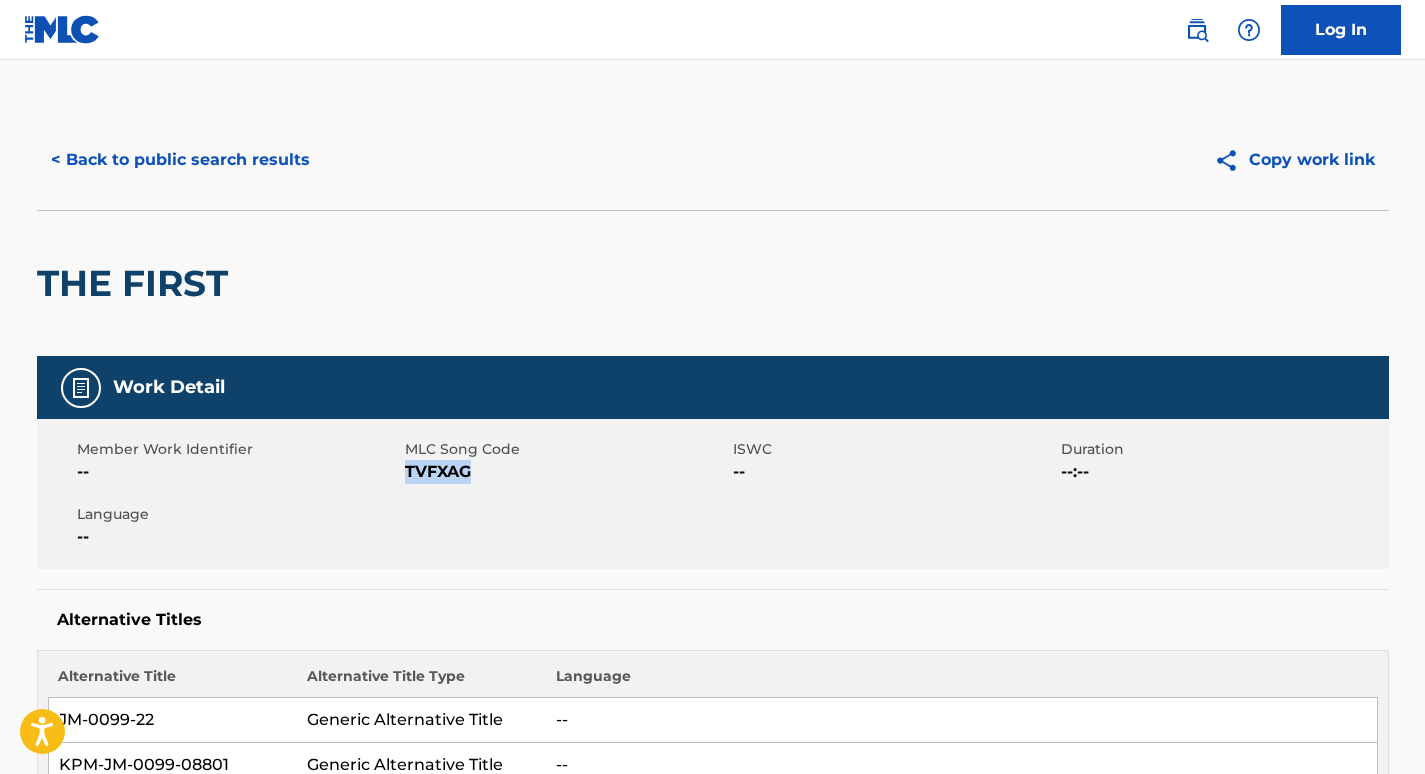 click on "TVFXAG" at bounding box center (566, 472) 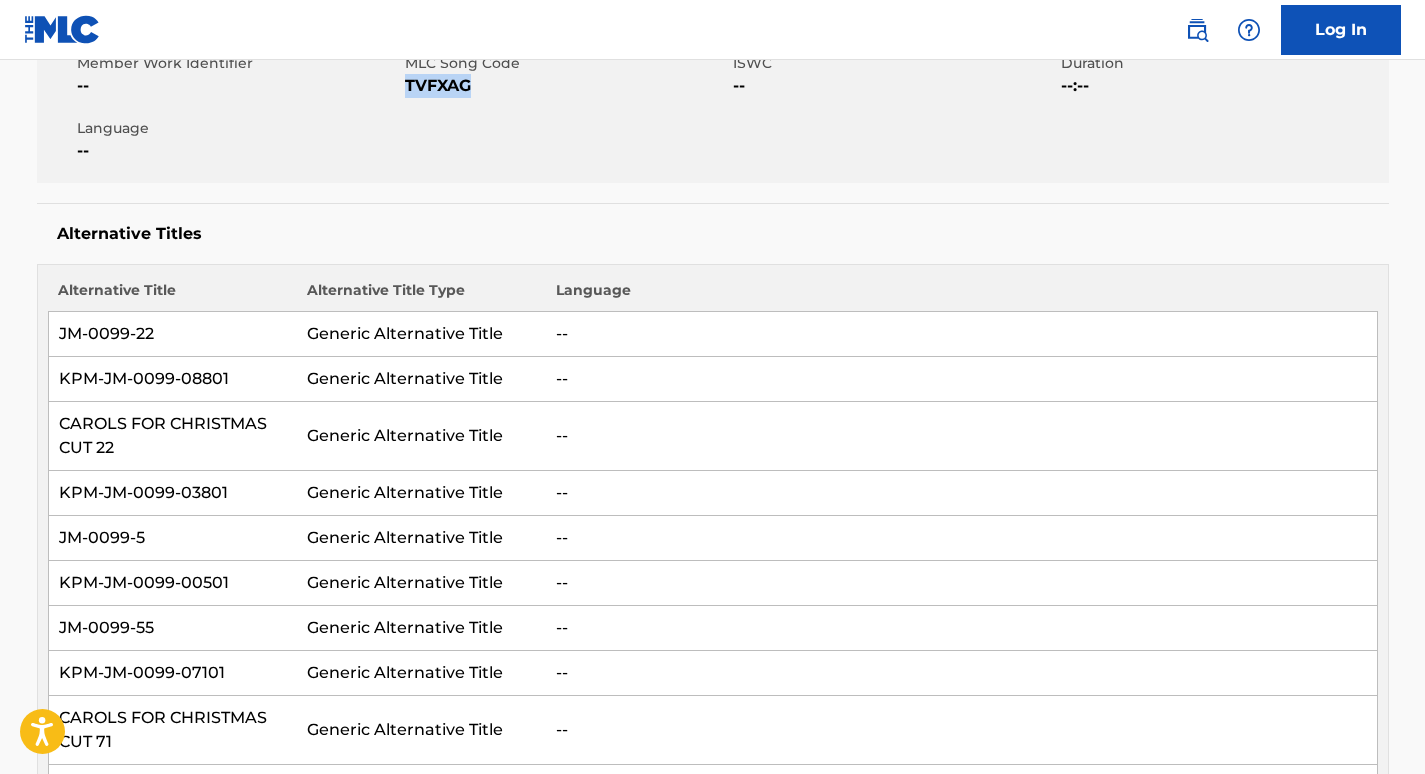 scroll, scrollTop: 0, scrollLeft: 0, axis: both 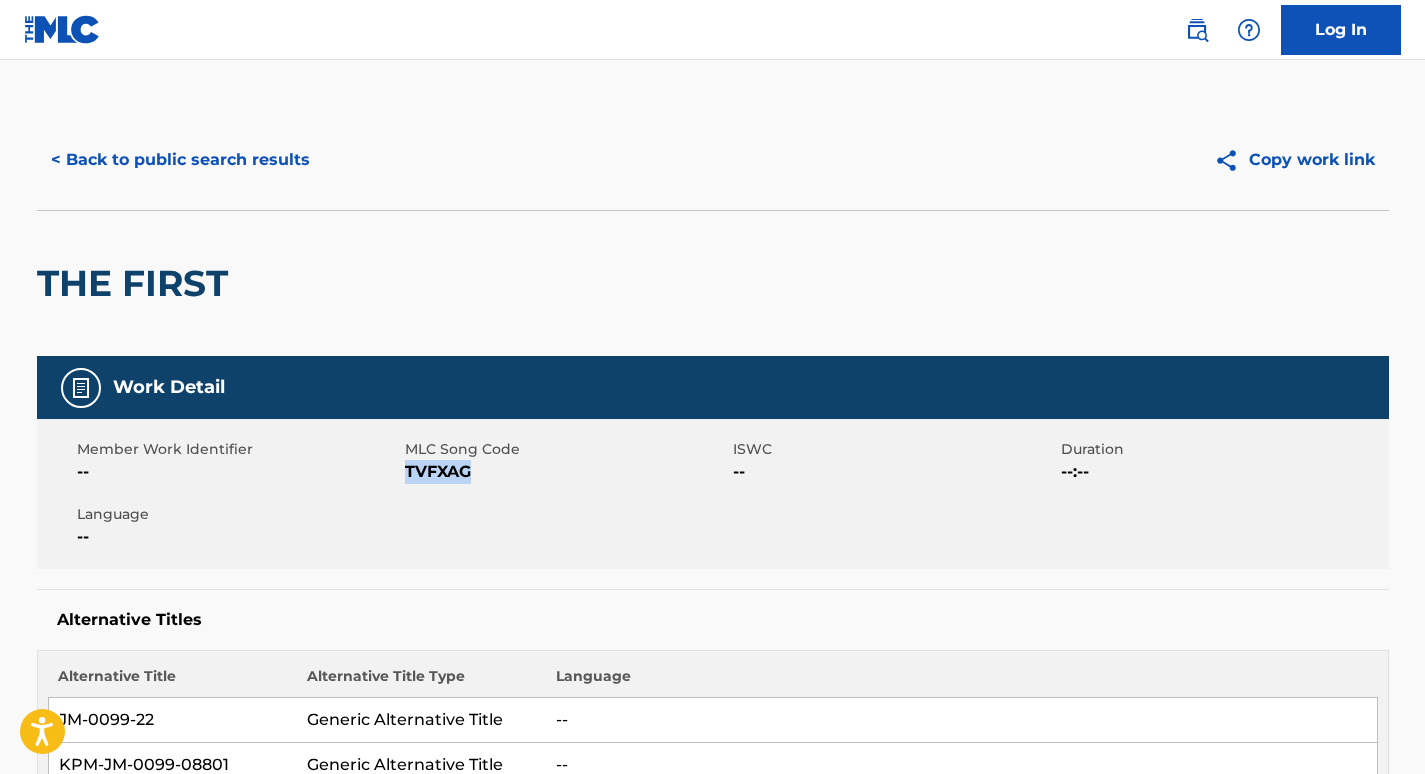 click on "< Back to public search results" at bounding box center [180, 160] 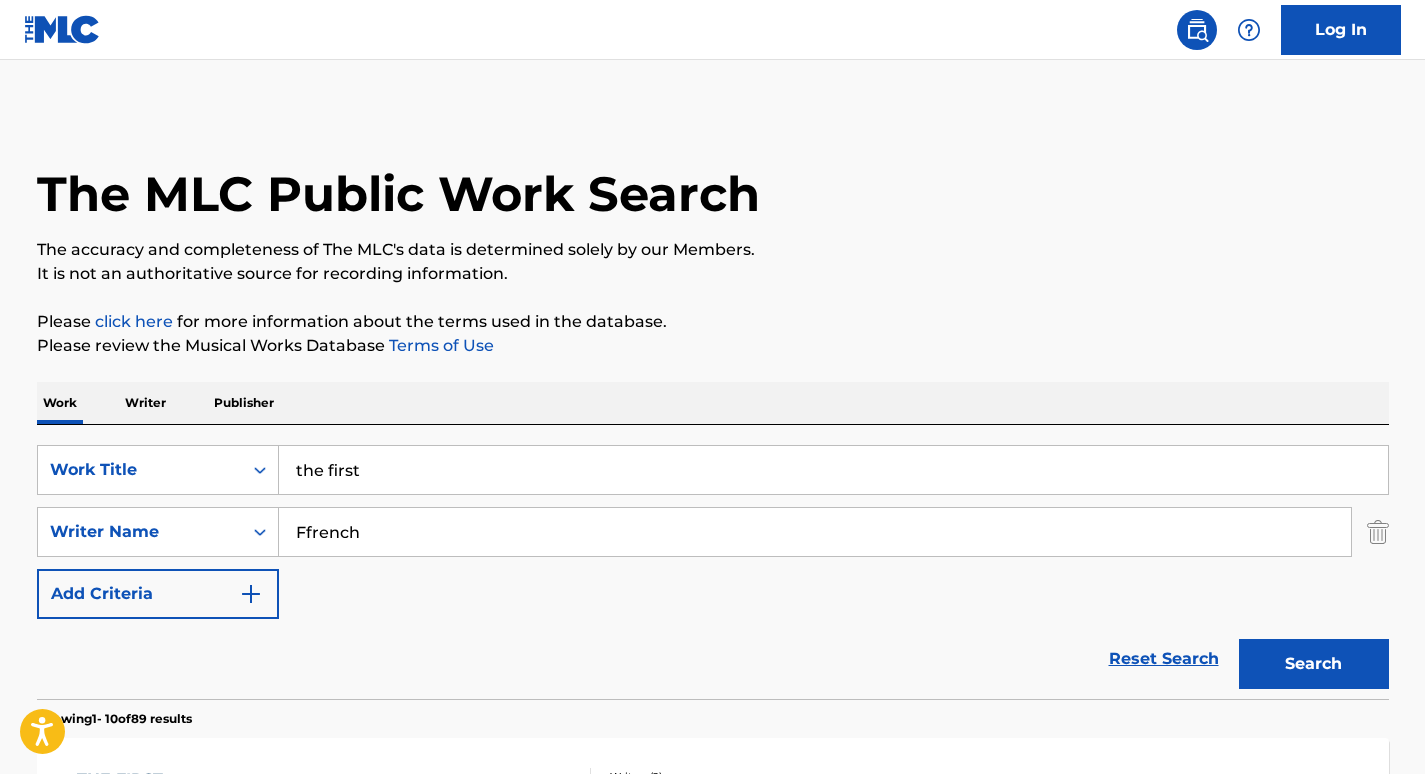 scroll, scrollTop: 354, scrollLeft: 0, axis: vertical 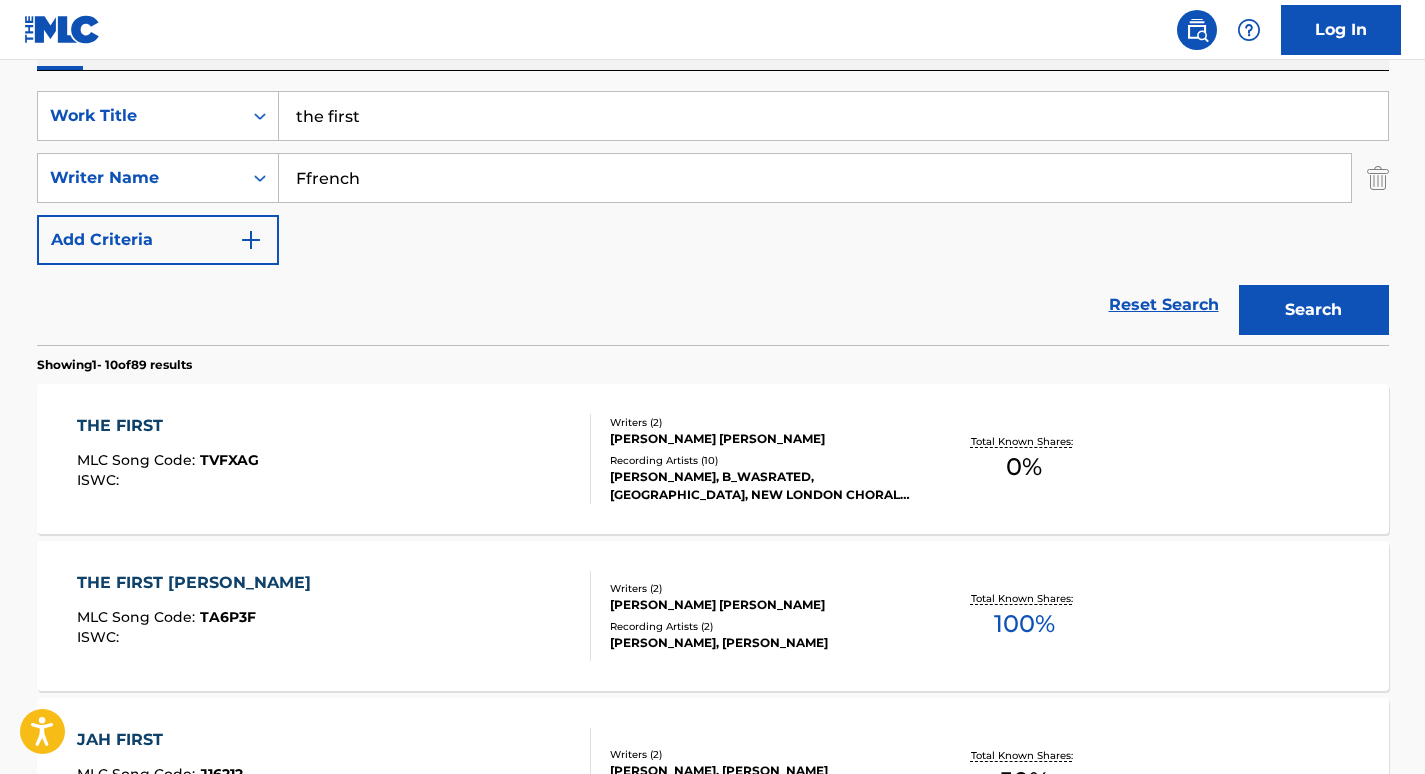 click on "the first" at bounding box center [833, 116] 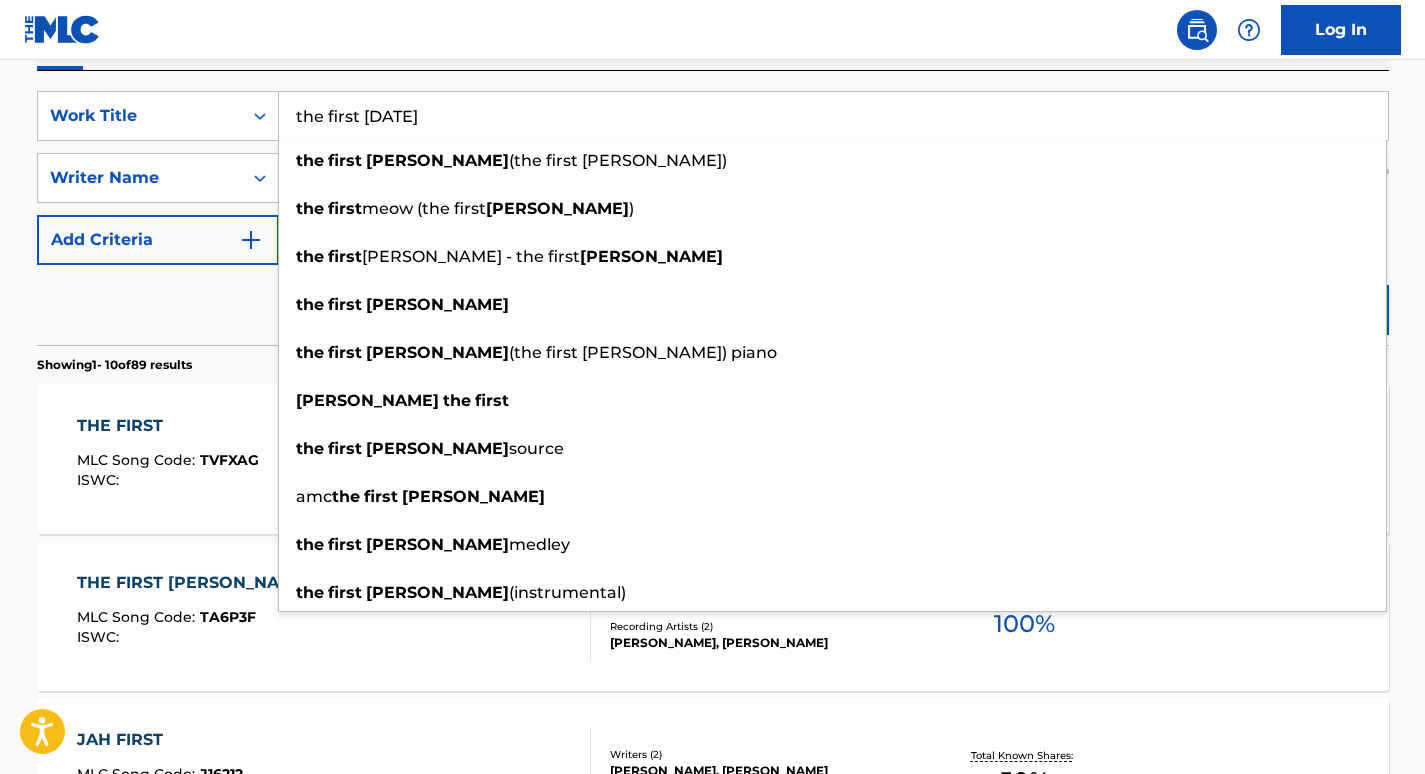 type on "the first [DATE]" 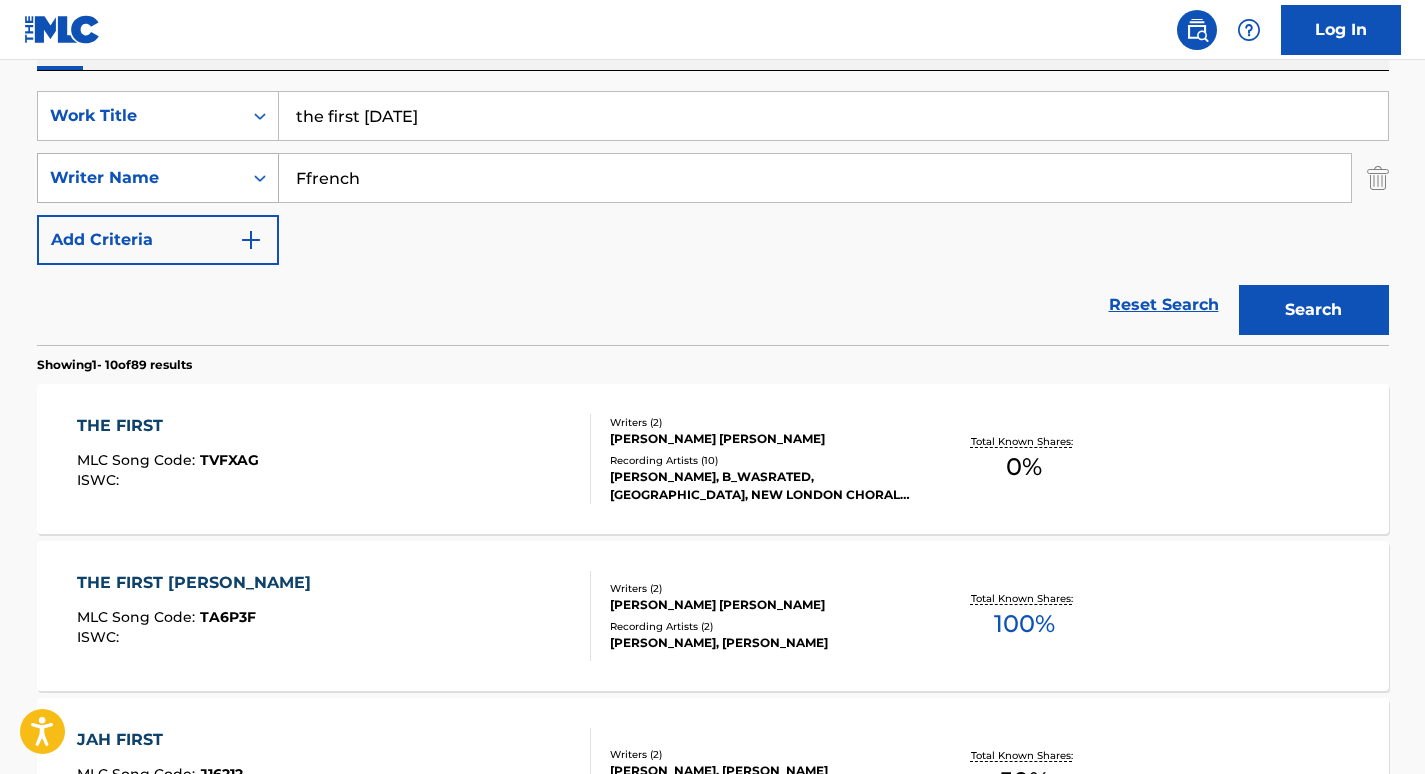 drag, startPoint x: 432, startPoint y: 190, endPoint x: 104, endPoint y: 179, distance: 328.1844 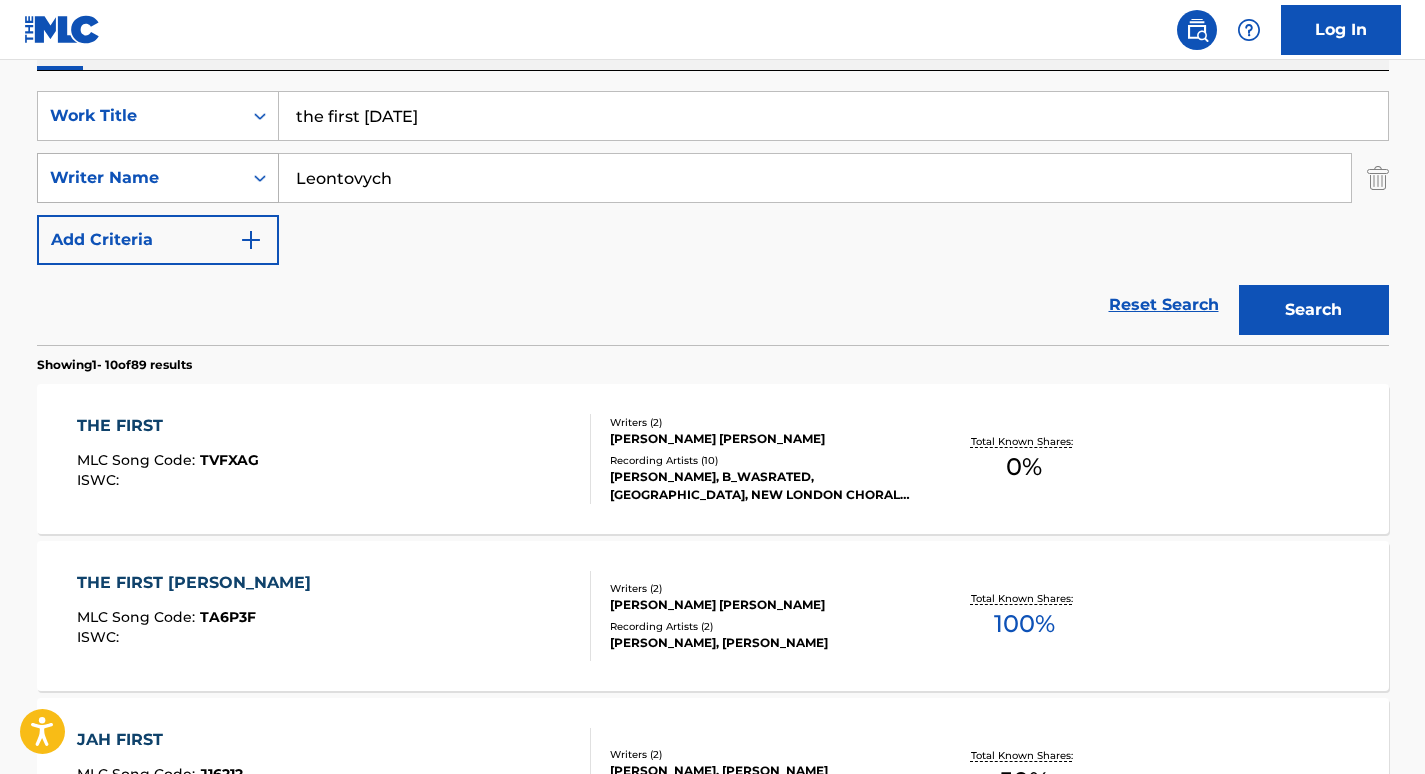 type on "Leontovych" 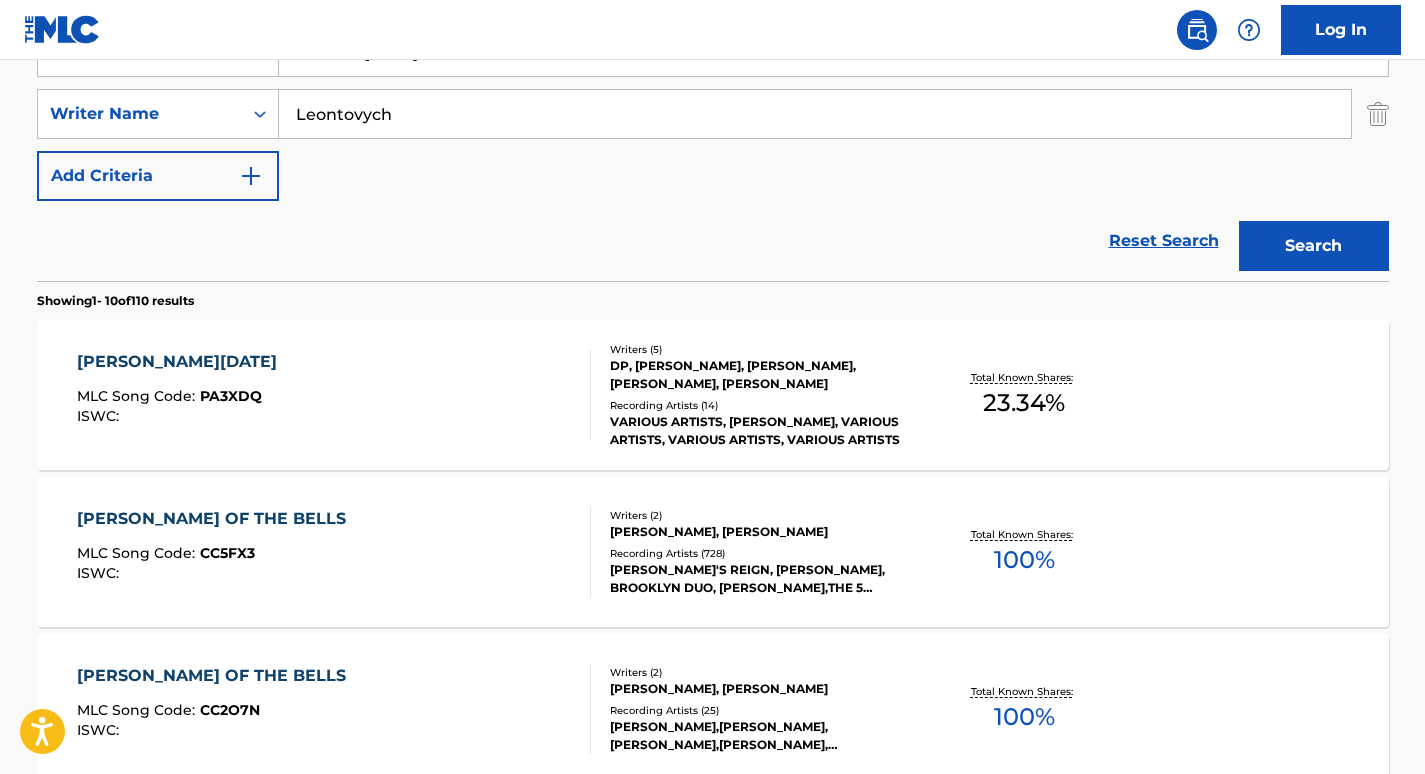 scroll, scrollTop: 419, scrollLeft: 0, axis: vertical 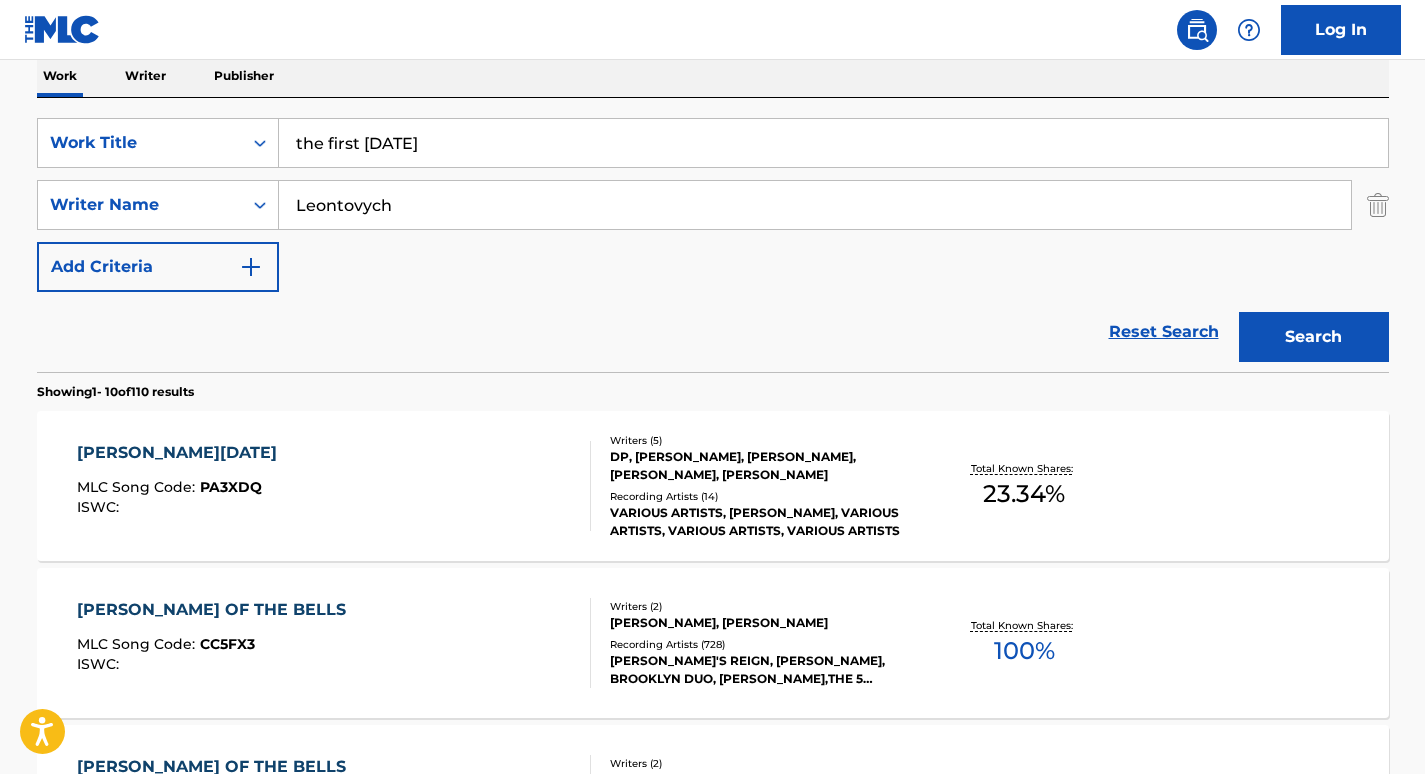 click on "the first [DATE]" at bounding box center [833, 143] 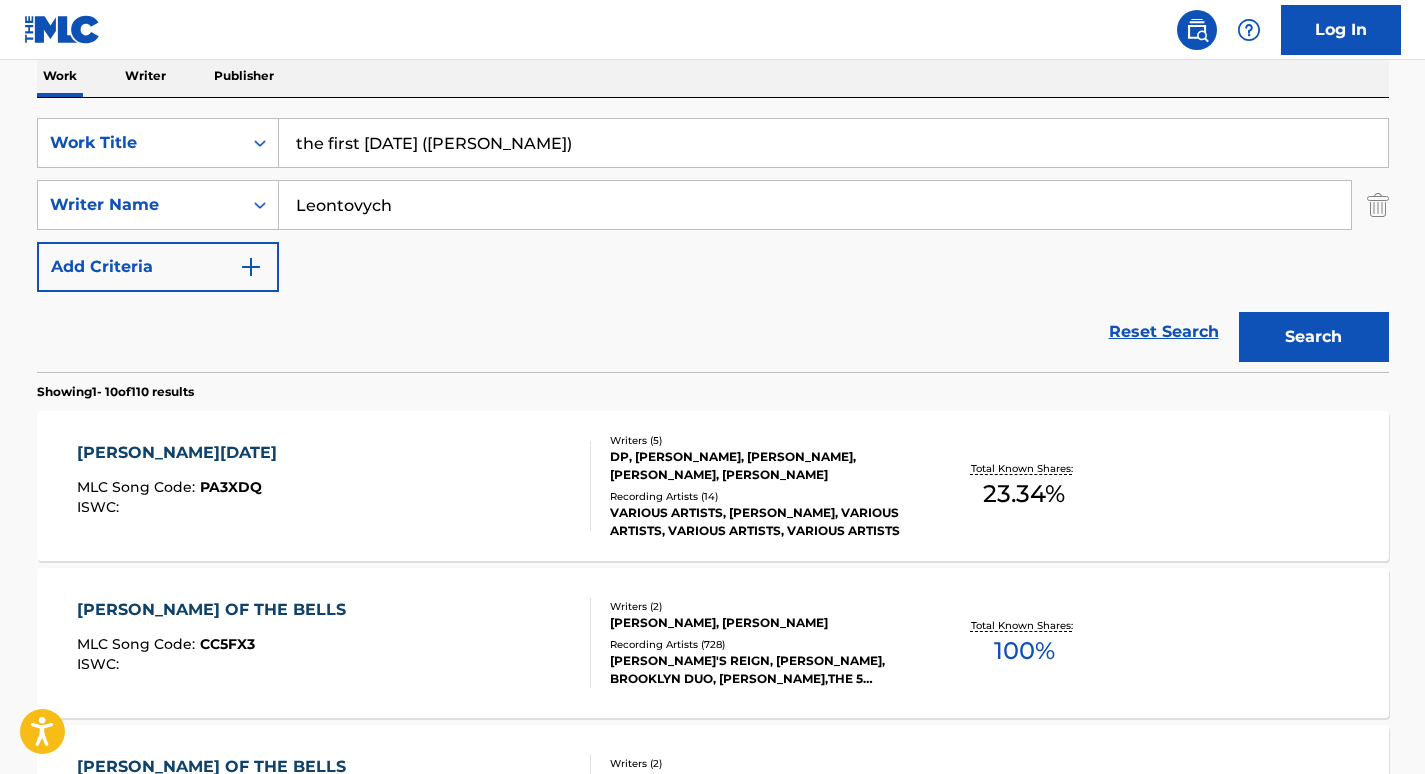 type on "the first [DATE] ([PERSON_NAME])" 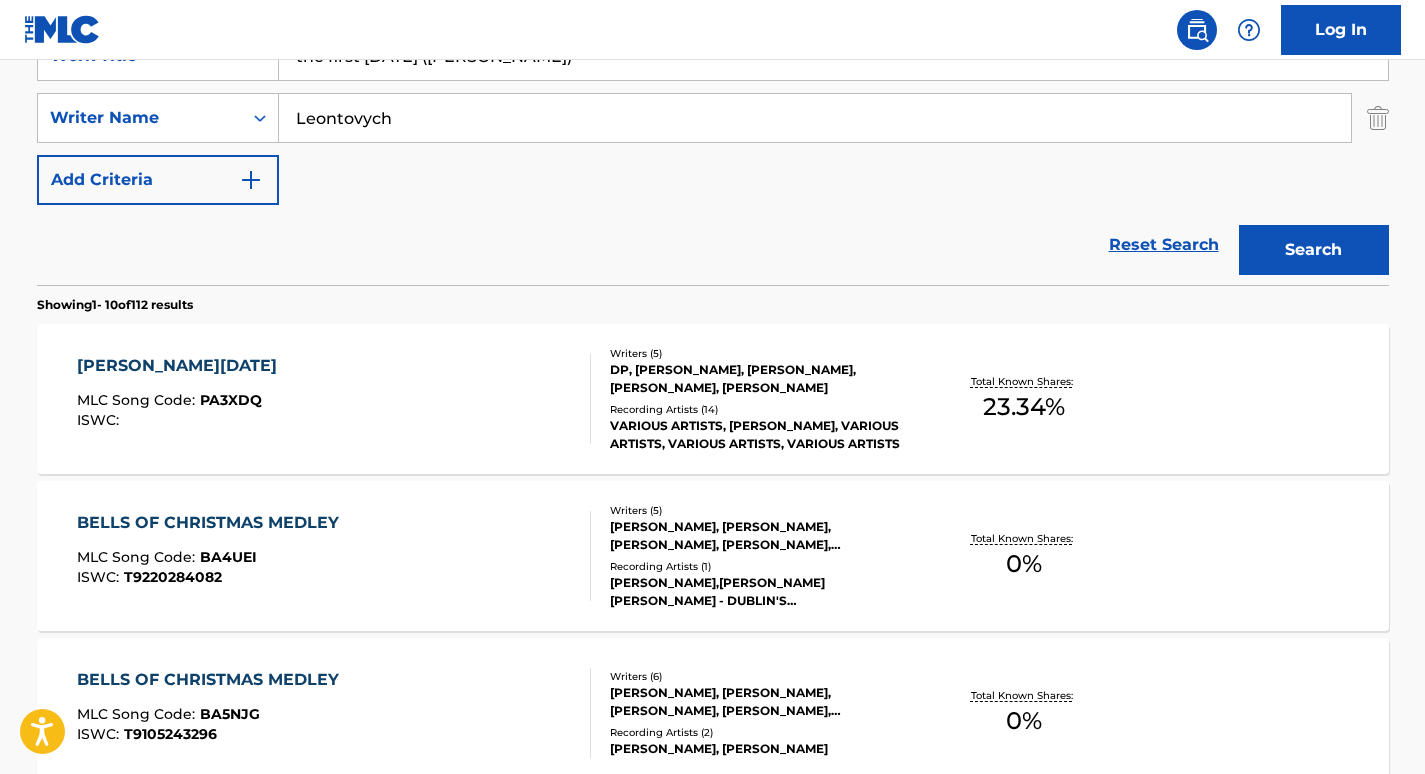 scroll, scrollTop: 419, scrollLeft: 0, axis: vertical 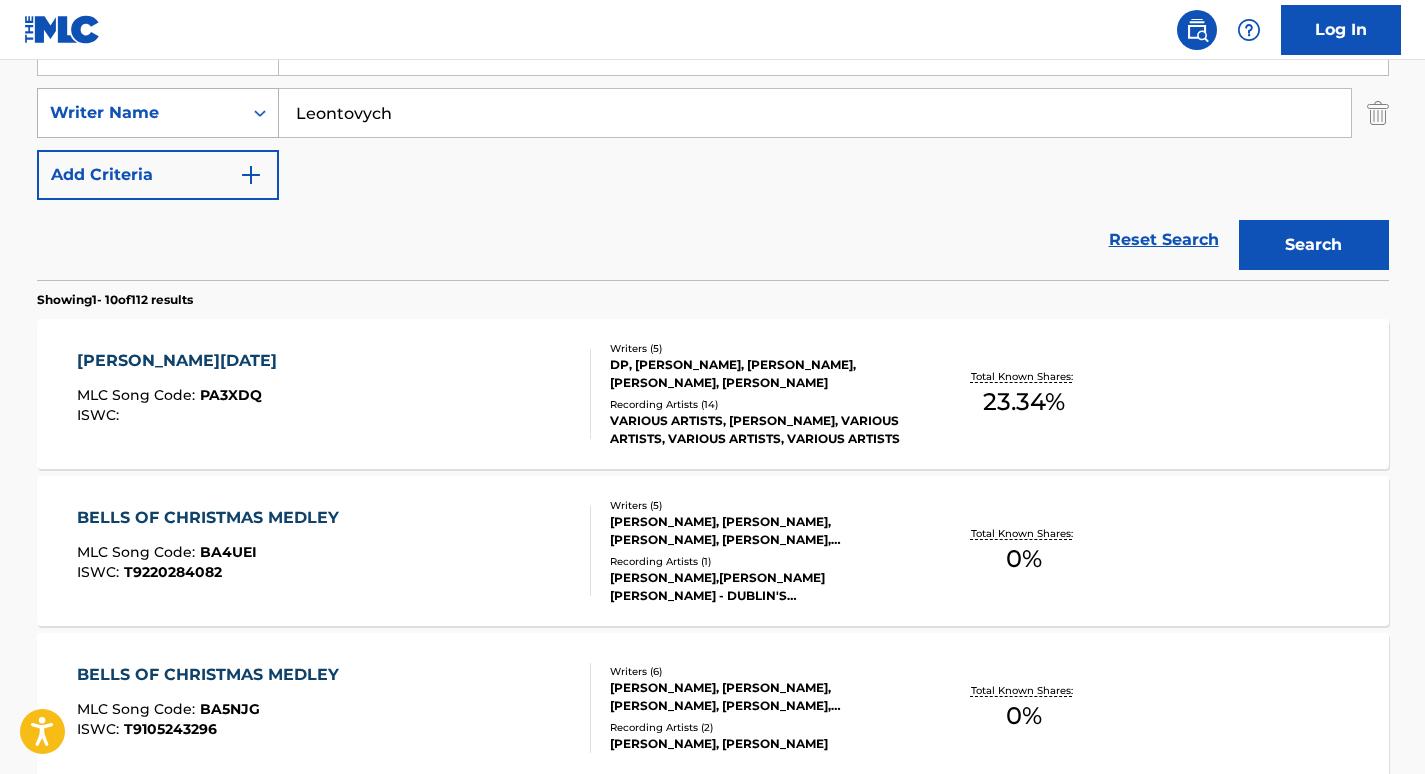 drag, startPoint x: 406, startPoint y: 121, endPoint x: 251, endPoint y: 118, distance: 155.02902 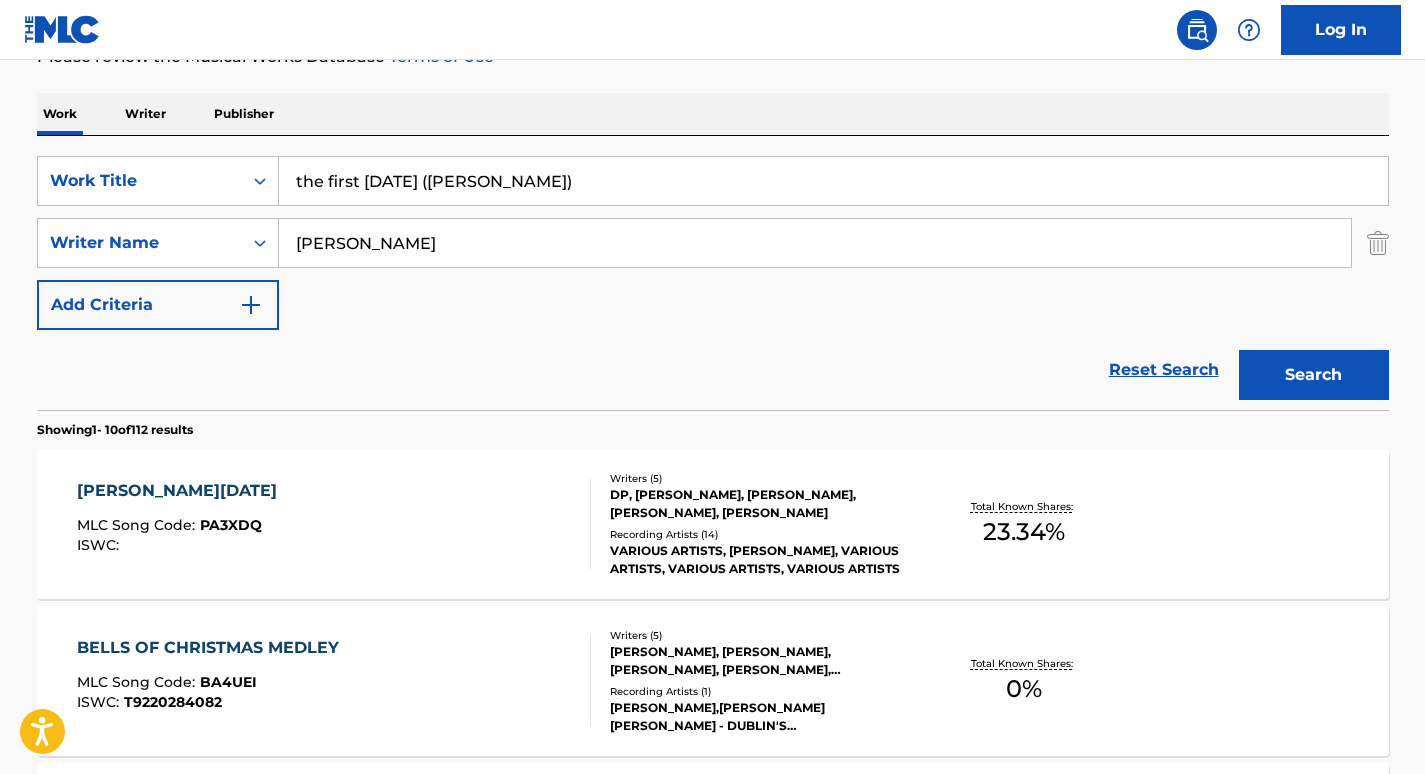 scroll, scrollTop: 264, scrollLeft: 0, axis: vertical 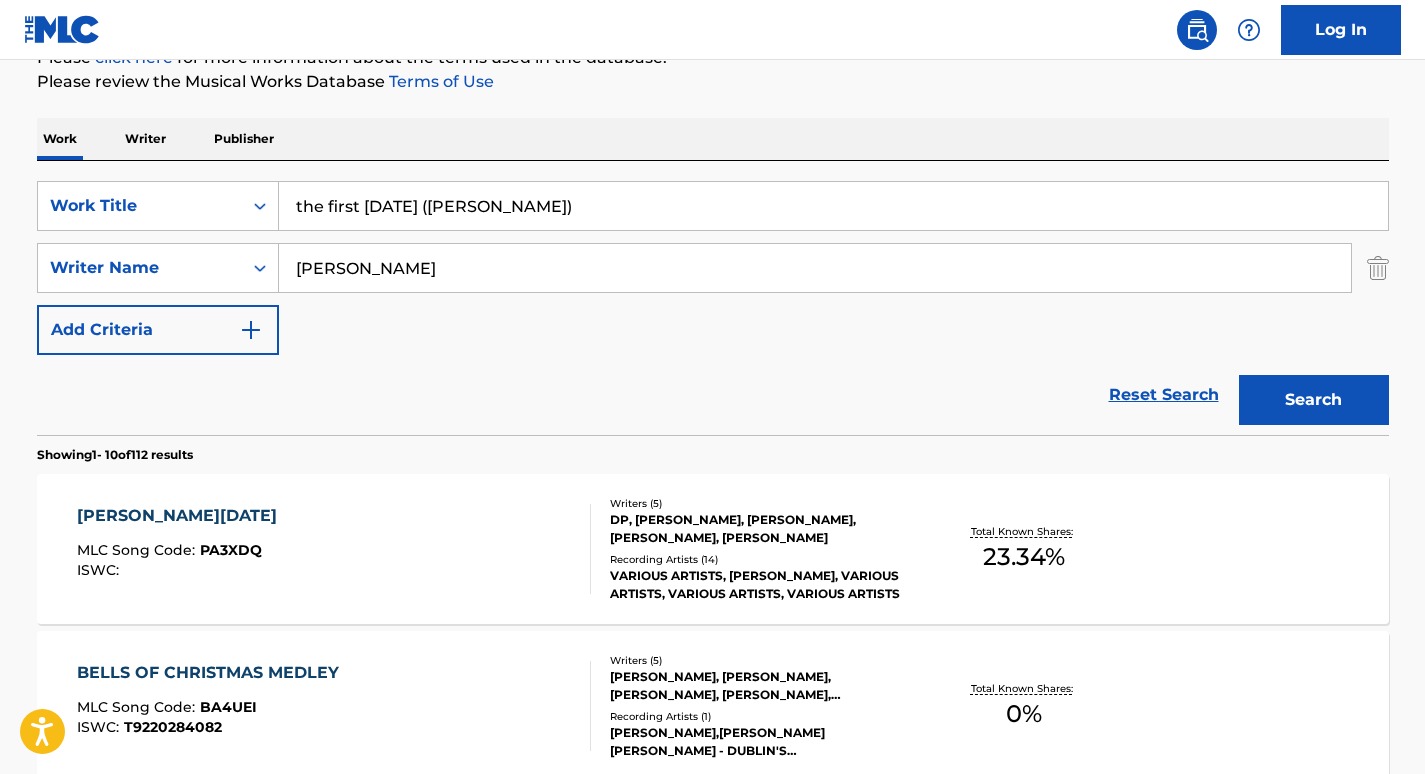 type on "[PERSON_NAME]" 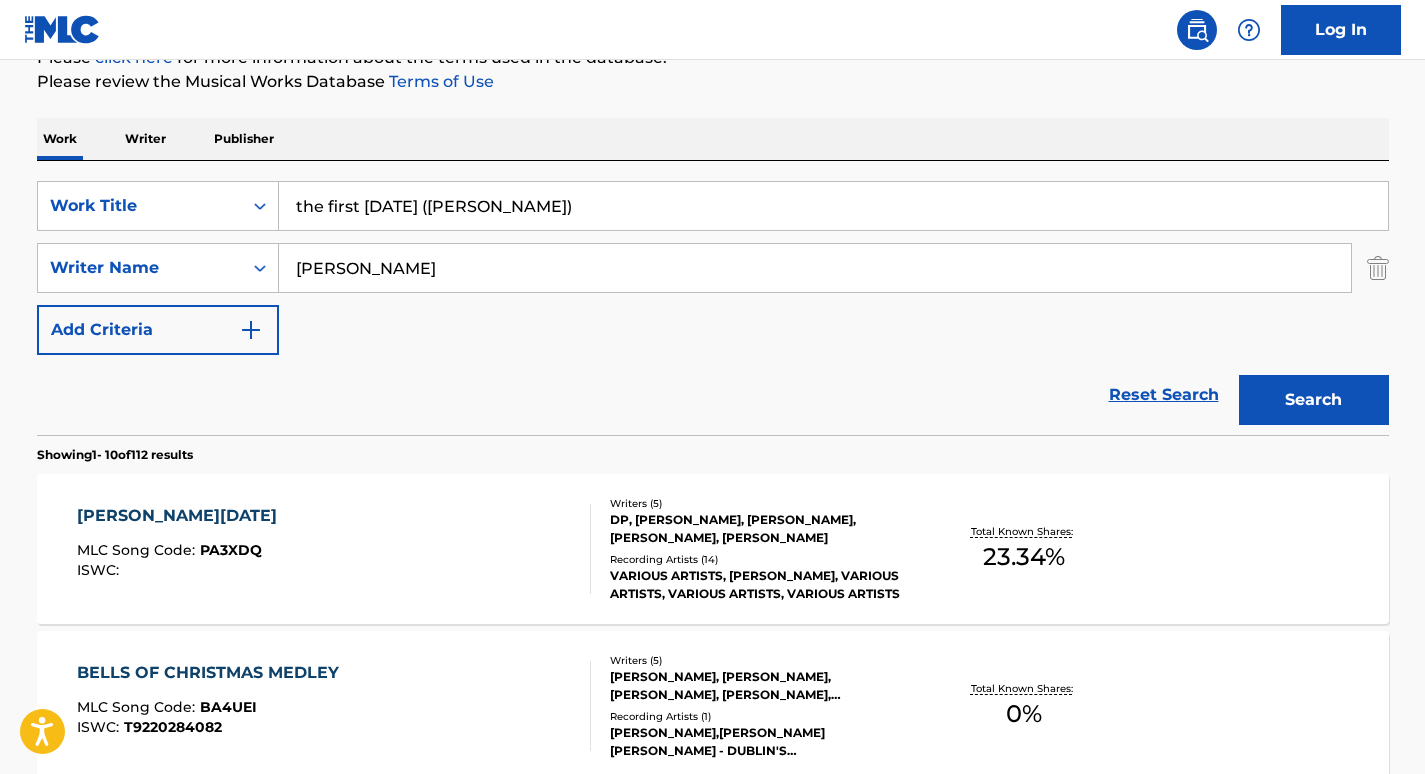 drag, startPoint x: 517, startPoint y: 192, endPoint x: 399, endPoint y: 200, distance: 118.270874 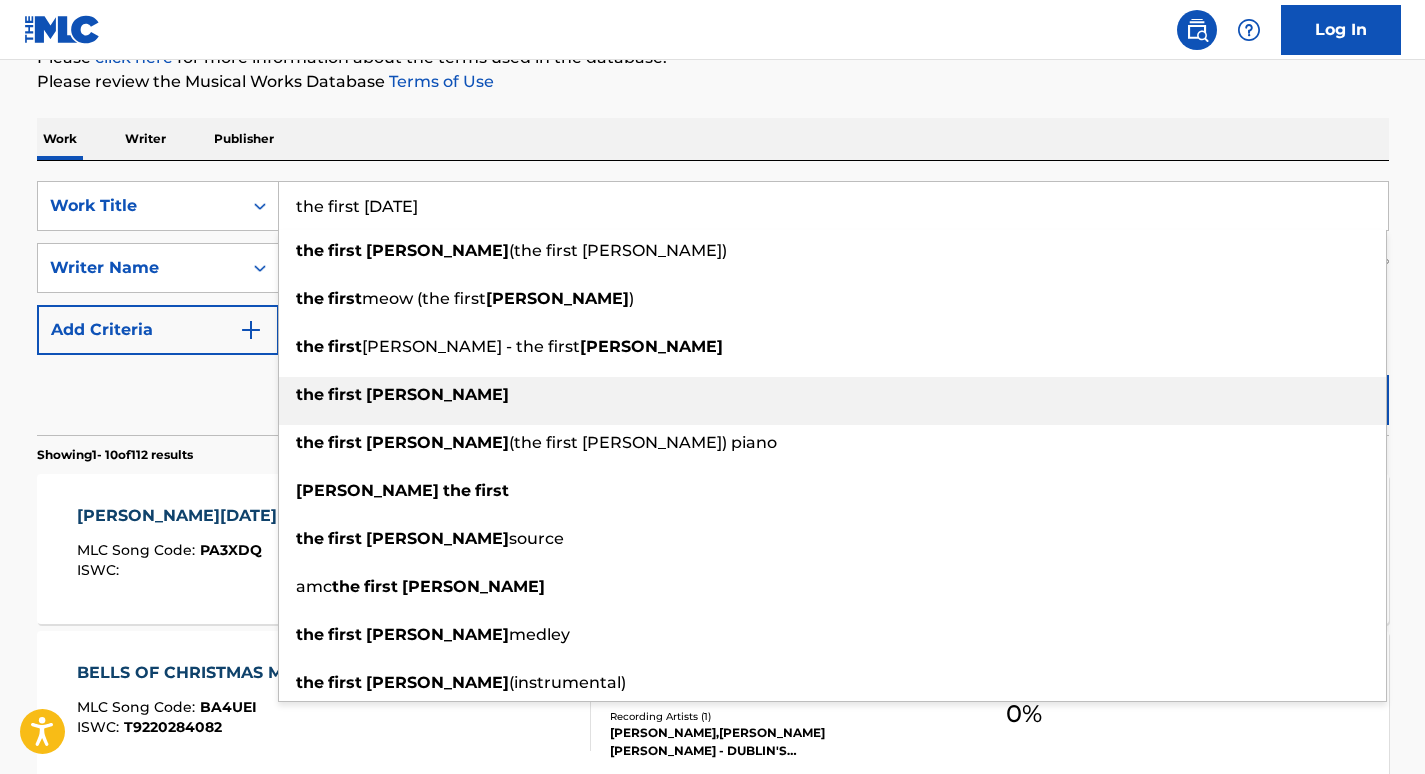 type on "the first [DATE]" 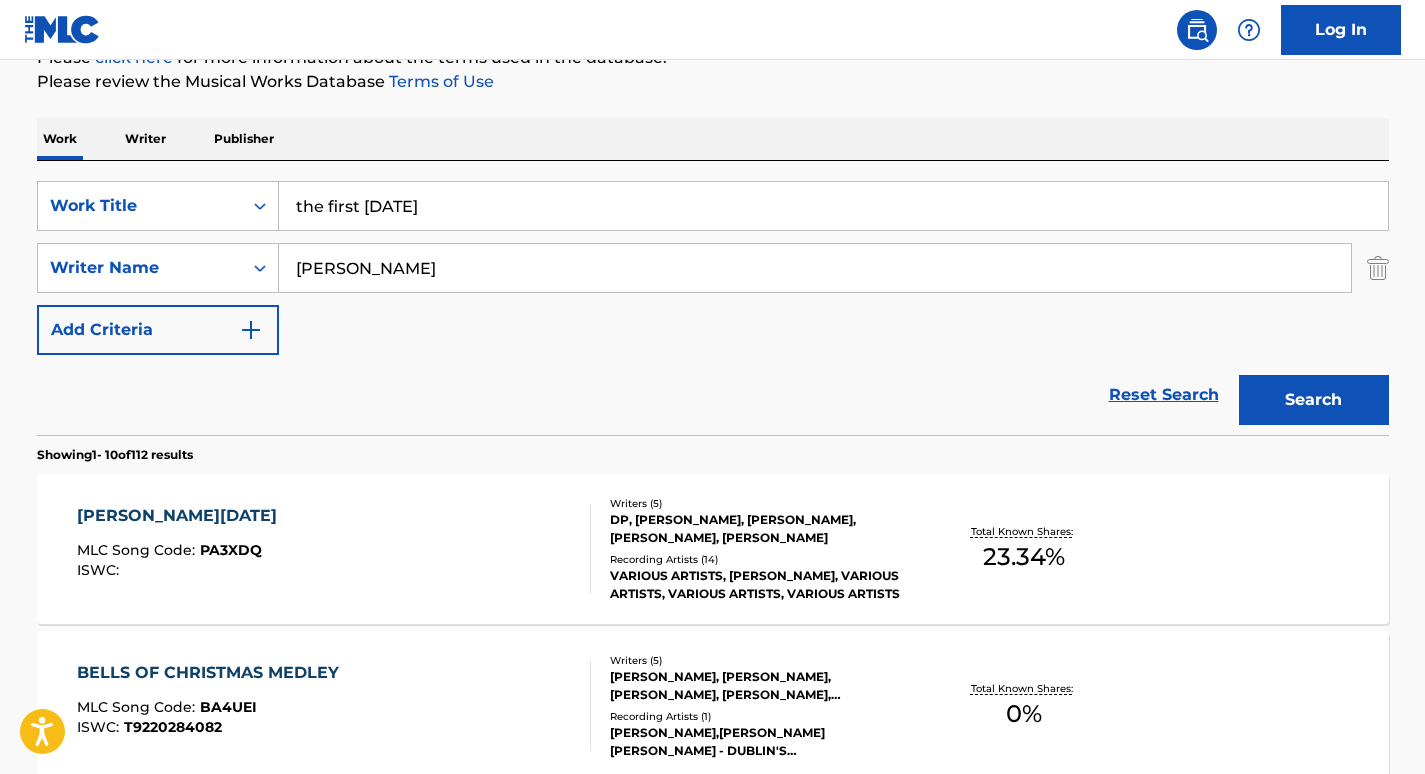 click on "Reset Search Search" at bounding box center (713, 395) 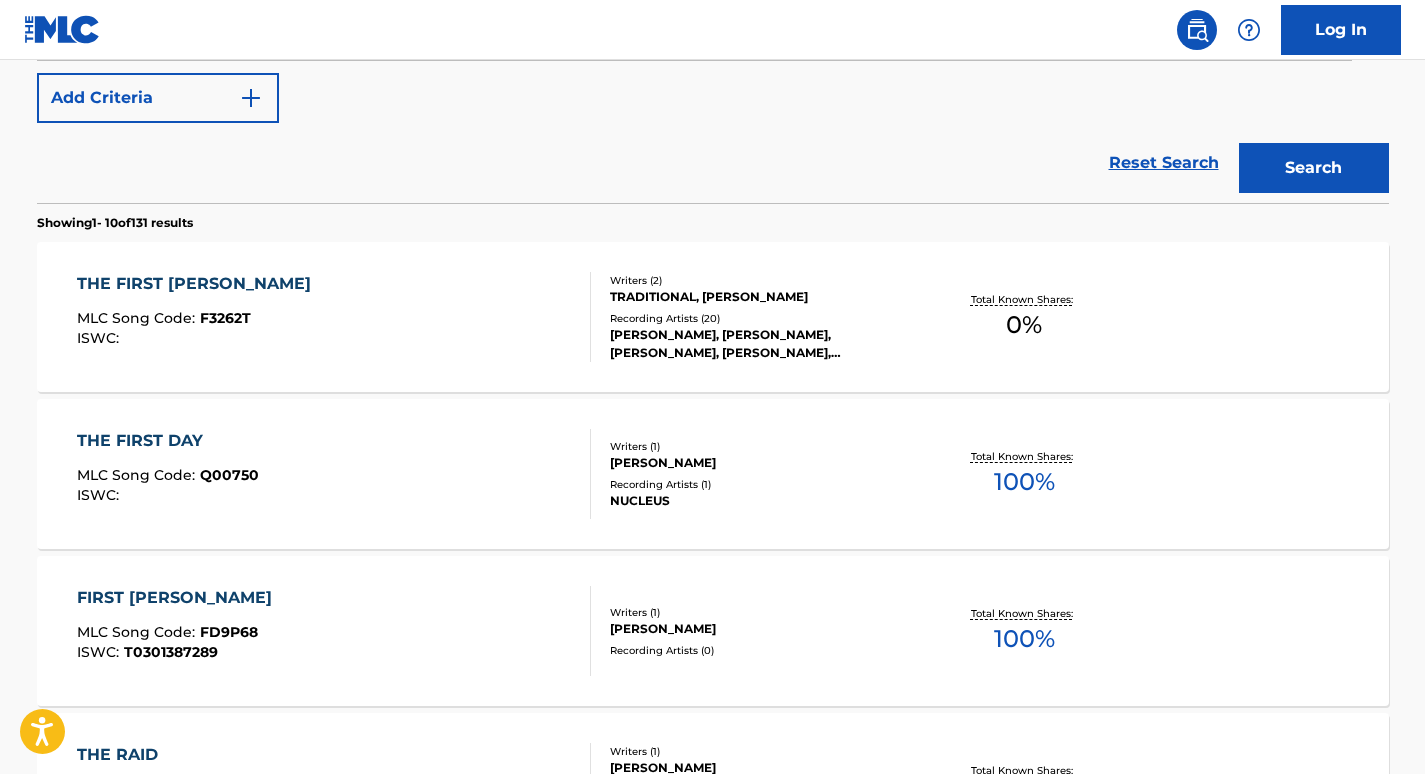 scroll, scrollTop: 488, scrollLeft: 0, axis: vertical 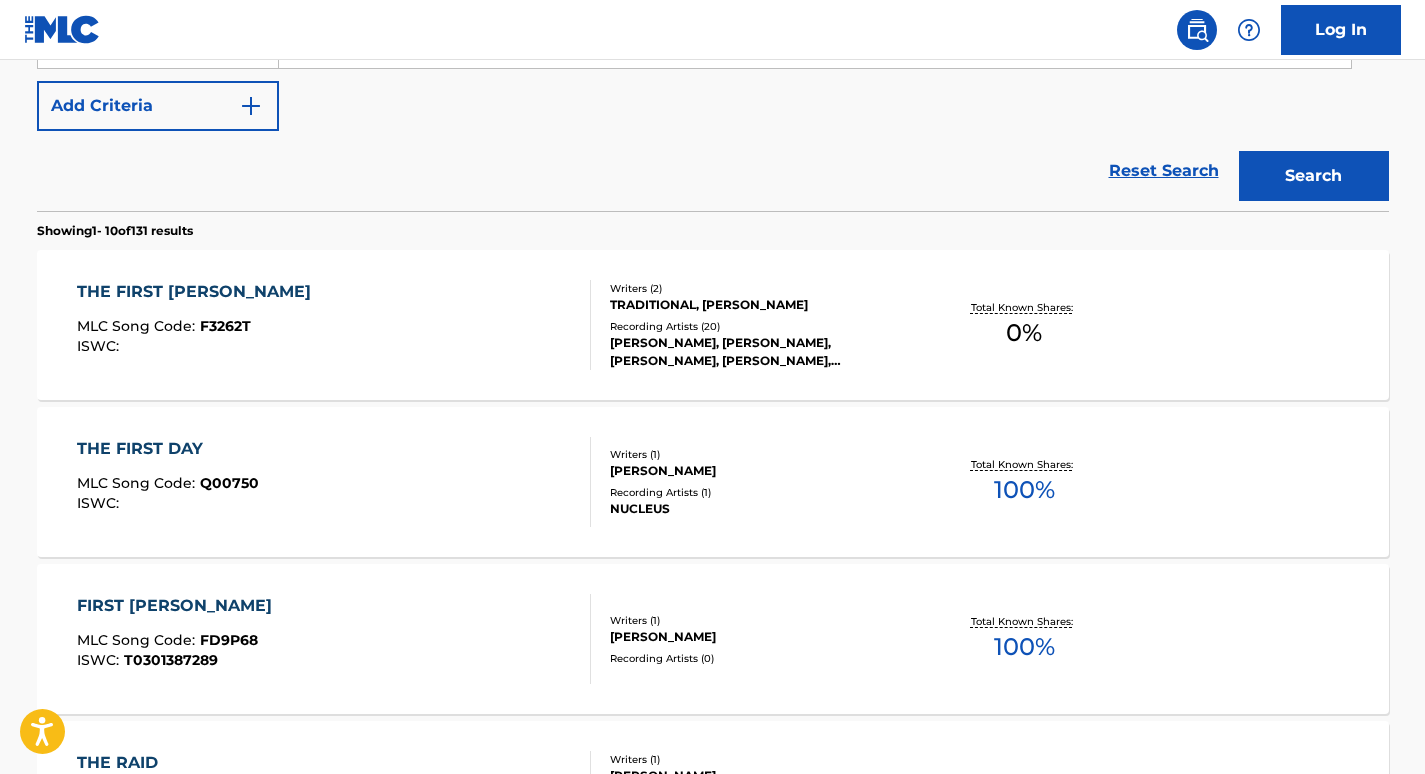 click on "THE FIRST [PERSON_NAME]" at bounding box center (199, 292) 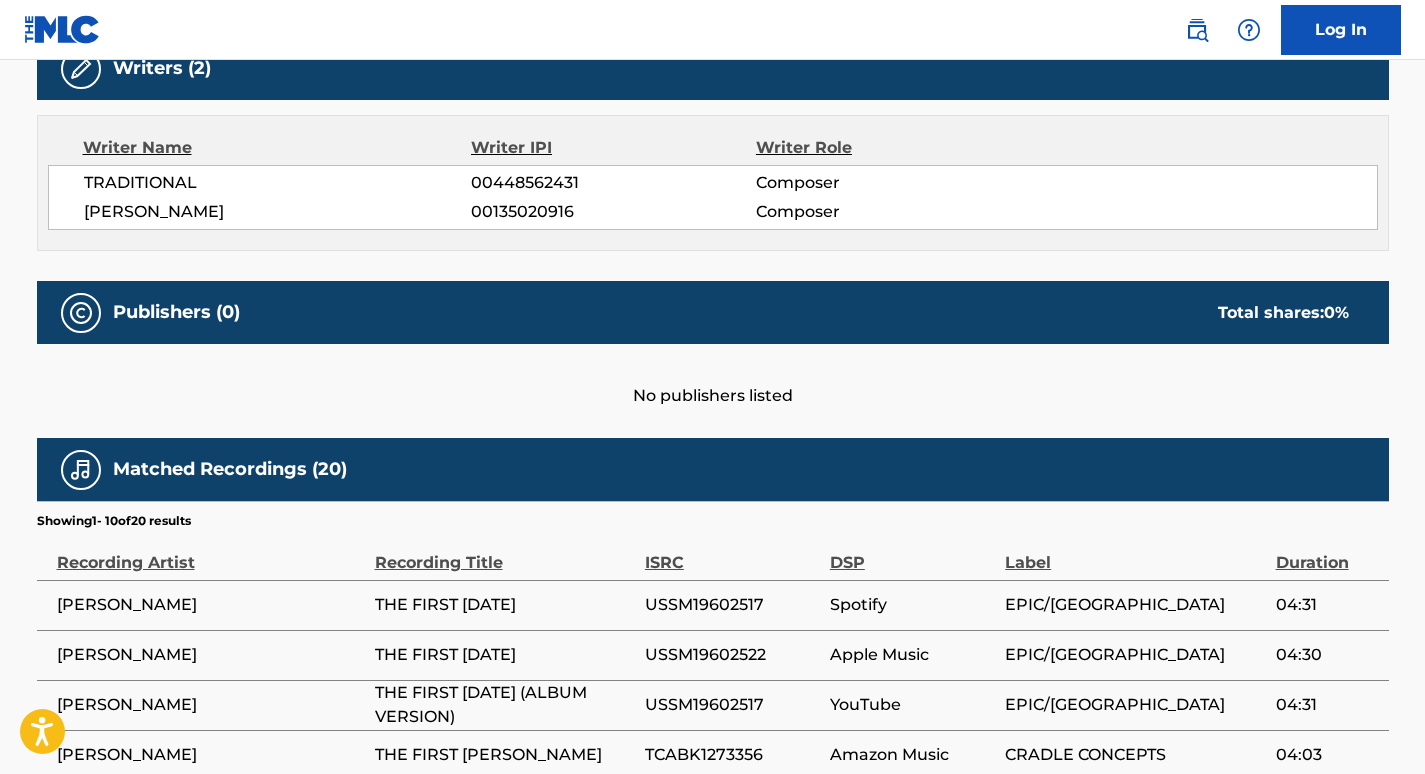 scroll, scrollTop: 0, scrollLeft: 0, axis: both 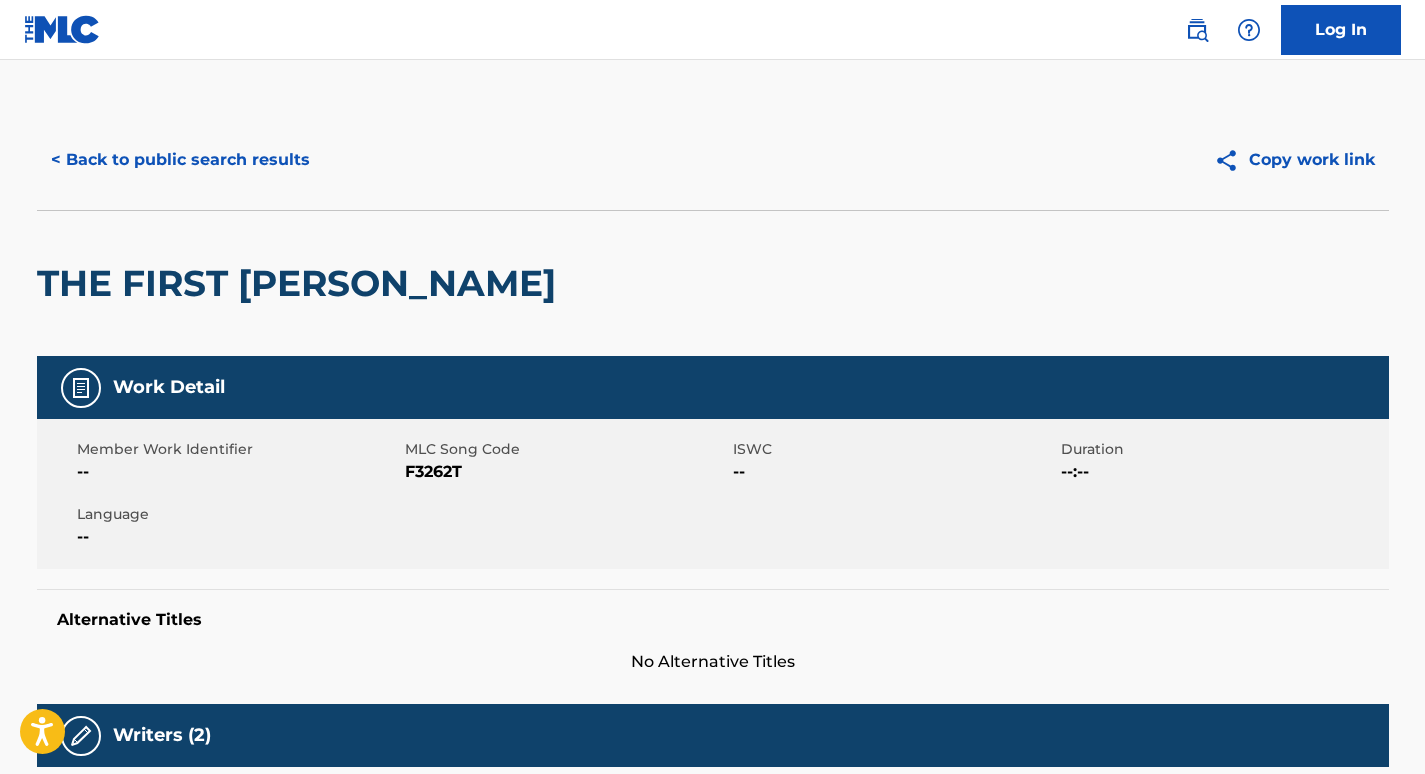 click on "F3262T" at bounding box center (566, 472) 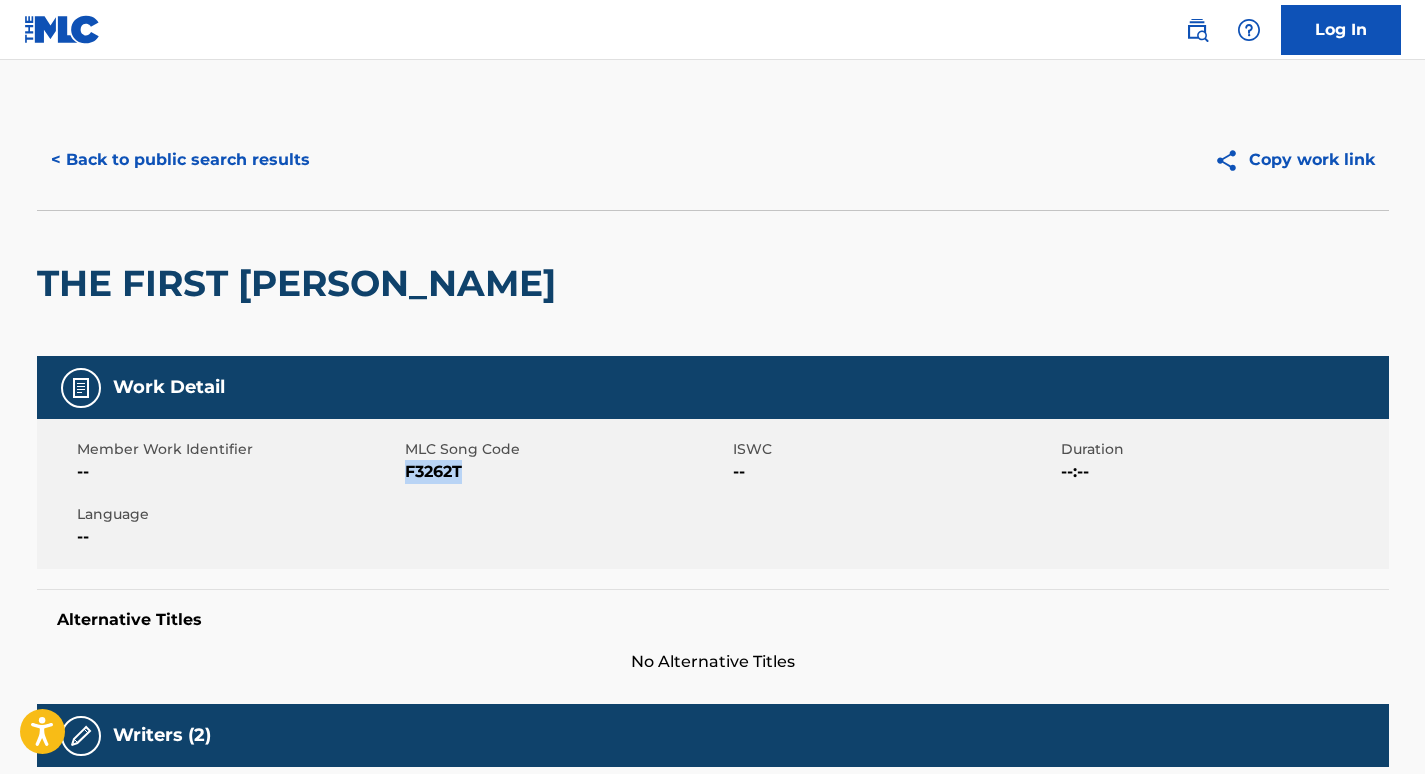 click on "F3262T" at bounding box center (566, 472) 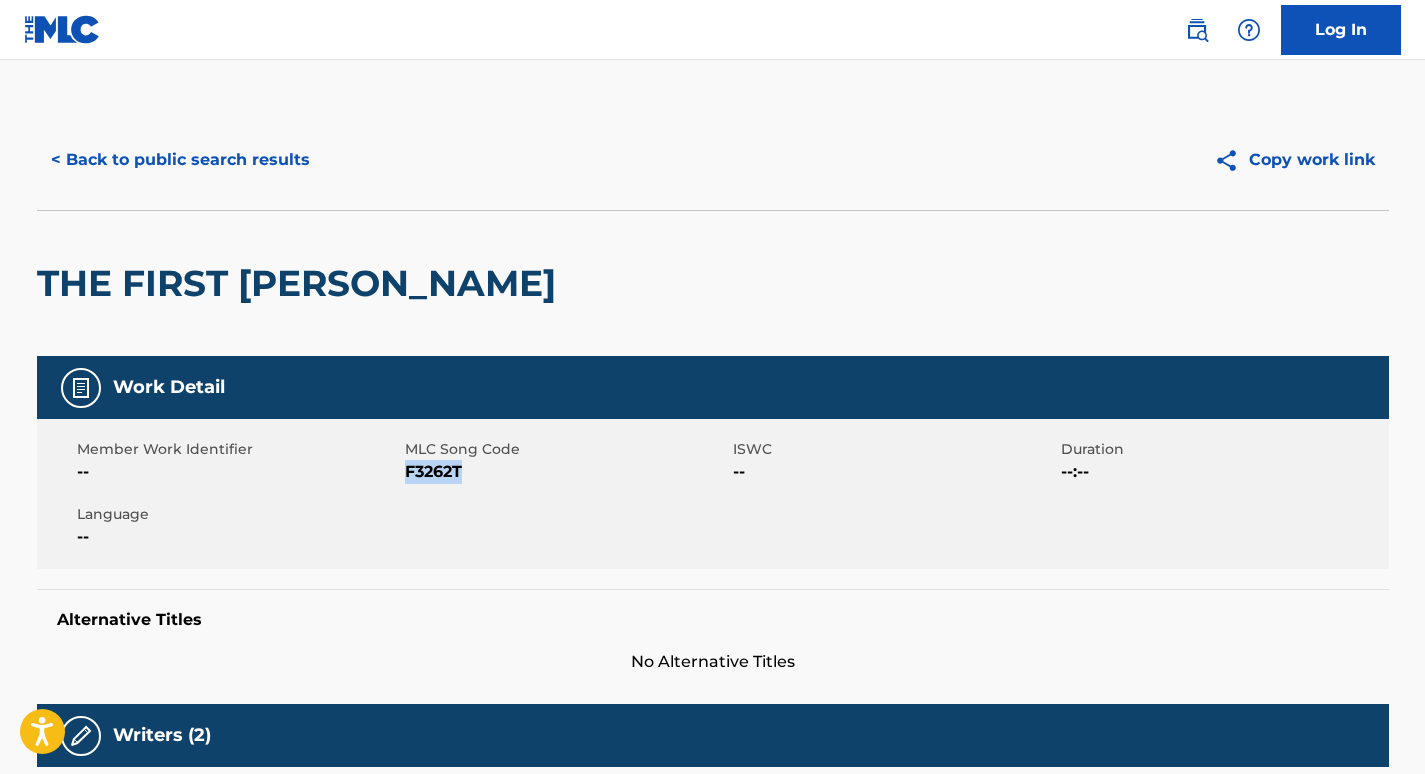 click on "< Back to public search results" at bounding box center (180, 160) 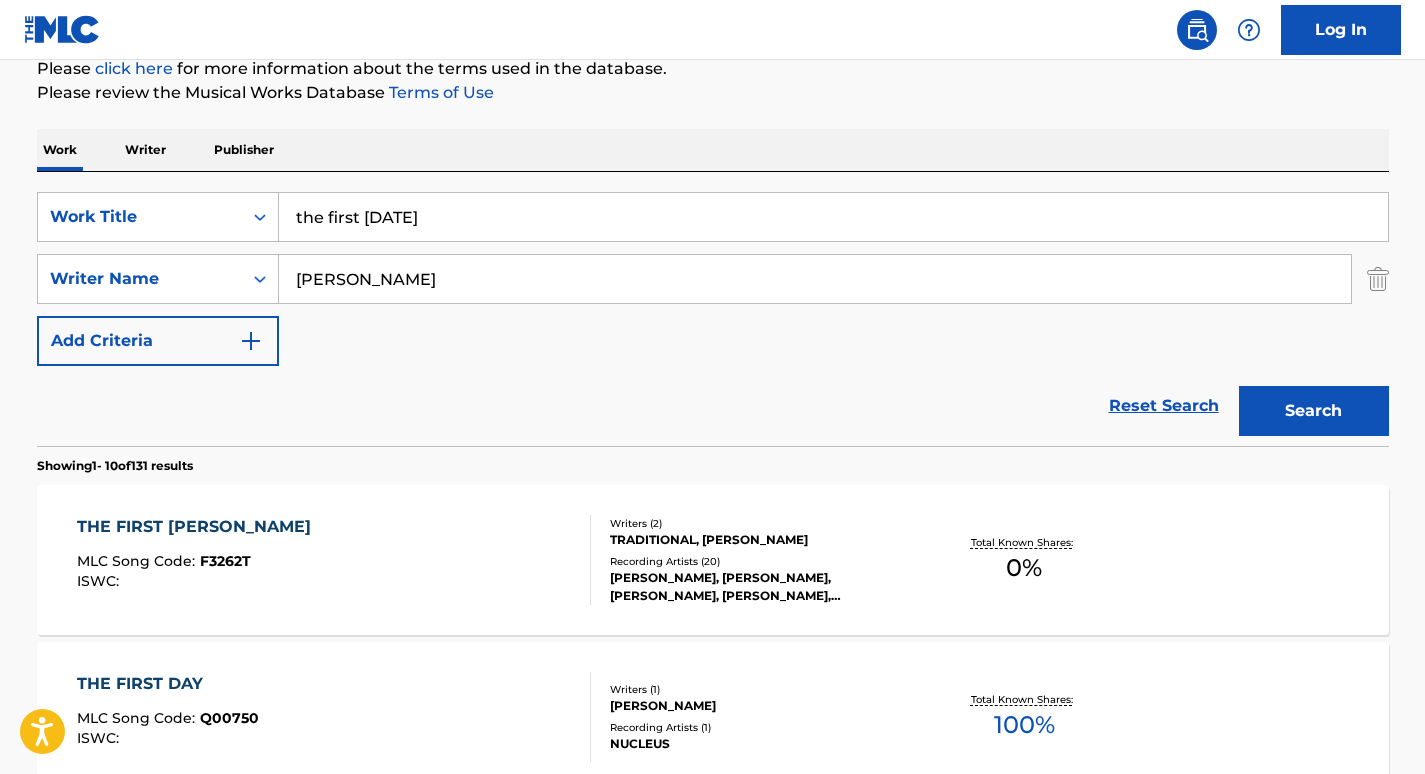 scroll, scrollTop: 250, scrollLeft: 0, axis: vertical 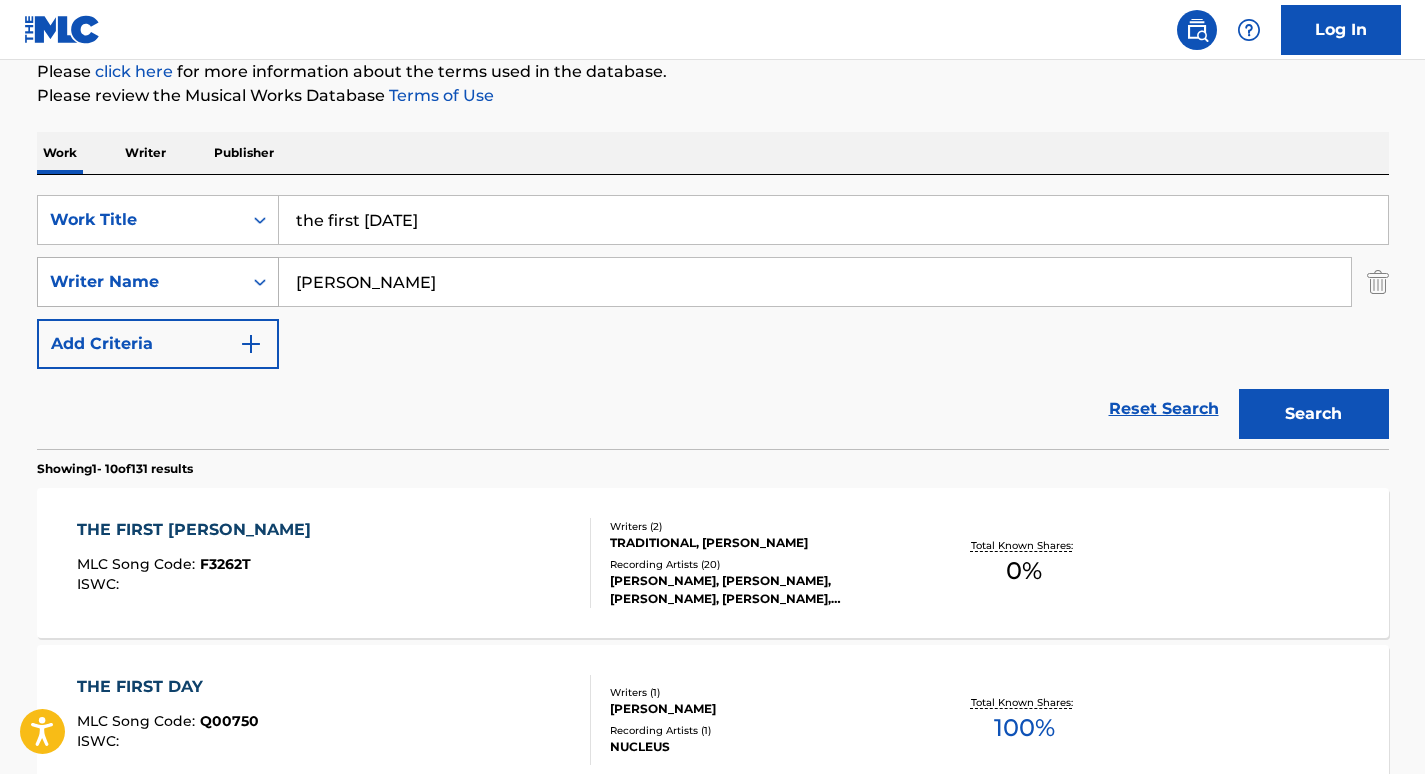 drag, startPoint x: 434, startPoint y: 277, endPoint x: 205, endPoint y: 280, distance: 229.01965 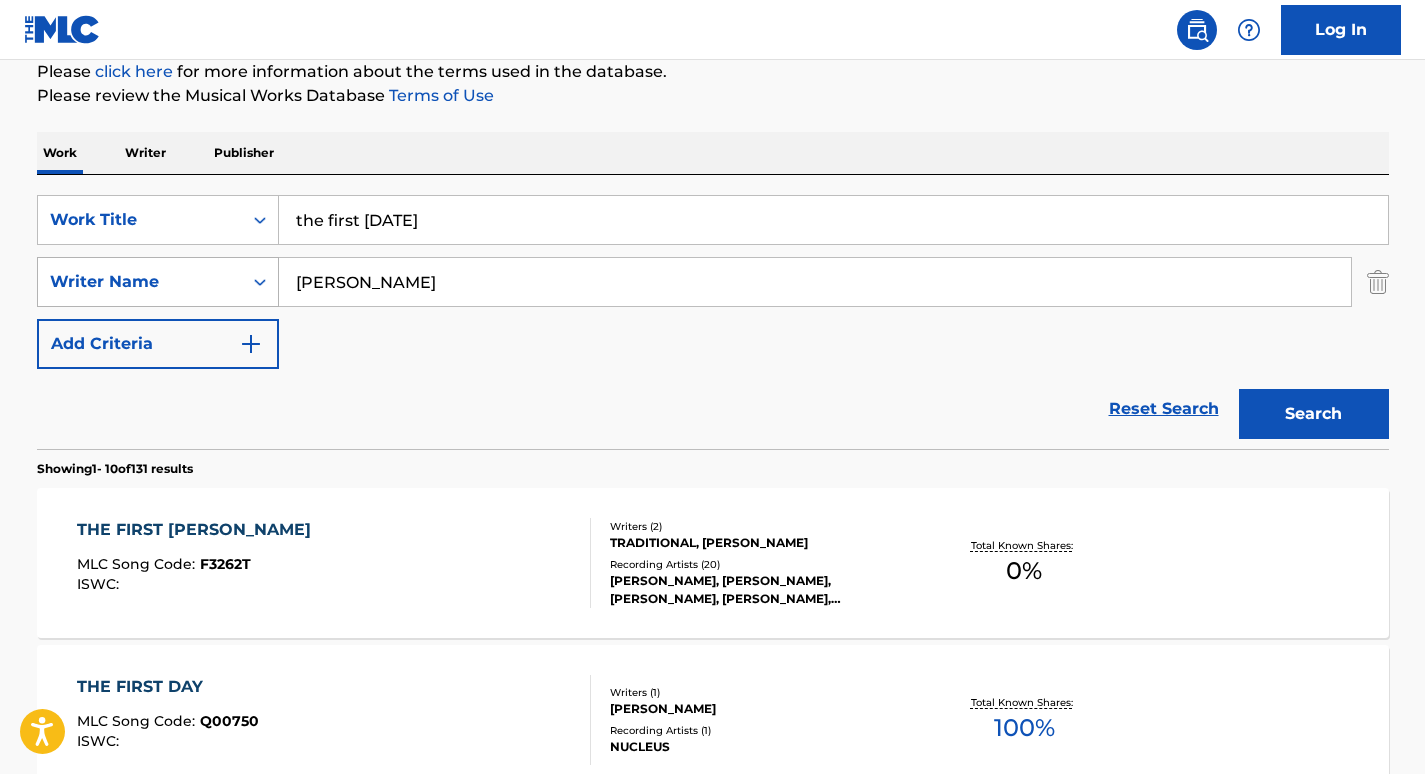 click on "Search" at bounding box center (1314, 414) 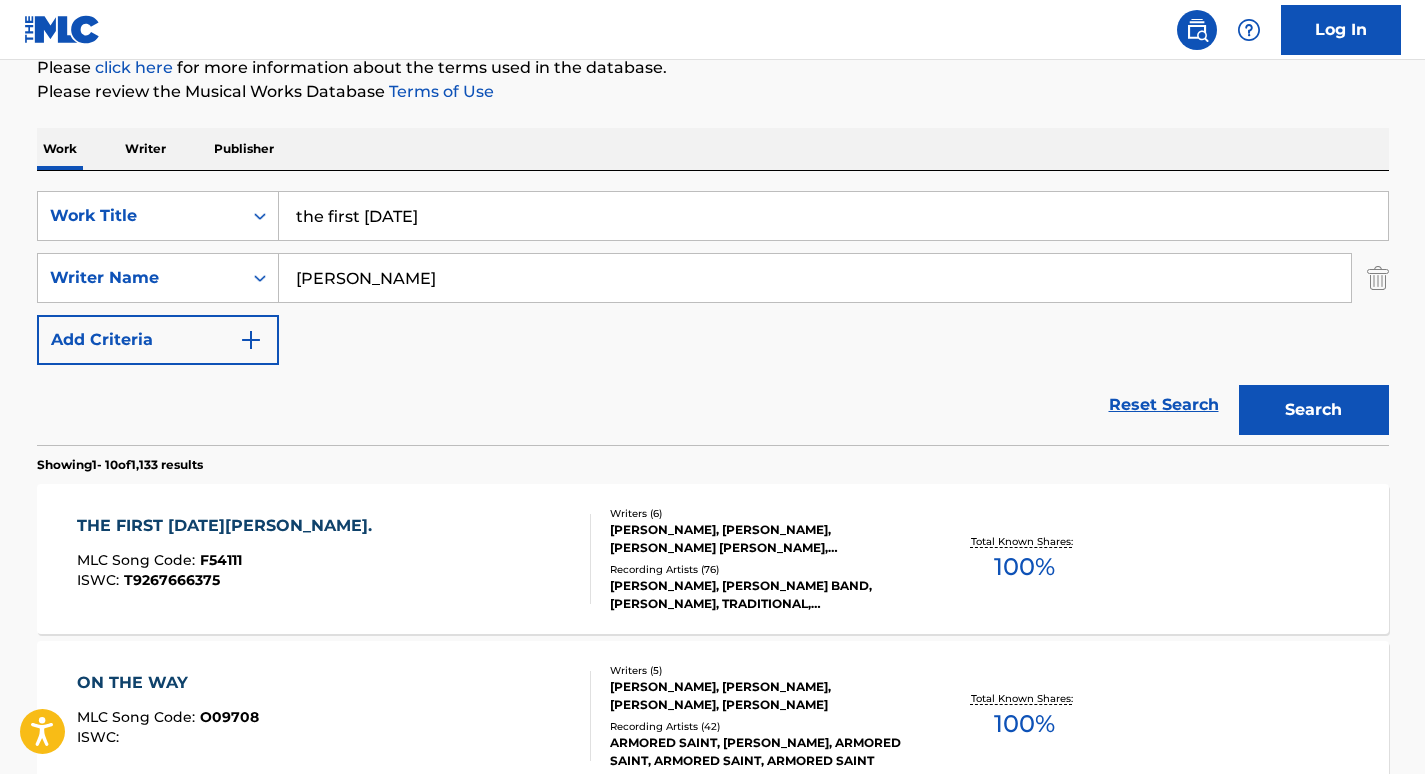 scroll, scrollTop: 248, scrollLeft: 0, axis: vertical 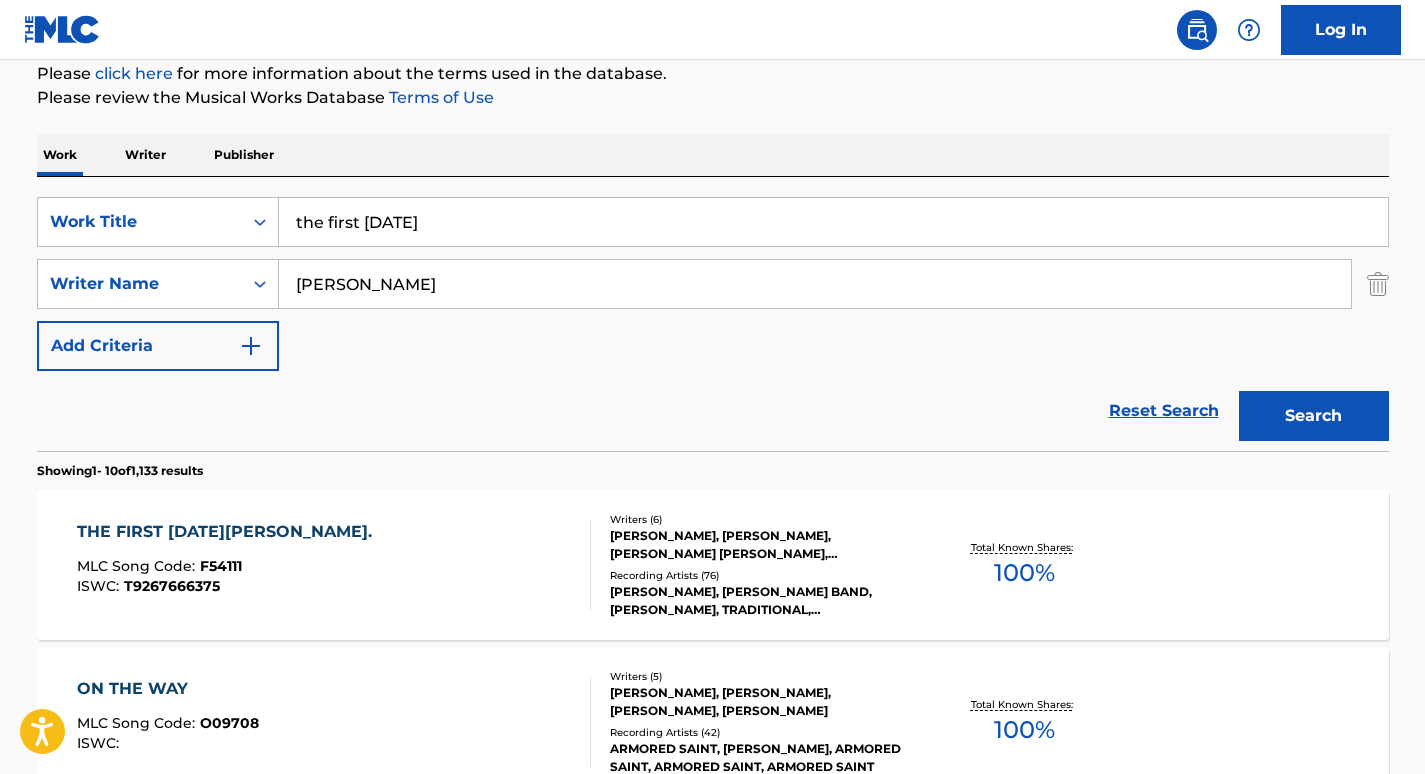 click on "[PERSON_NAME]" at bounding box center [815, 284] 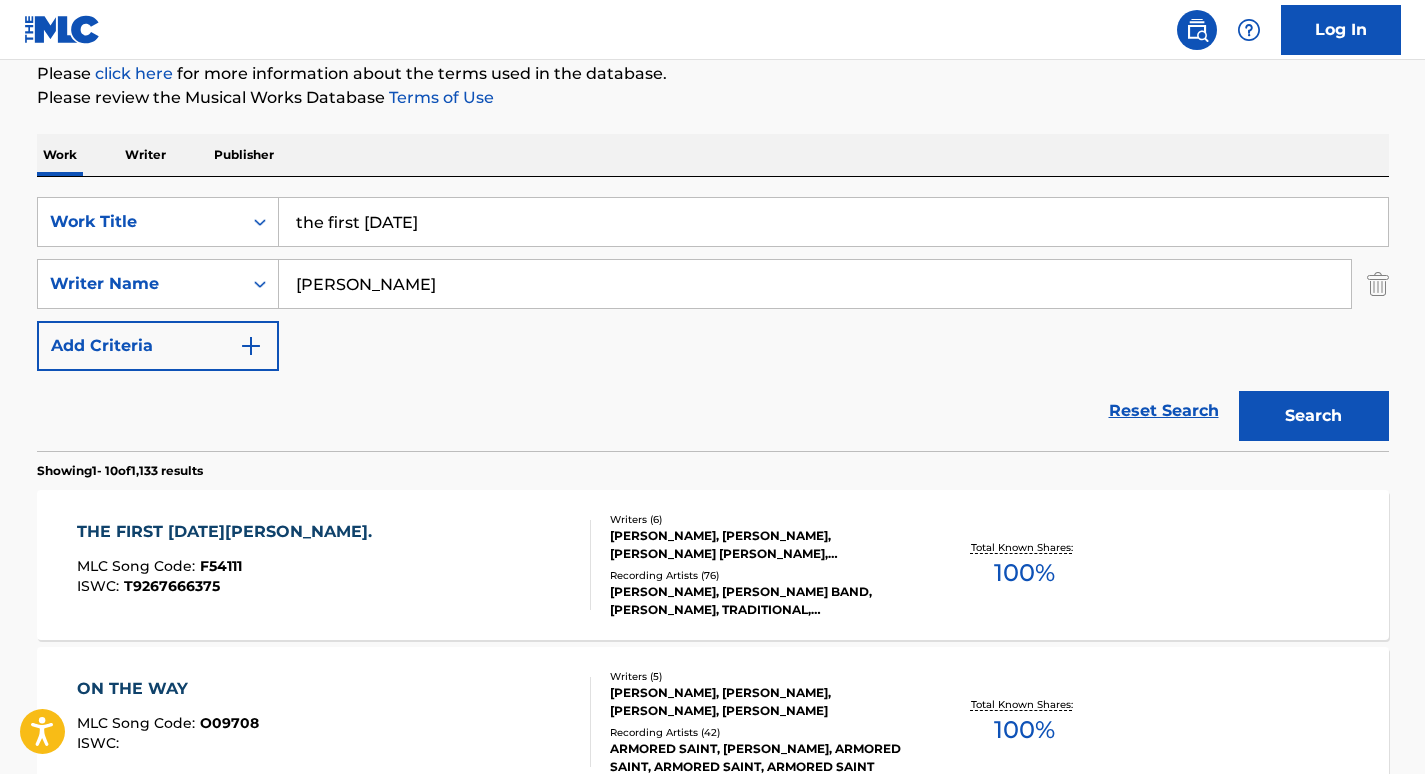 click on "Search" at bounding box center (1314, 416) 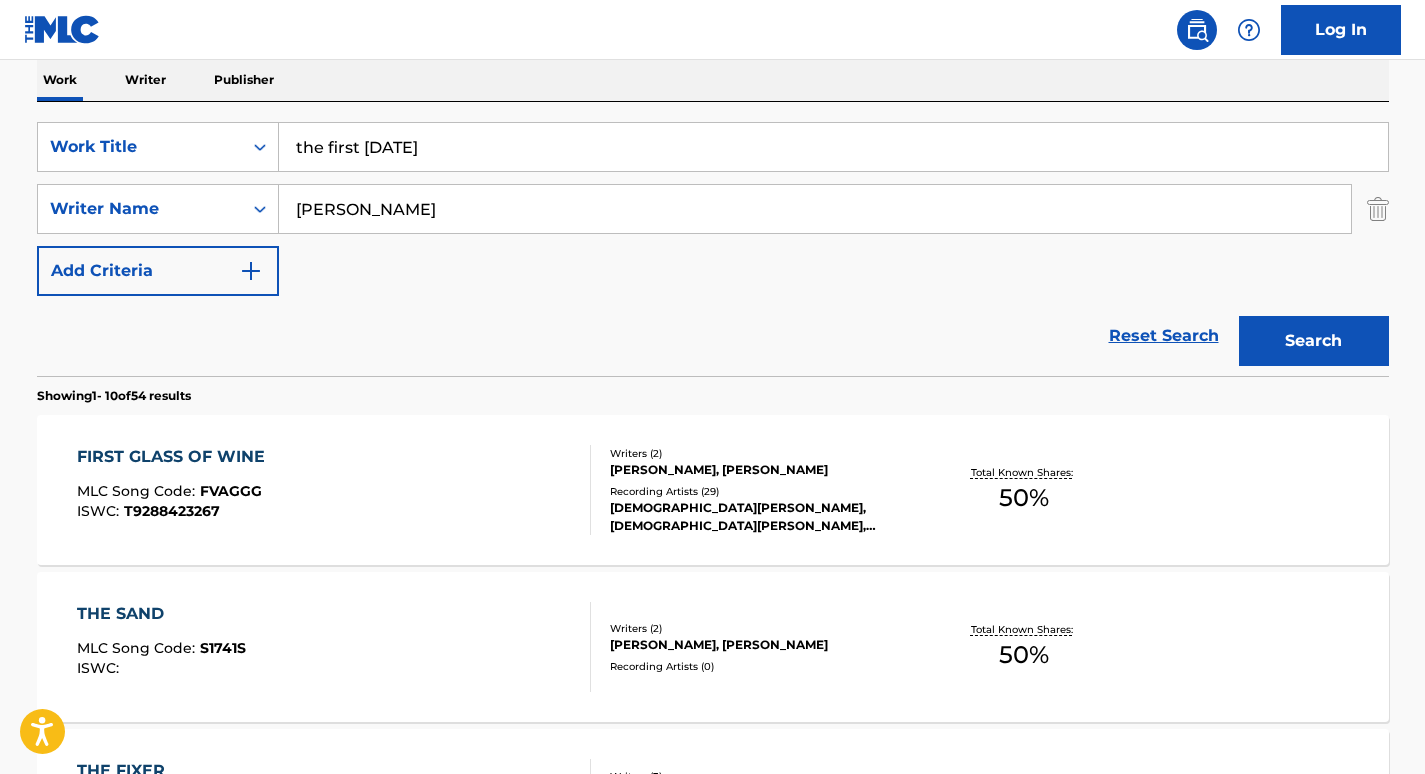 scroll, scrollTop: 324, scrollLeft: 0, axis: vertical 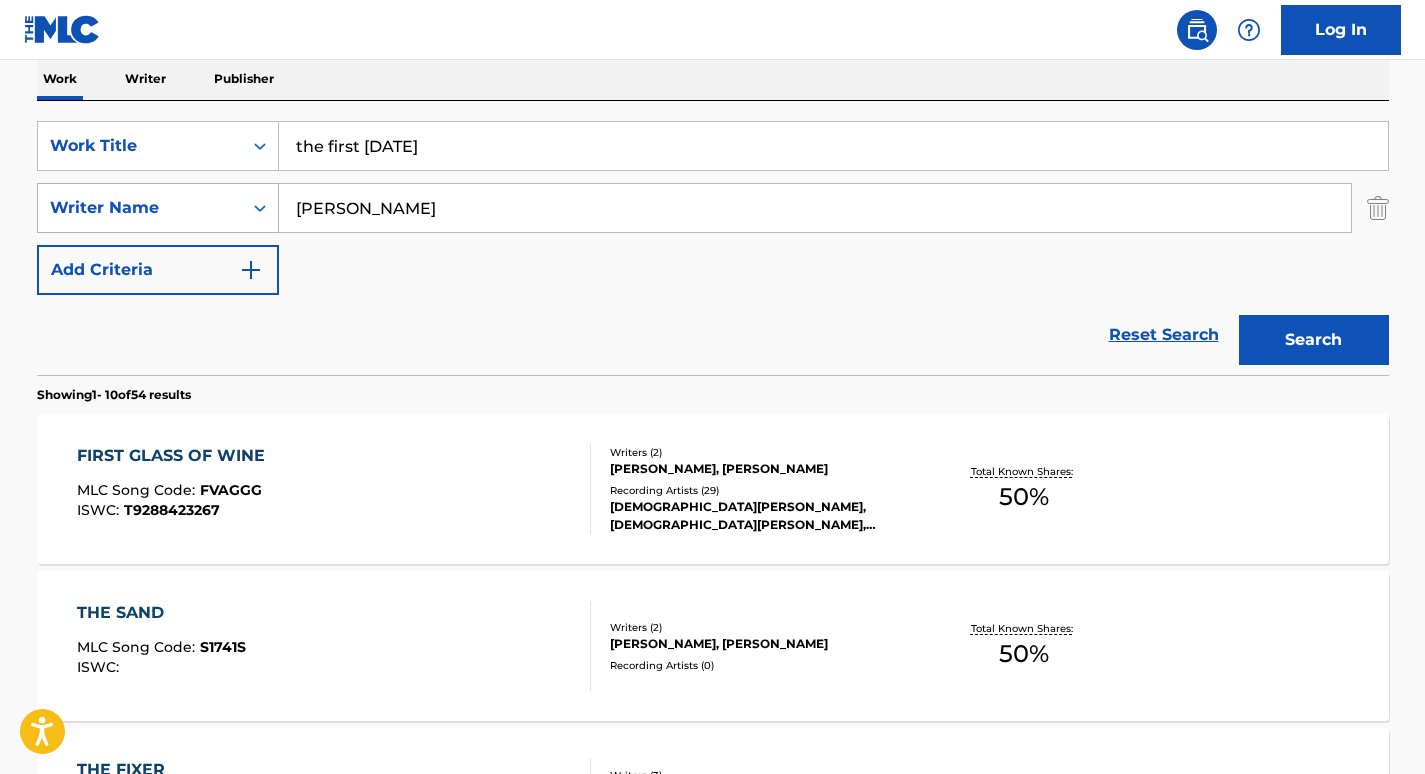 drag, startPoint x: 419, startPoint y: 210, endPoint x: 252, endPoint y: 212, distance: 167.01198 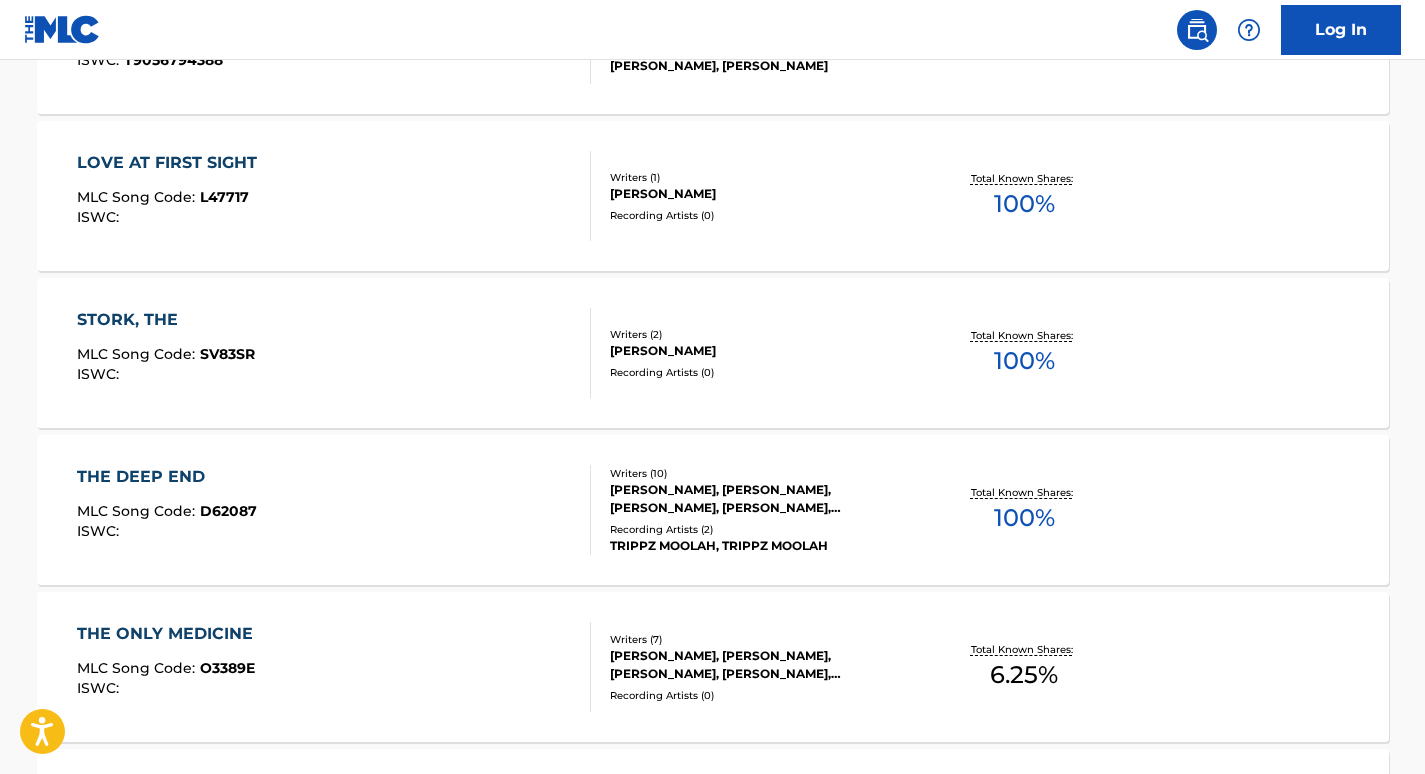 scroll, scrollTop: 1248, scrollLeft: 0, axis: vertical 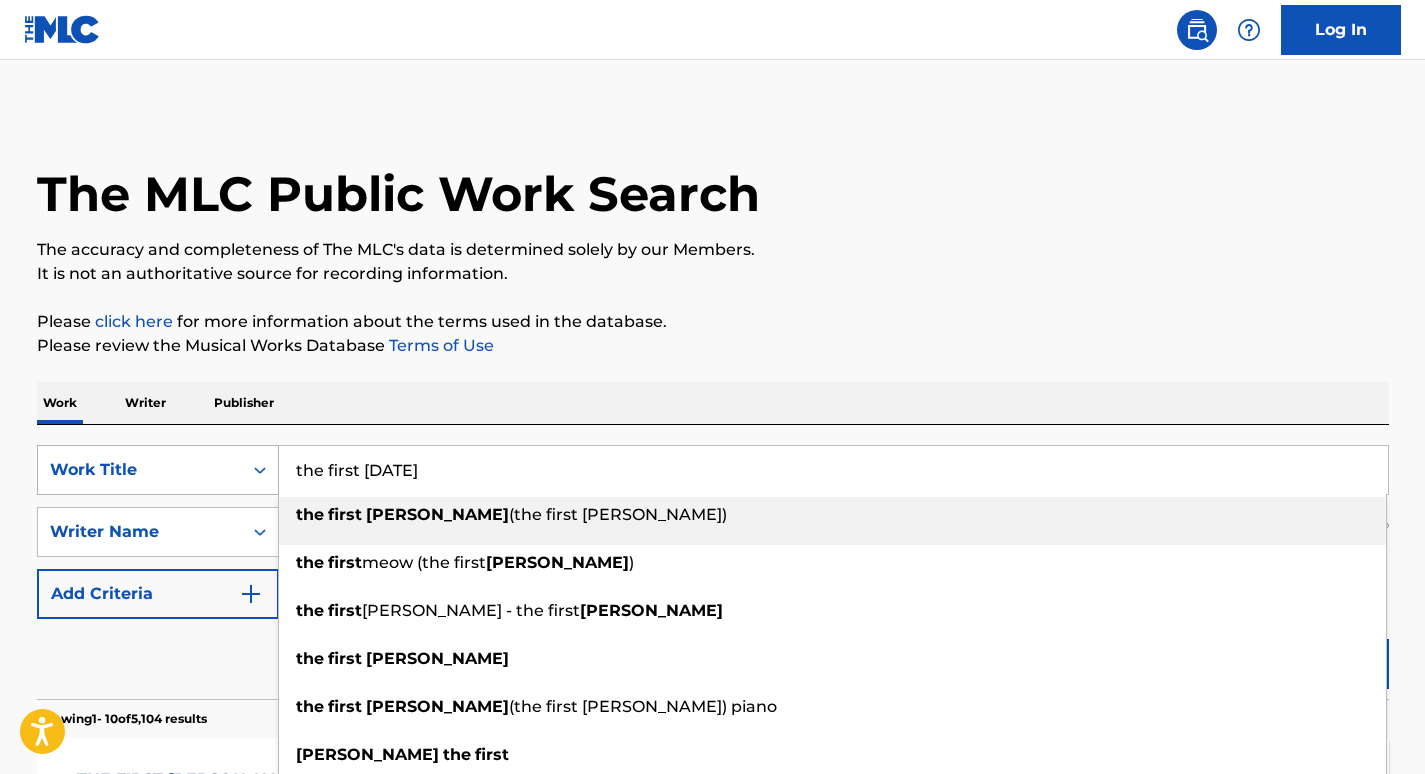 drag, startPoint x: 444, startPoint y: 459, endPoint x: 97, endPoint y: 459, distance: 347 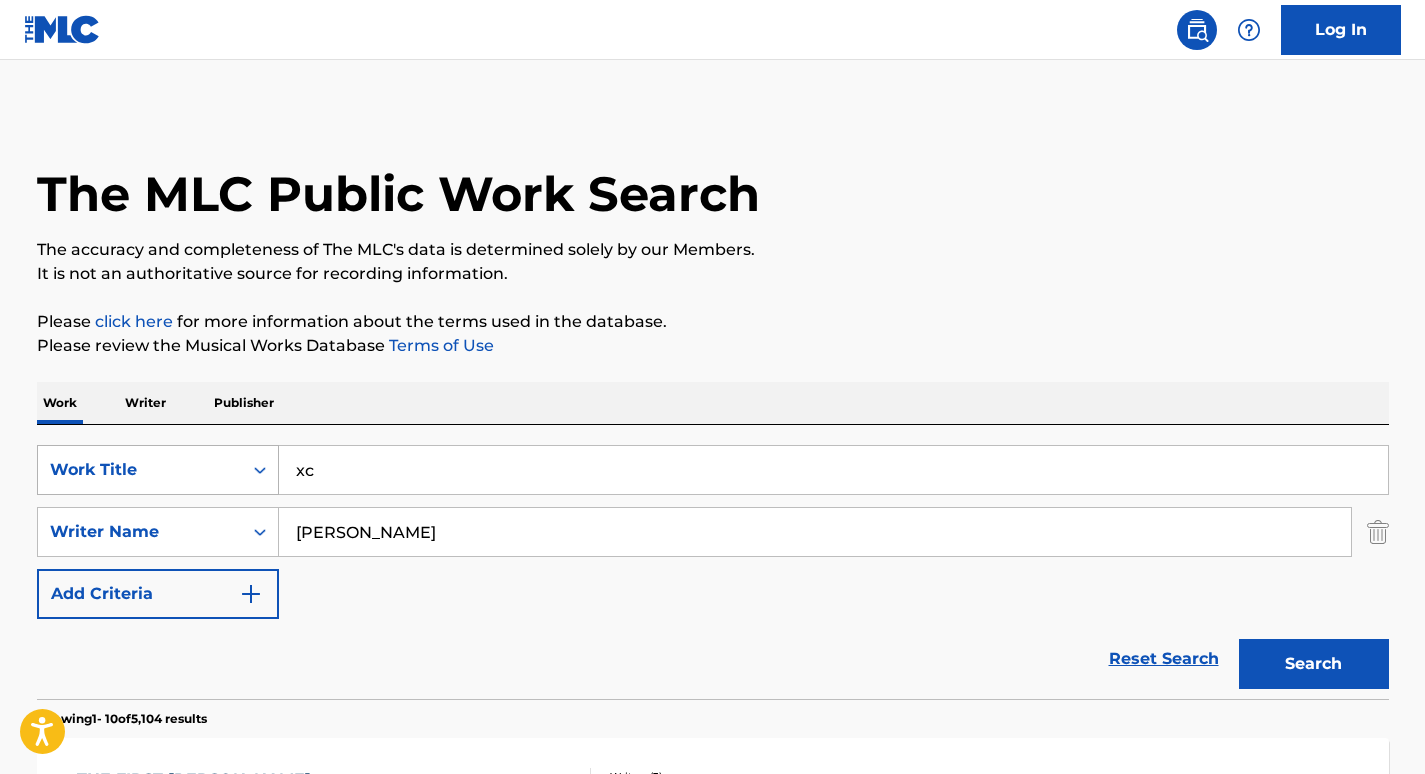 type on "x" 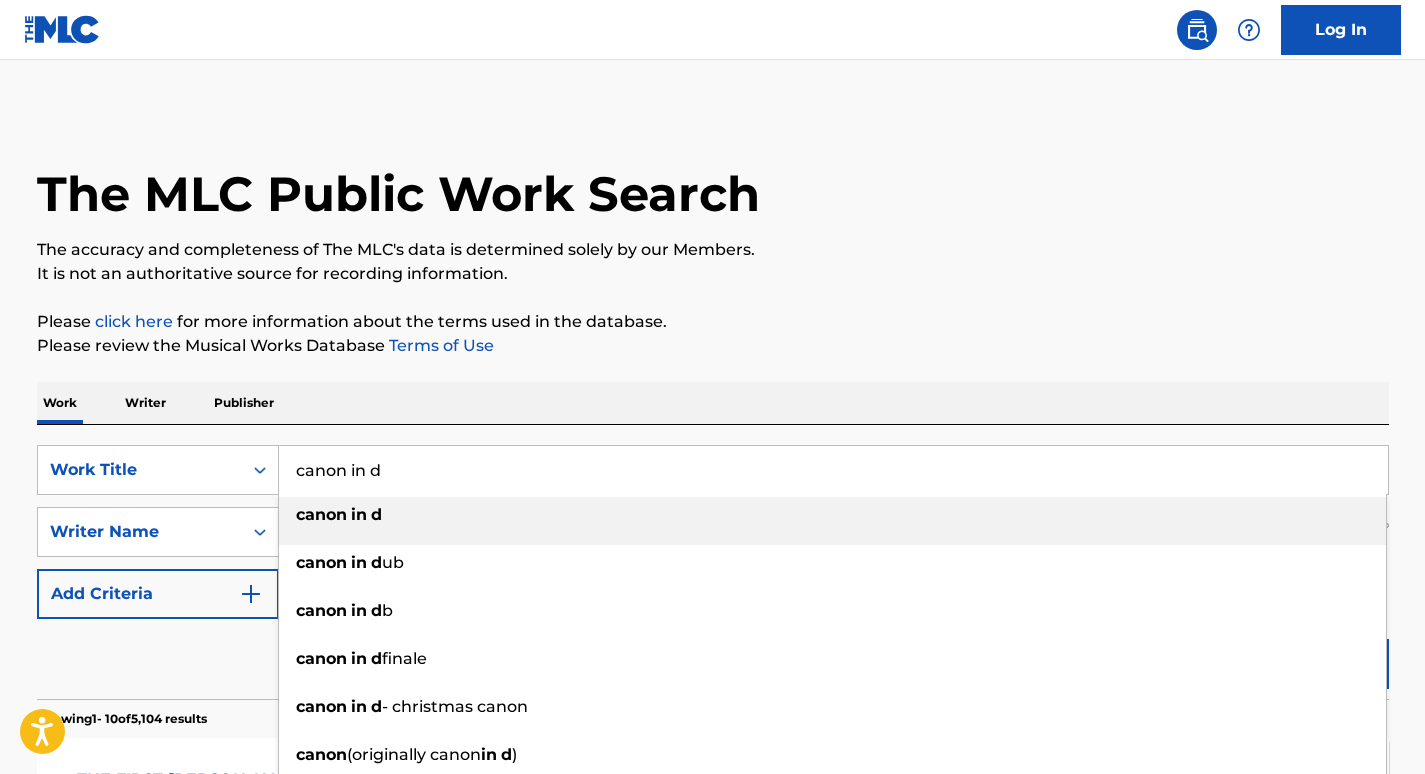 type on "canon in d" 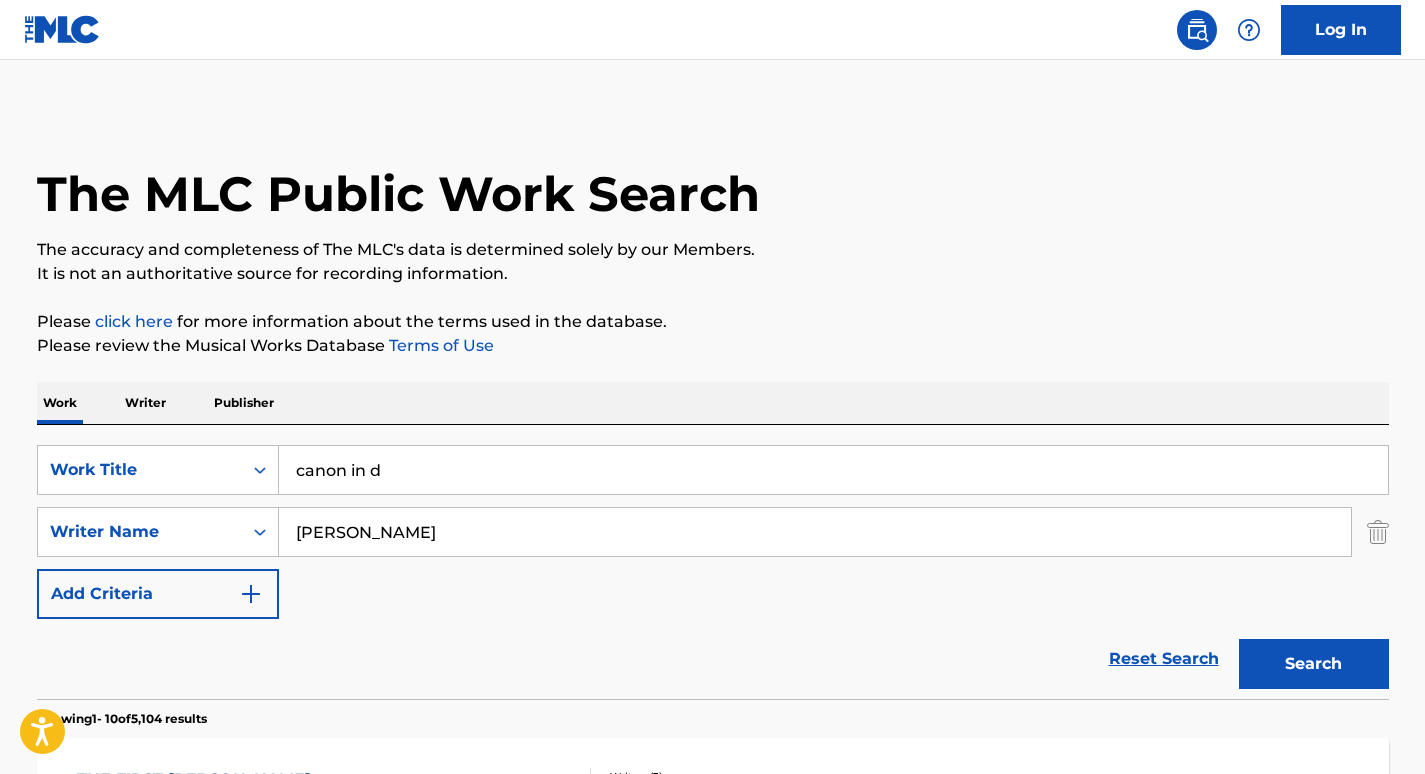 click on "Reset Search Search" at bounding box center [713, 659] 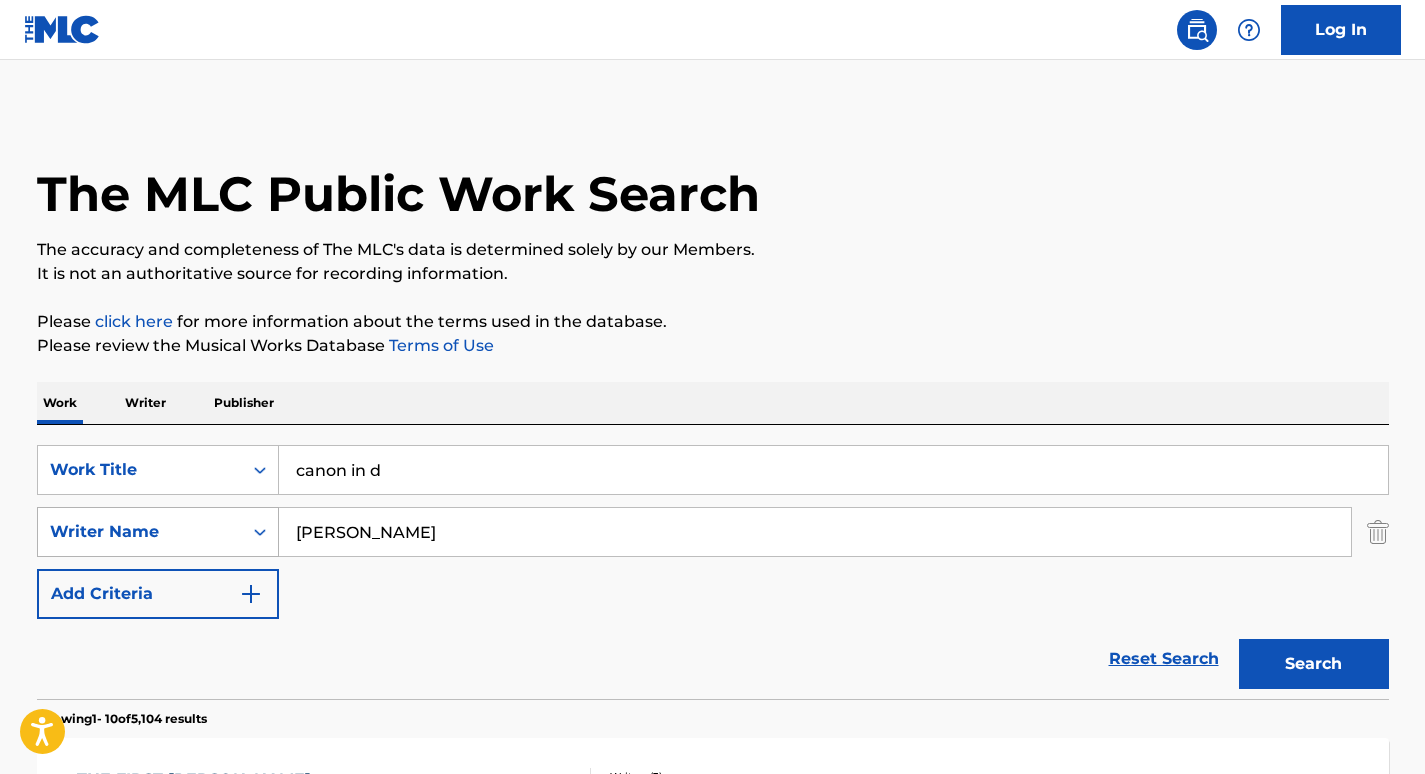 drag, startPoint x: 422, startPoint y: 553, endPoint x: 204, endPoint y: 547, distance: 218.08255 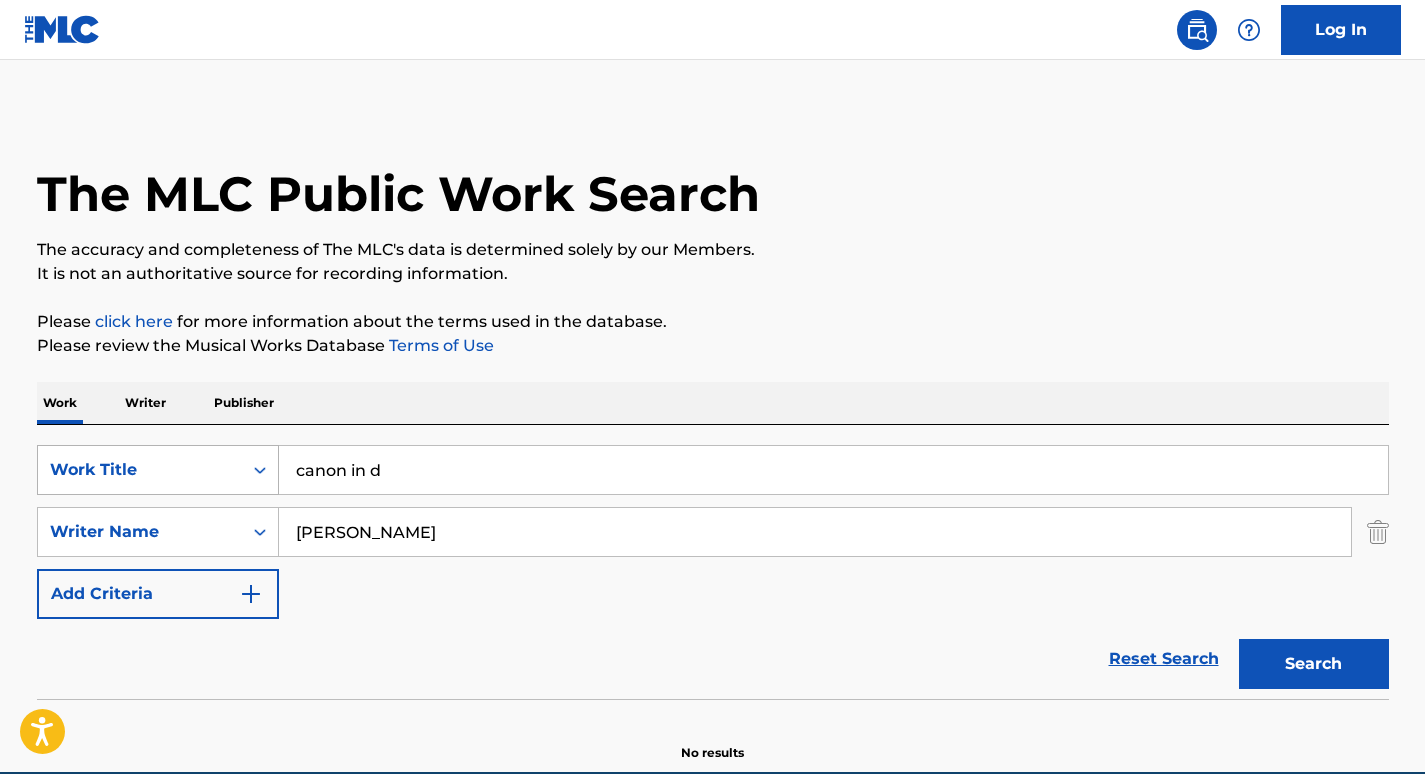 drag, startPoint x: 446, startPoint y: 476, endPoint x: 143, endPoint y: 473, distance: 303.01486 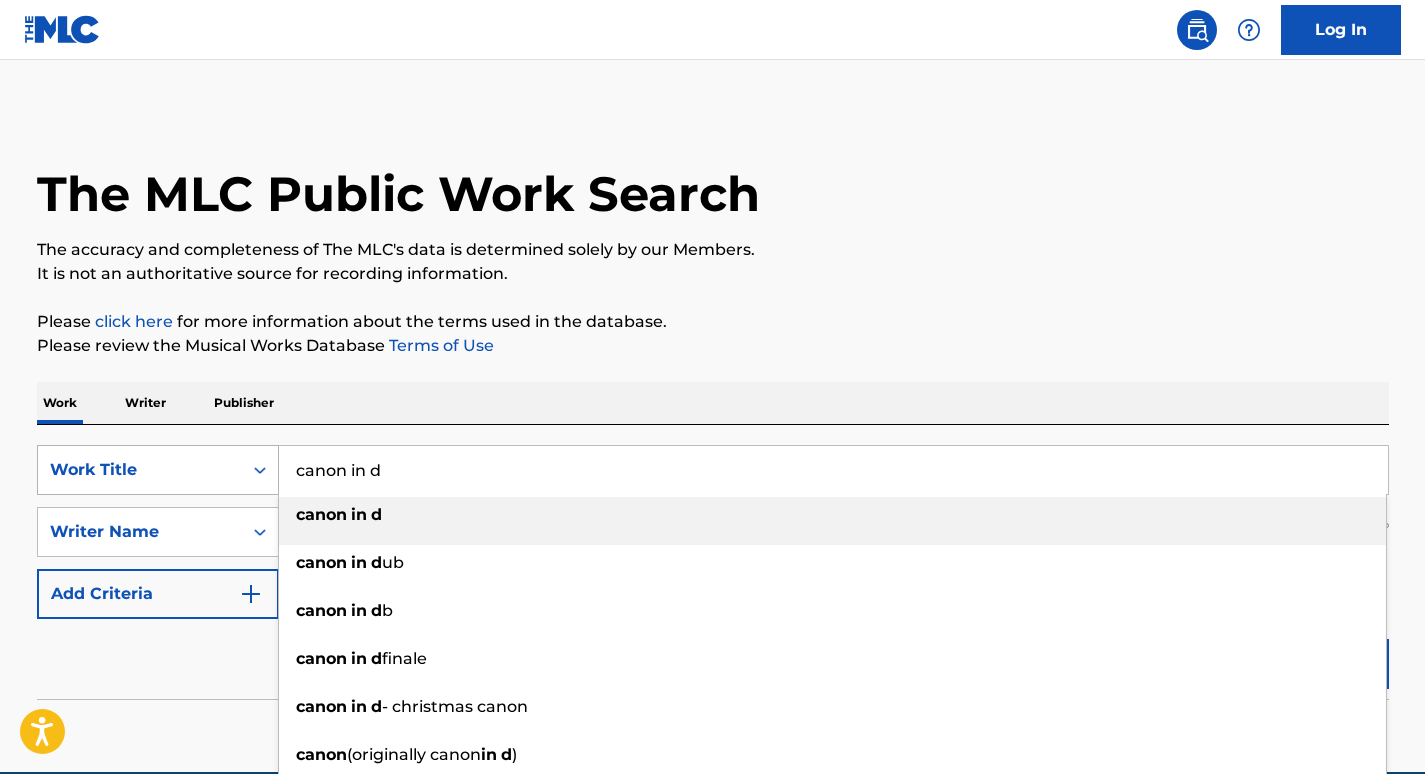 paste on "Pachelbel: Kanon in D major" 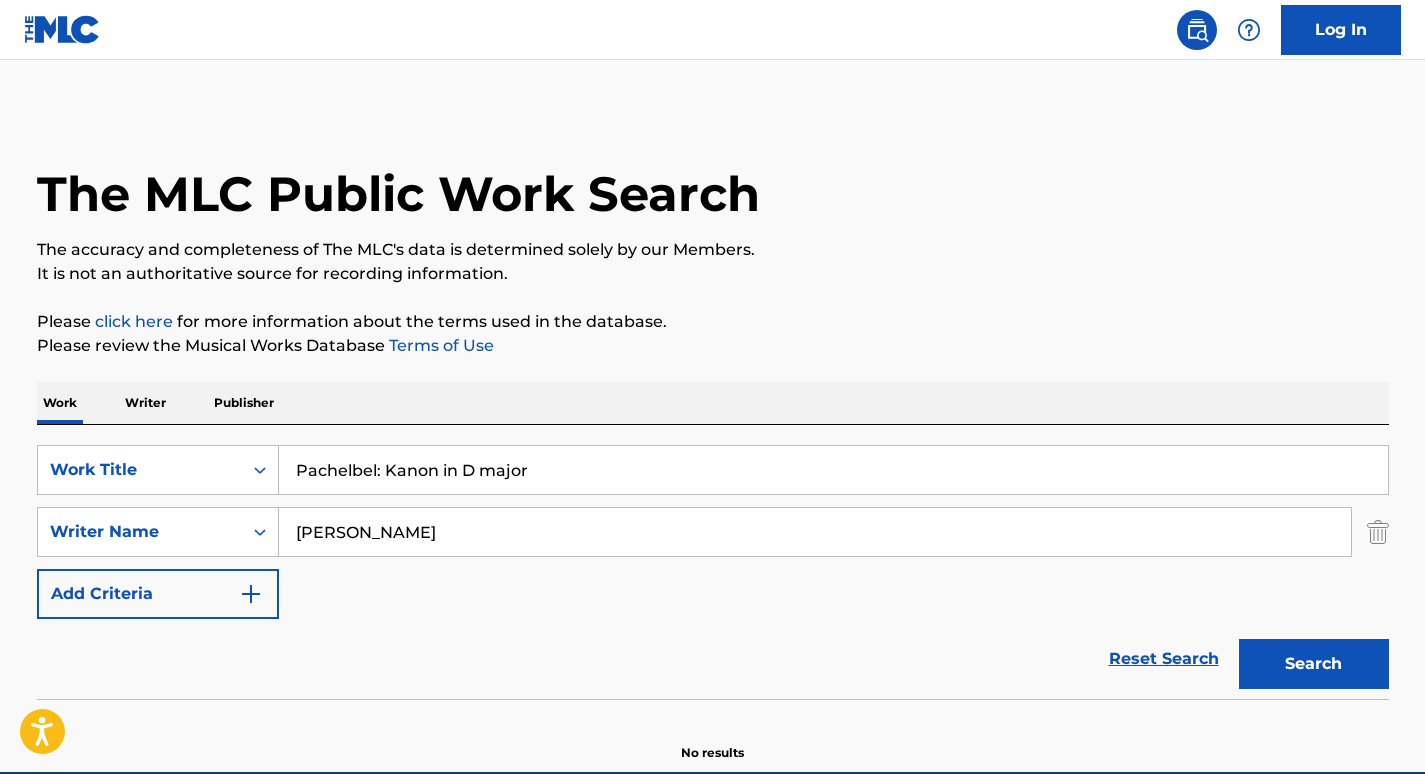 type on "Pachelbel: Kanon in D major" 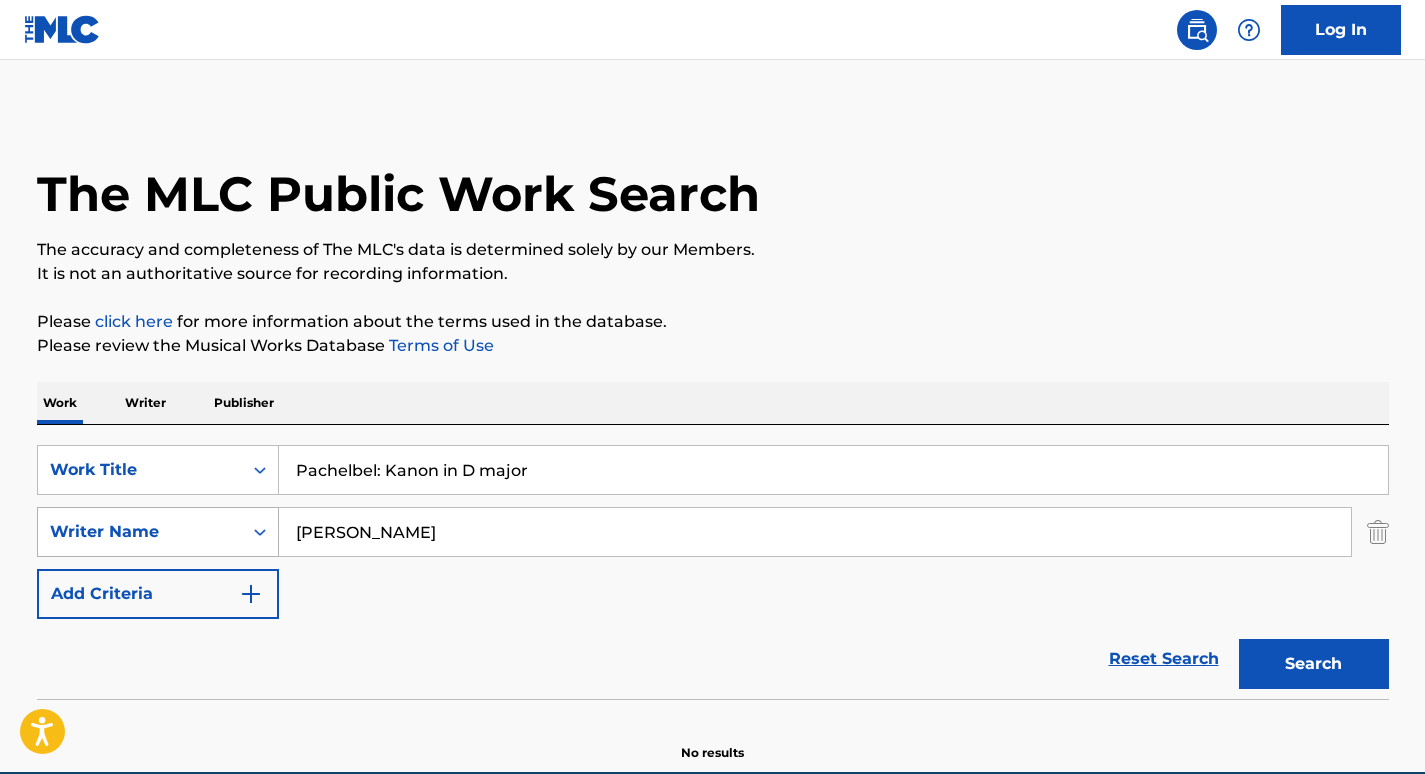 drag, startPoint x: 508, startPoint y: 523, endPoint x: 179, endPoint y: 508, distance: 329.34177 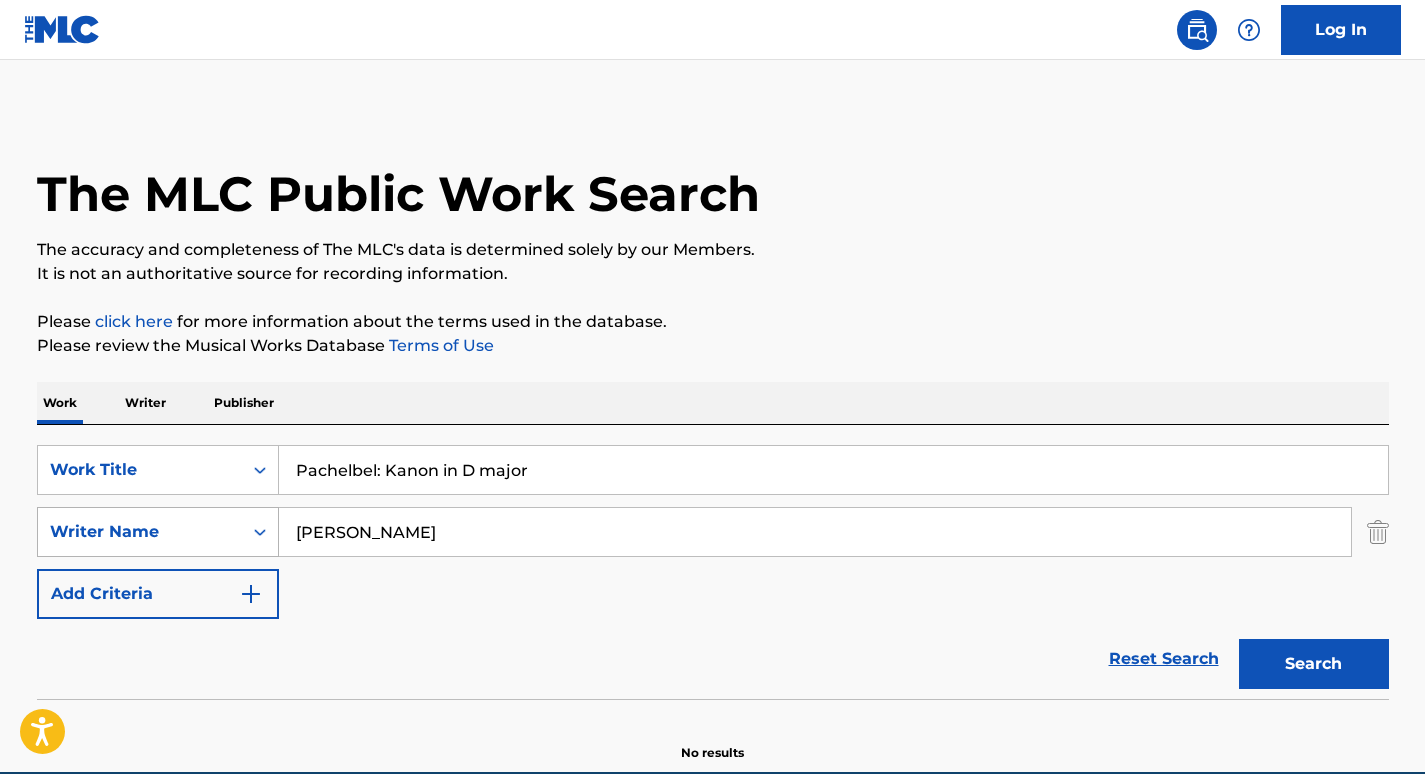 click on "Search" at bounding box center (1314, 664) 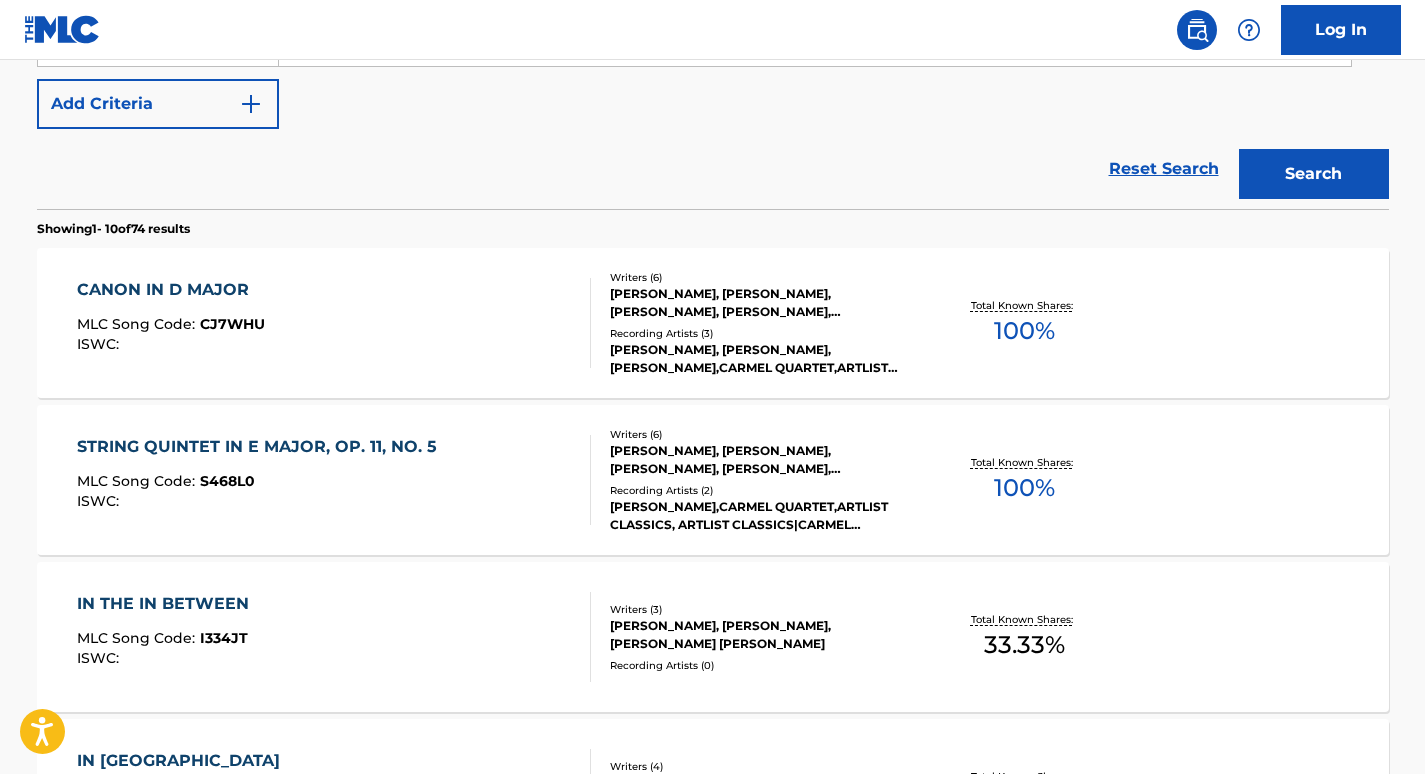 scroll, scrollTop: 493, scrollLeft: 0, axis: vertical 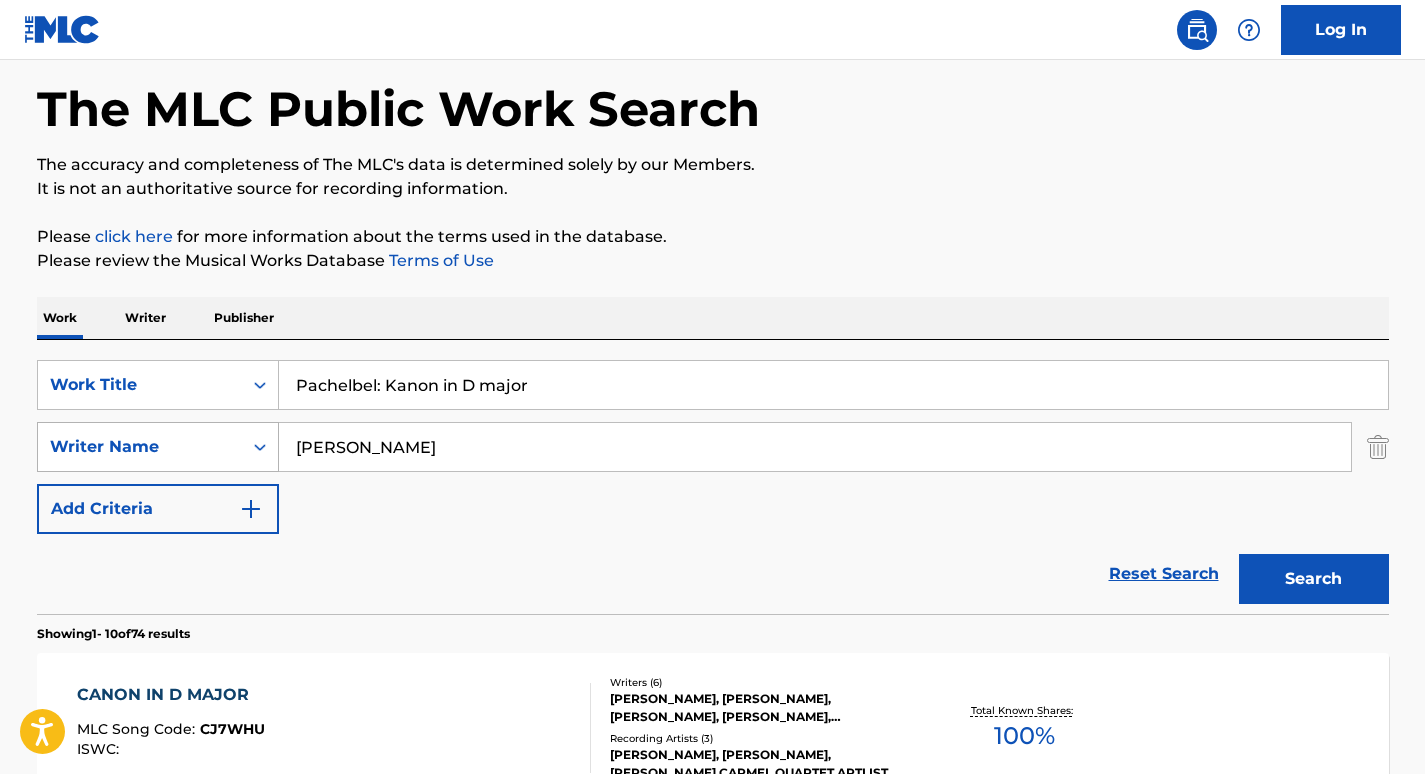 drag, startPoint x: 397, startPoint y: 439, endPoint x: 117, endPoint y: 437, distance: 280.00714 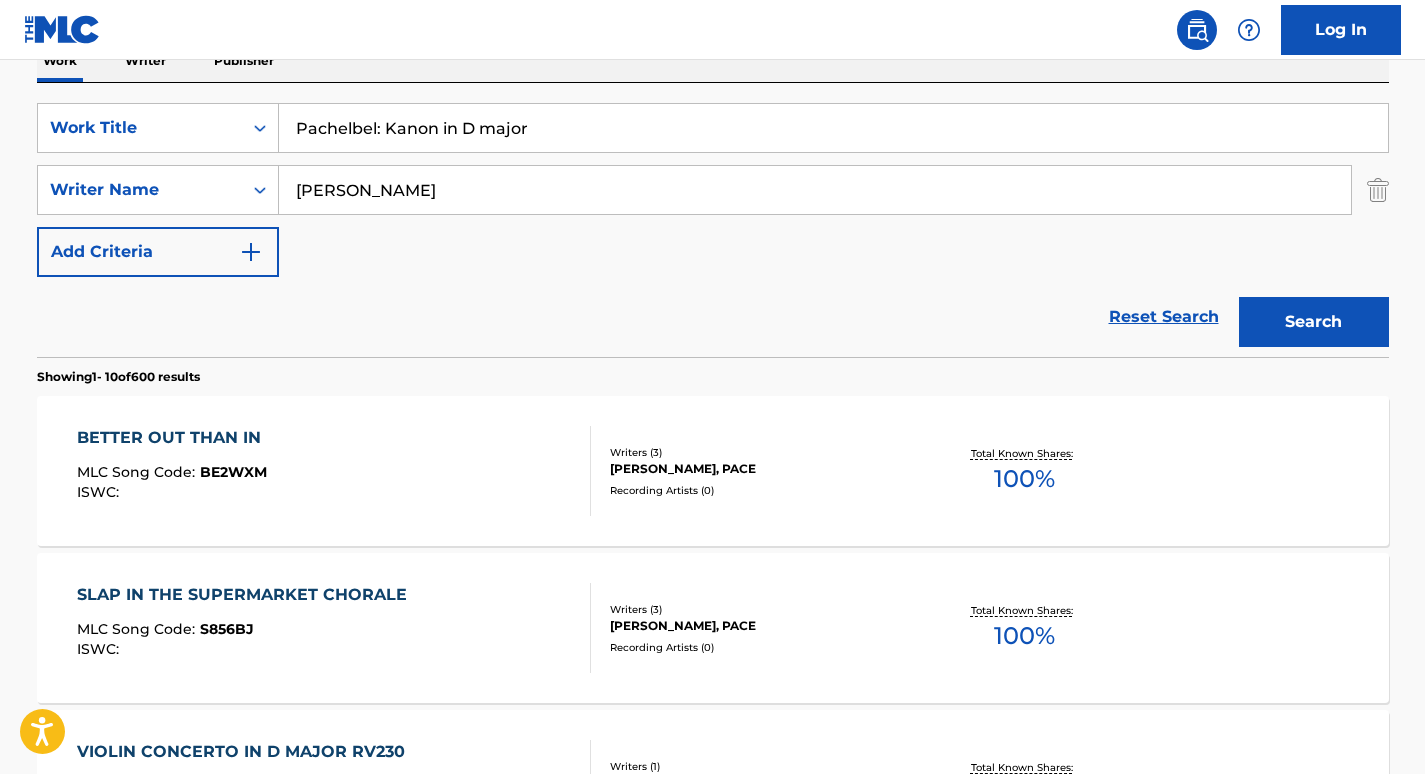 scroll, scrollTop: 347, scrollLeft: 0, axis: vertical 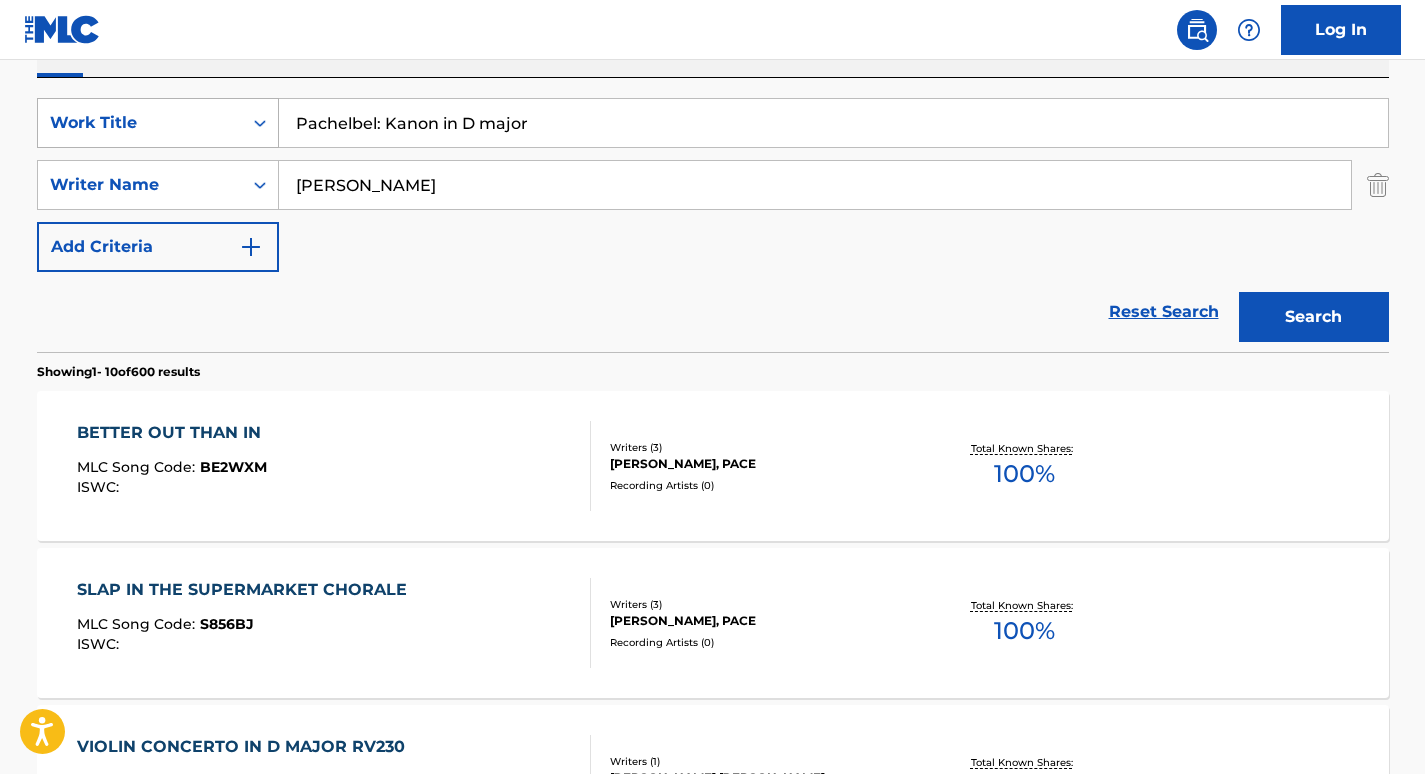 drag, startPoint x: 563, startPoint y: 130, endPoint x: 181, endPoint y: 129, distance: 382.0013 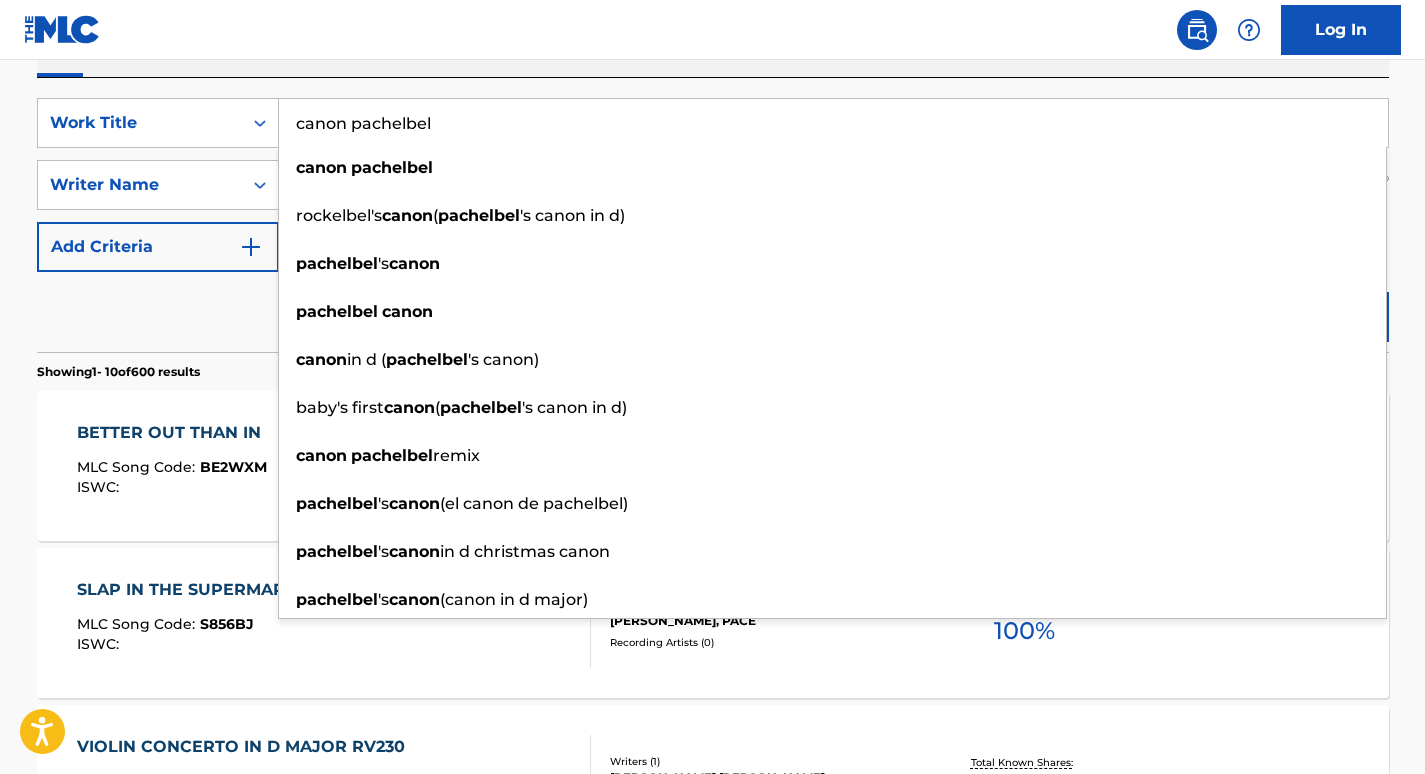 type on "canon pachelbel" 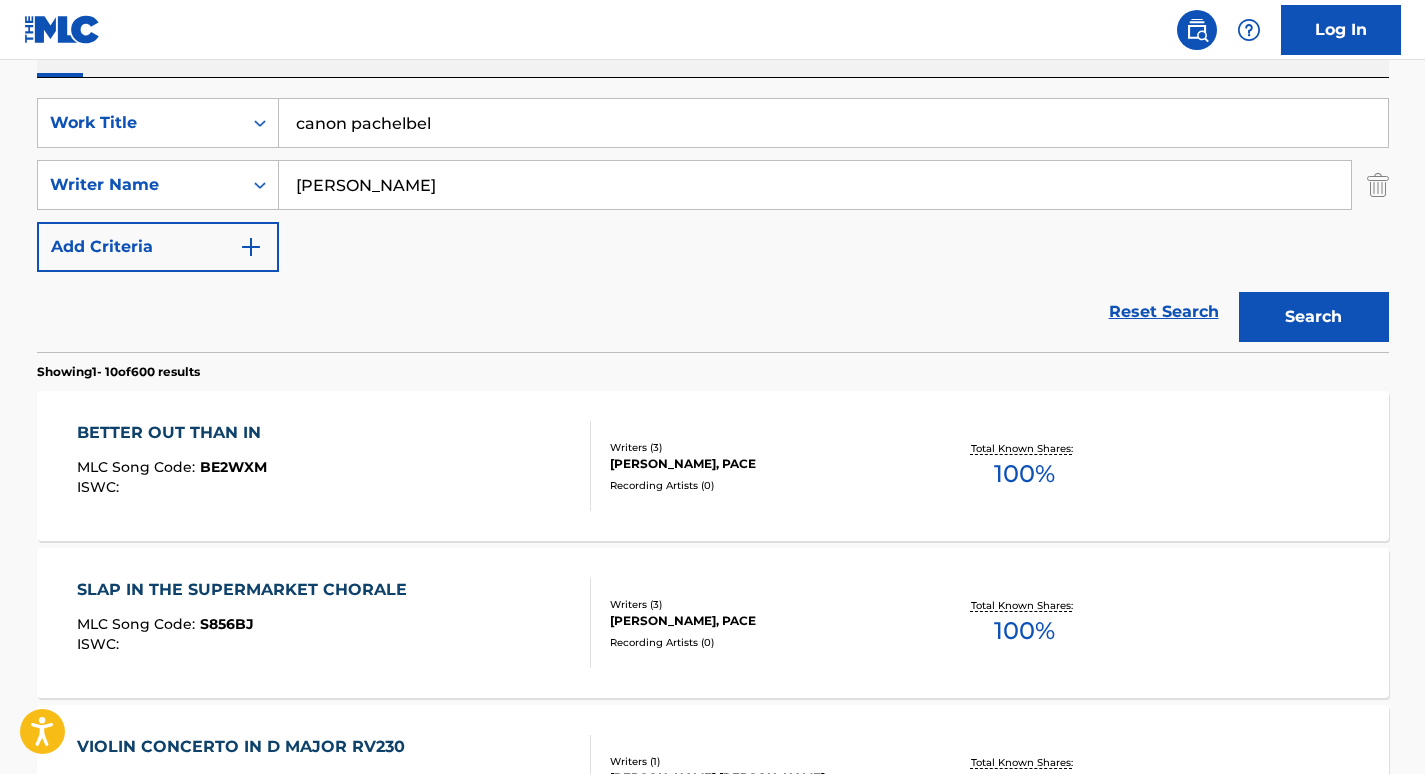 click on "Reset Search Search" at bounding box center (713, 312) 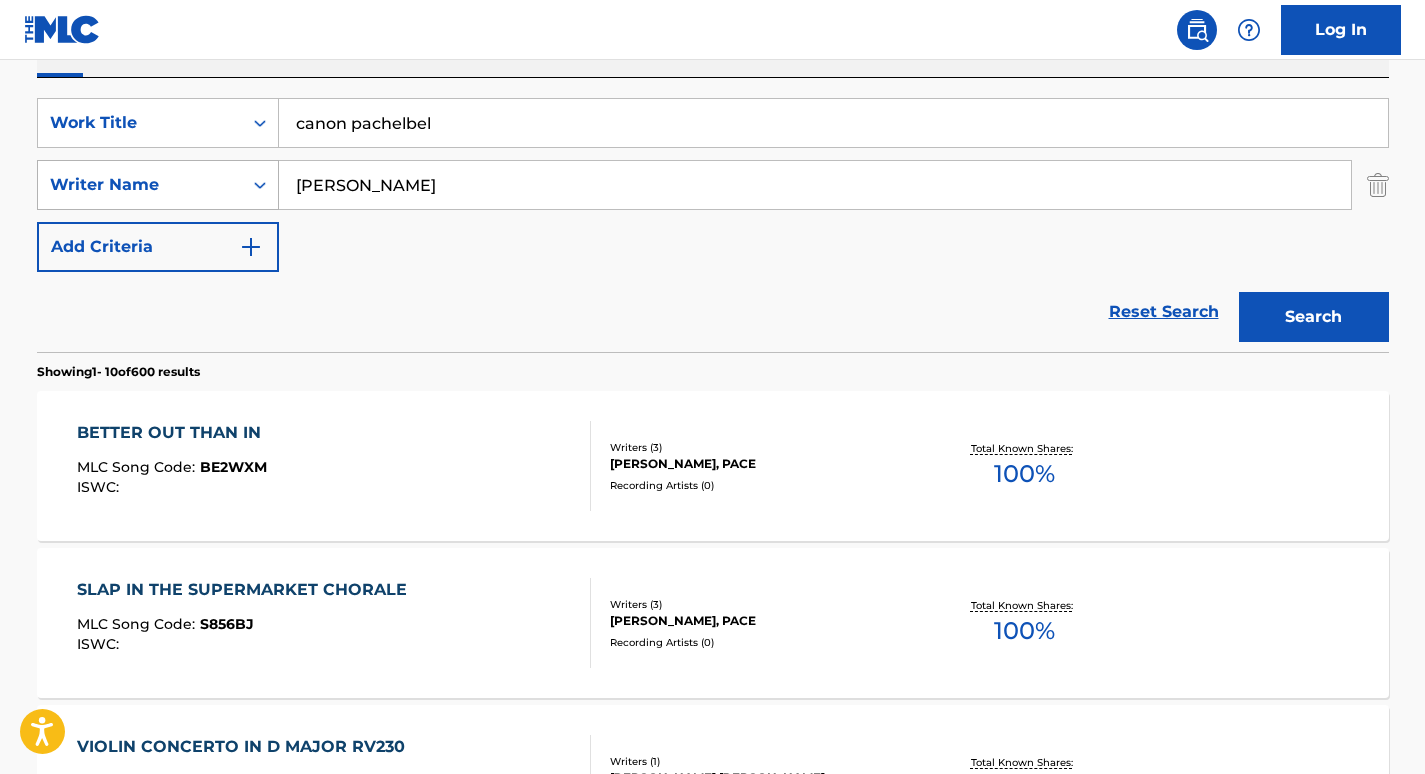 drag, startPoint x: 385, startPoint y: 190, endPoint x: 87, endPoint y: 177, distance: 298.28342 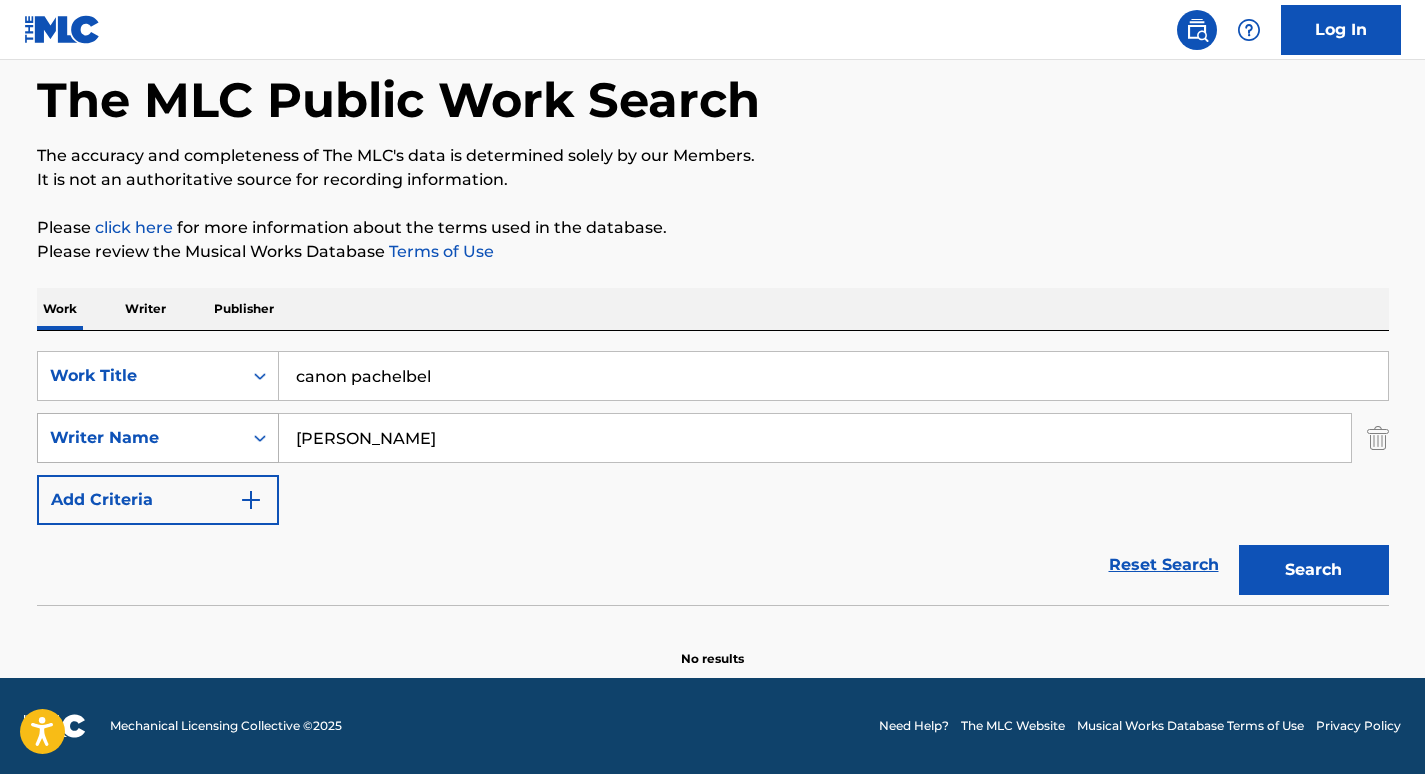 scroll, scrollTop: 94, scrollLeft: 0, axis: vertical 